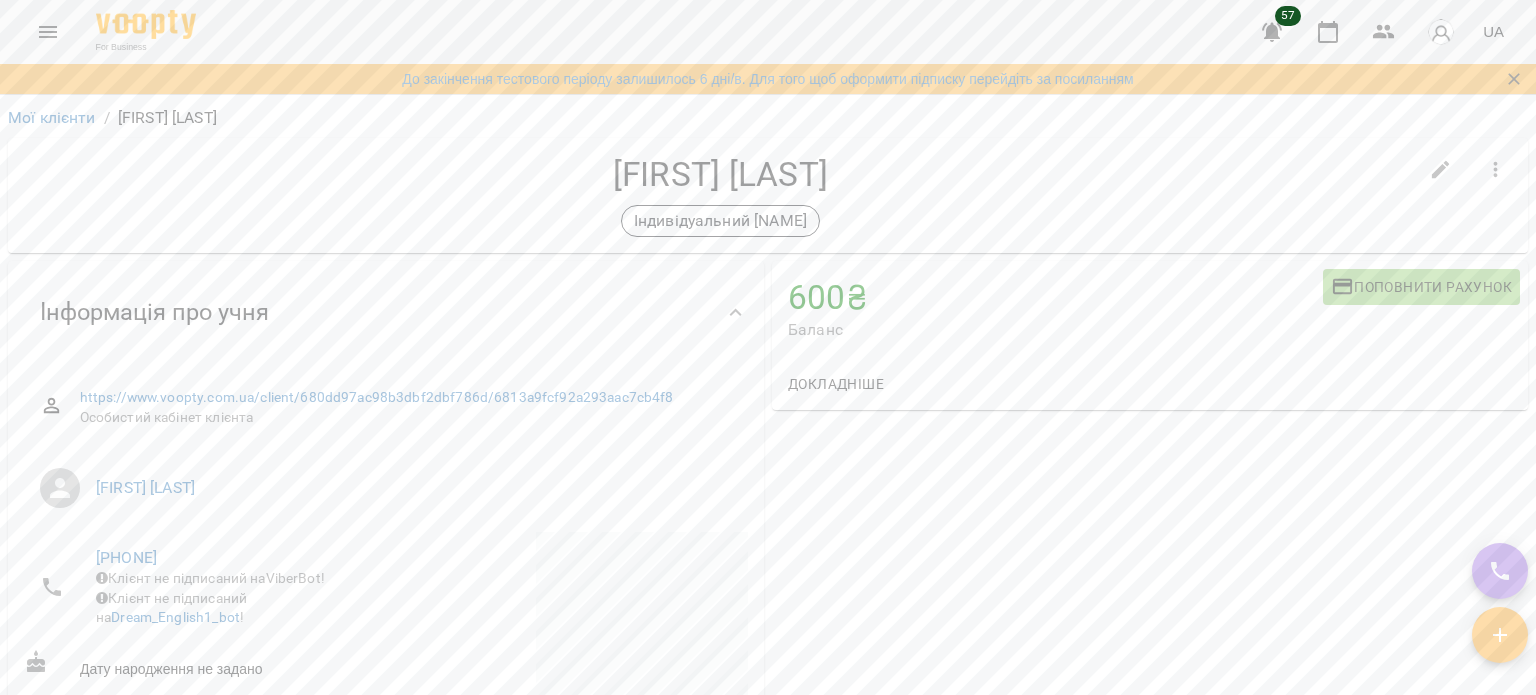 scroll, scrollTop: 0, scrollLeft: 0, axis: both 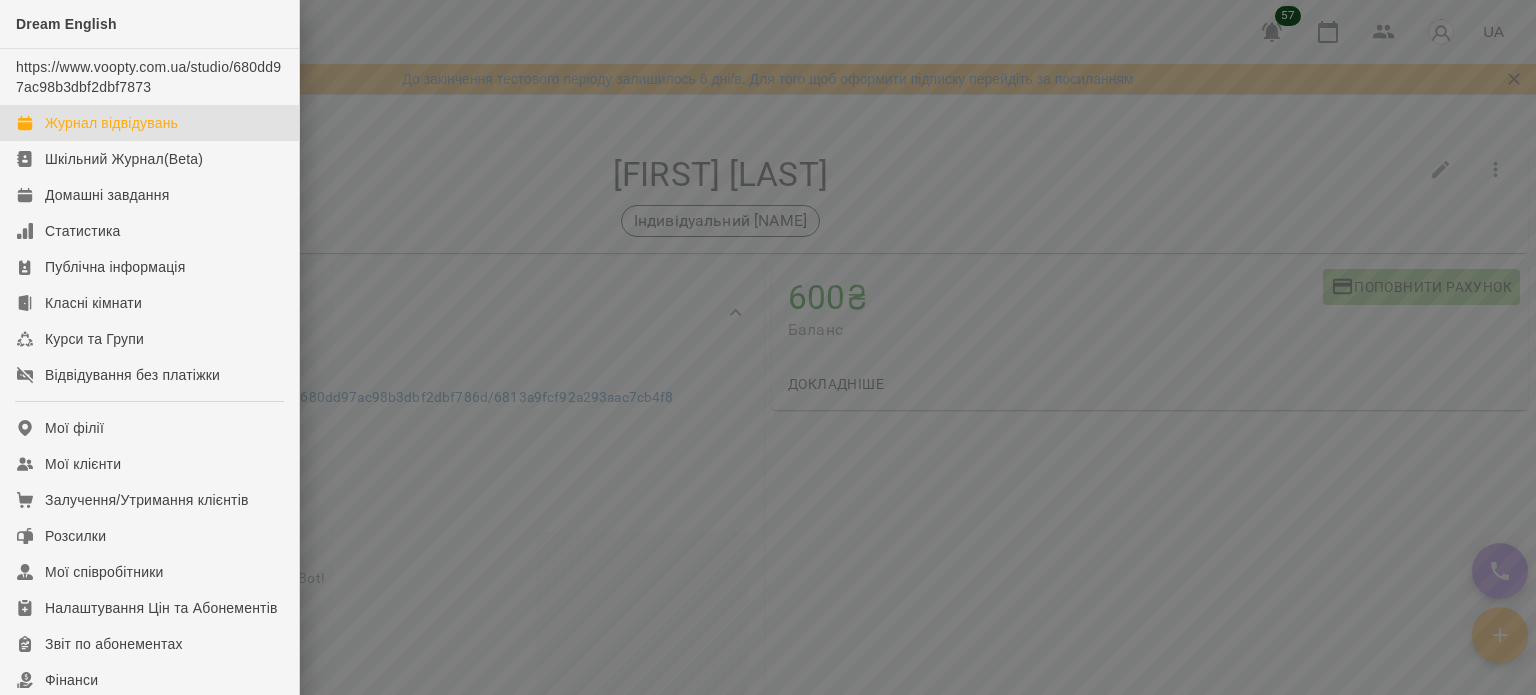 click on "Журнал відвідувань" at bounding box center (111, 123) 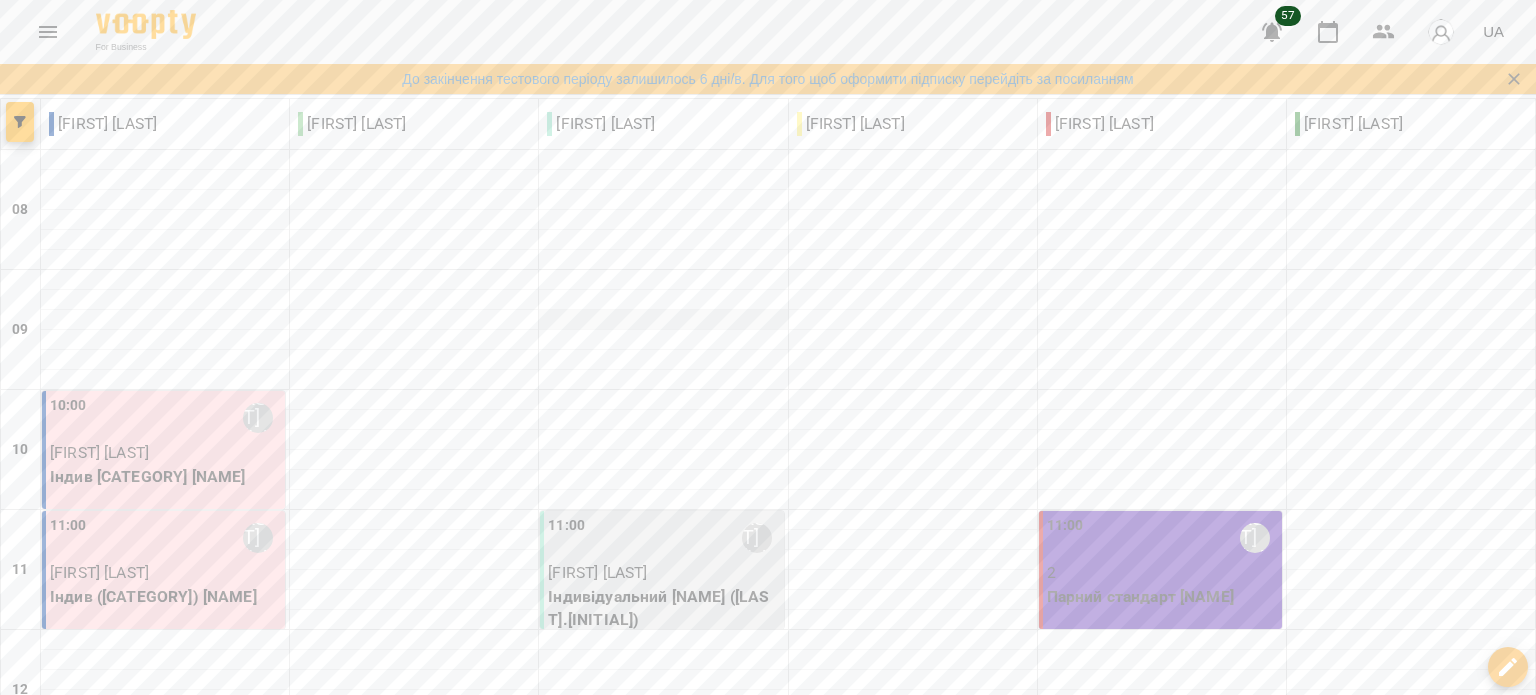 scroll, scrollTop: 300, scrollLeft: 0, axis: vertical 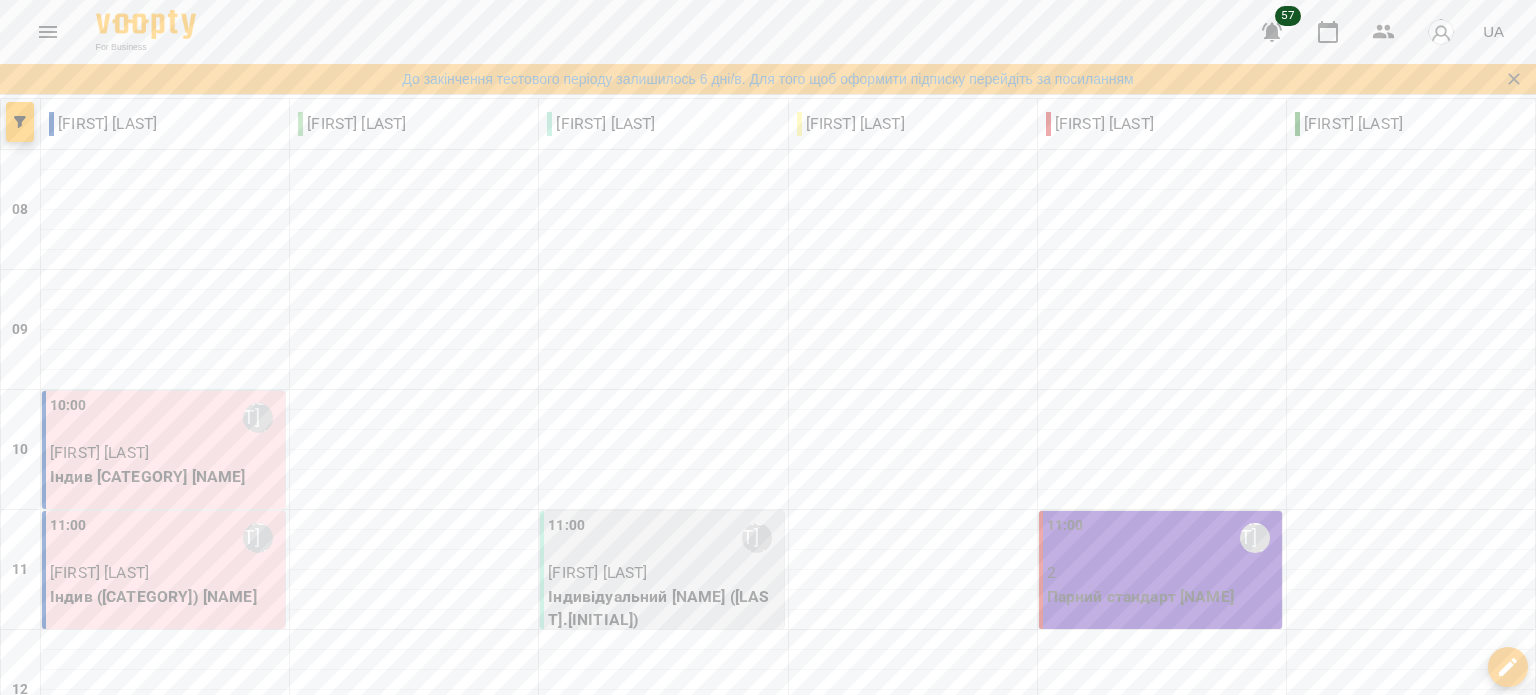 click on "[TIME] [FIRST] [LAST]" at bounding box center (663, 538) 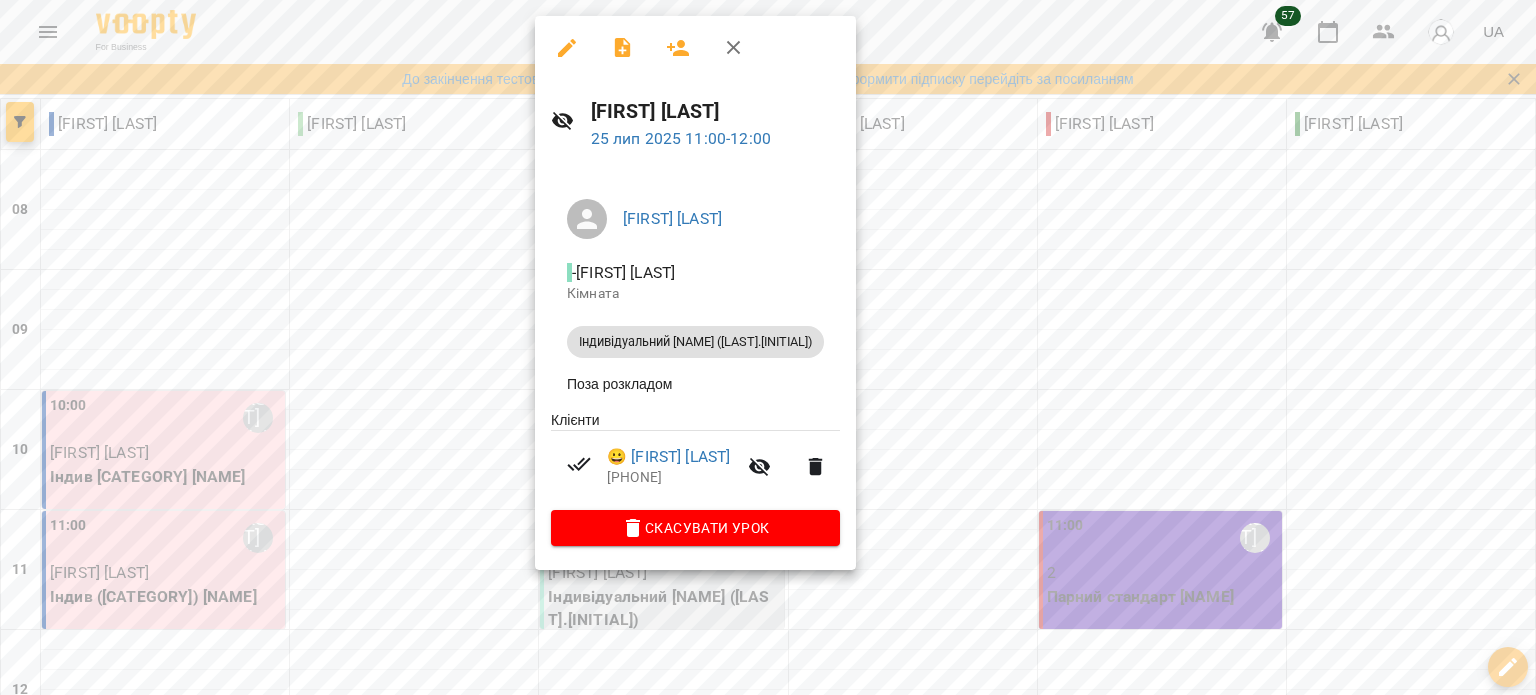 click at bounding box center [768, 347] 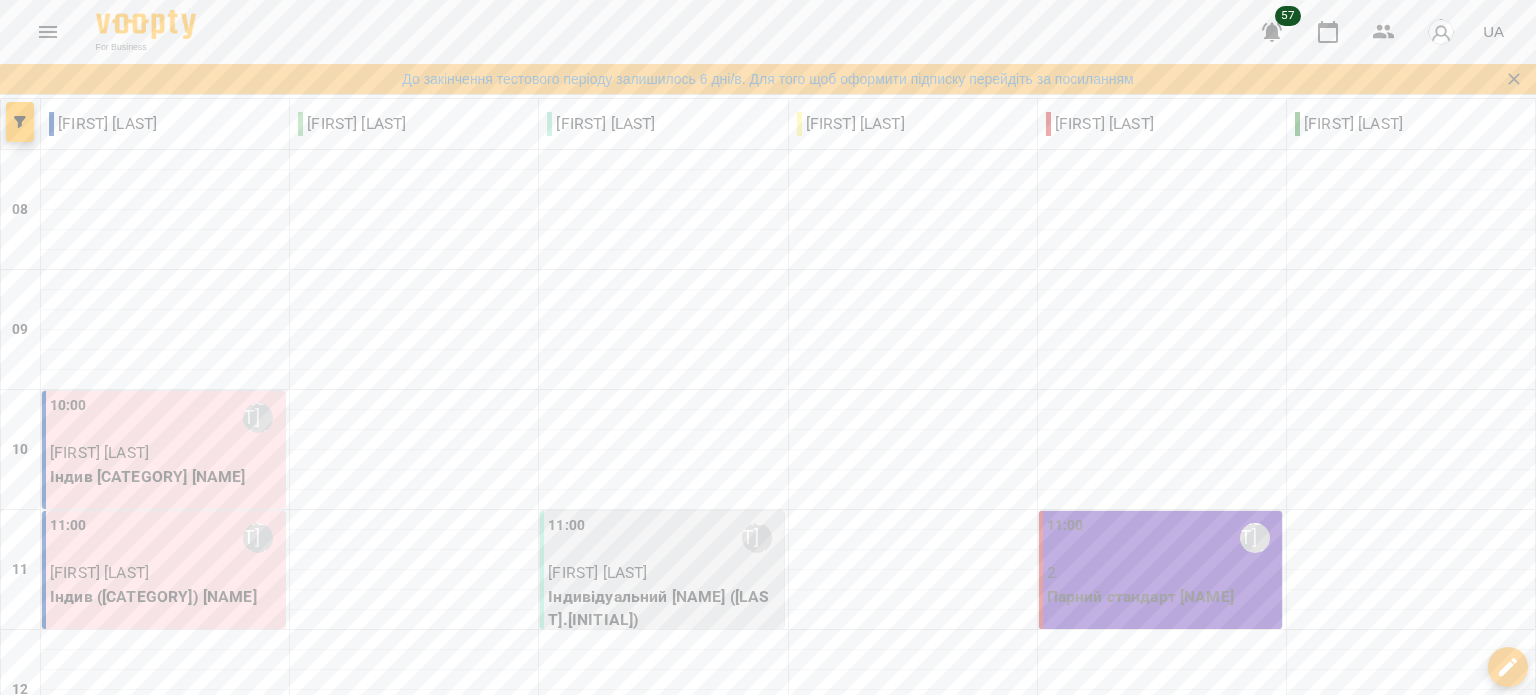 click at bounding box center [867, 2041] 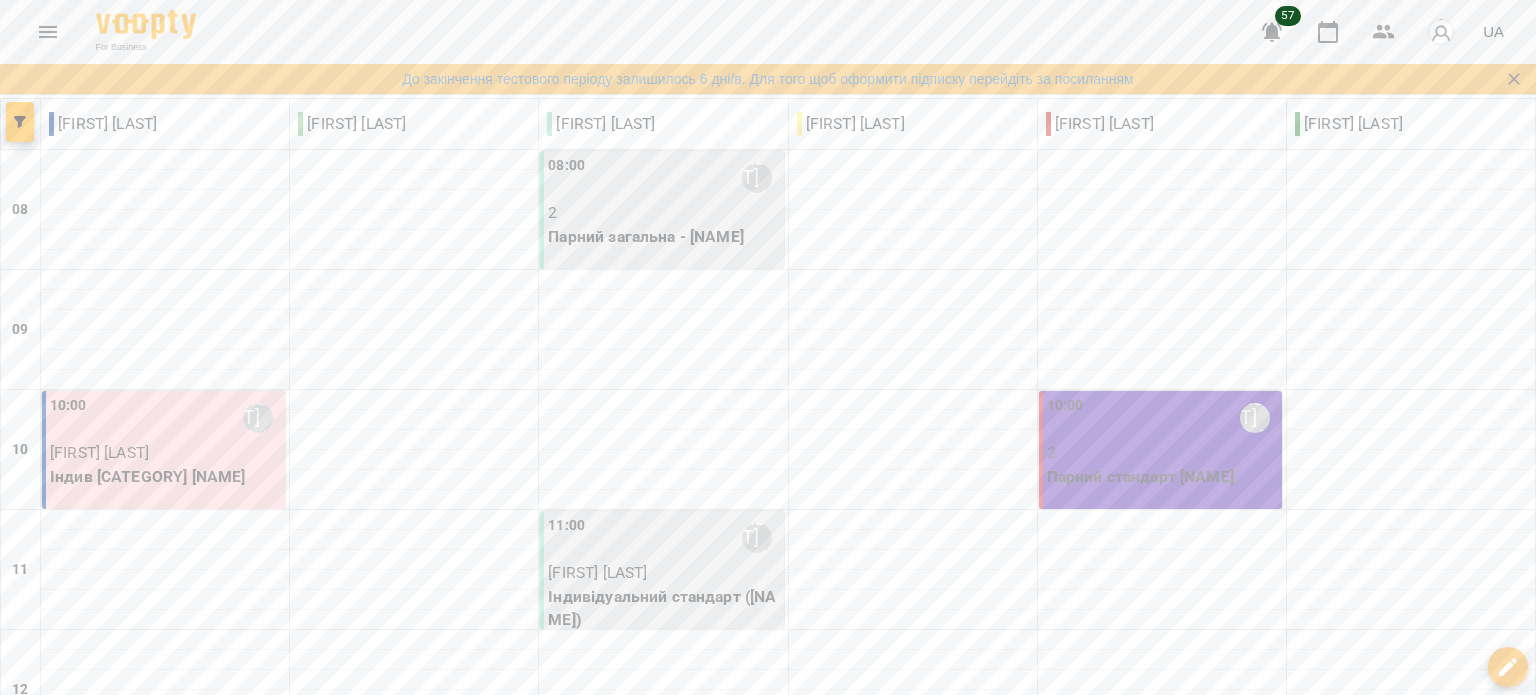 scroll, scrollTop: 800, scrollLeft: 0, axis: vertical 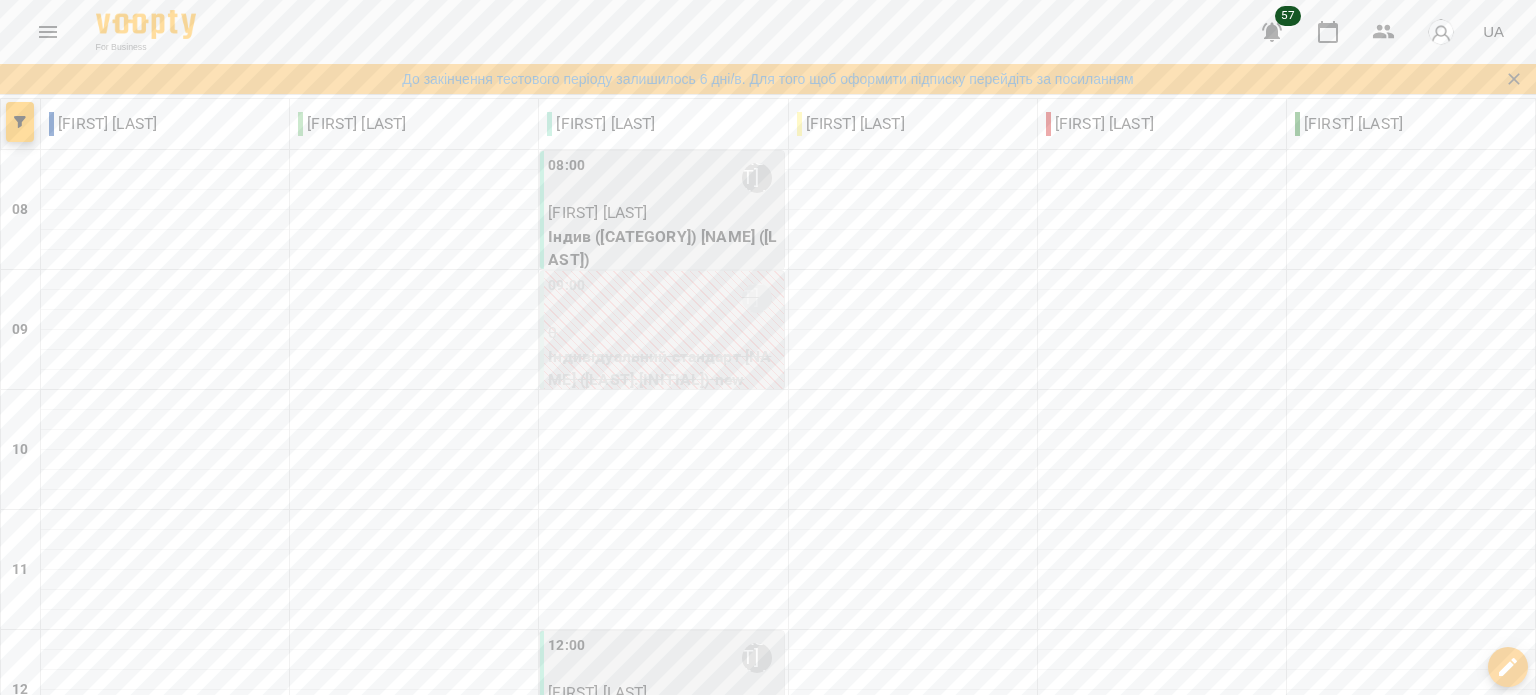 click on "ср 30 лип" at bounding box center (641, 1982) 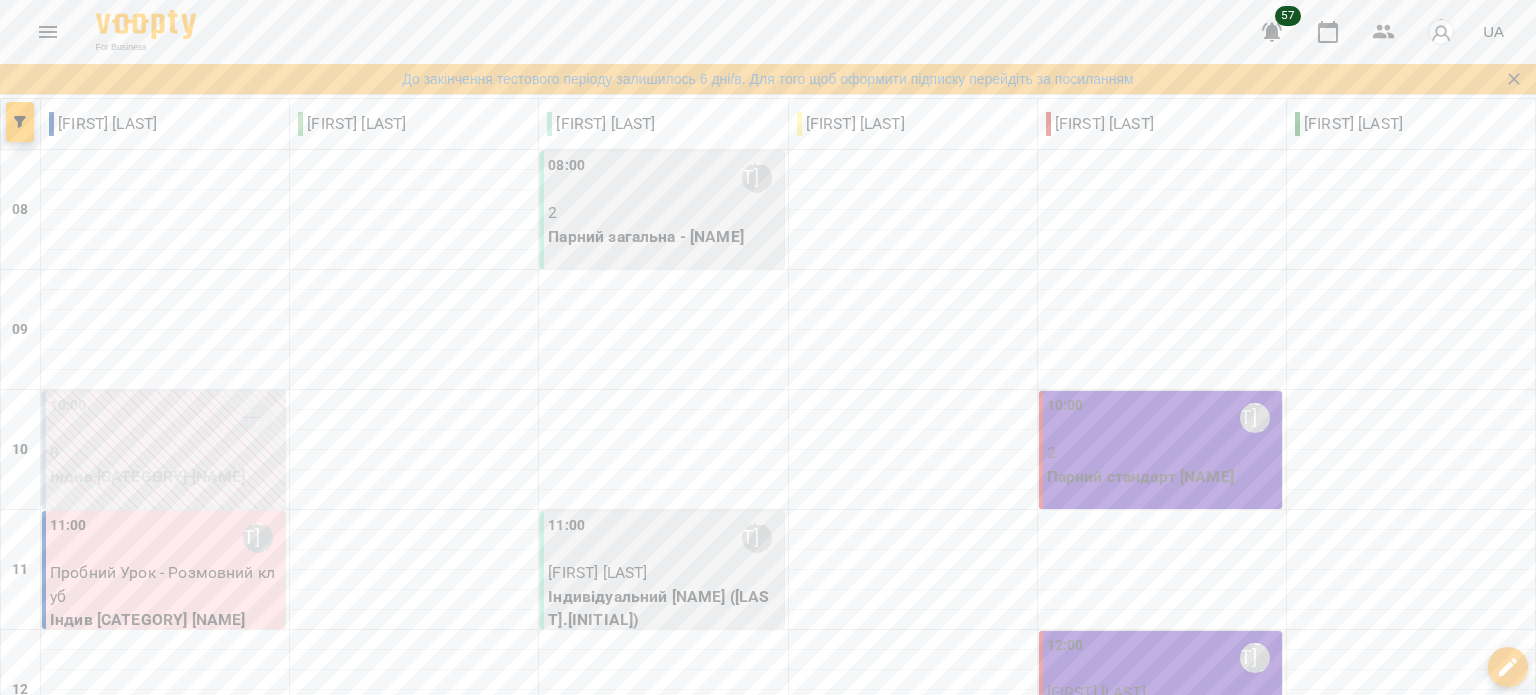 scroll, scrollTop: 1387, scrollLeft: 0, axis: vertical 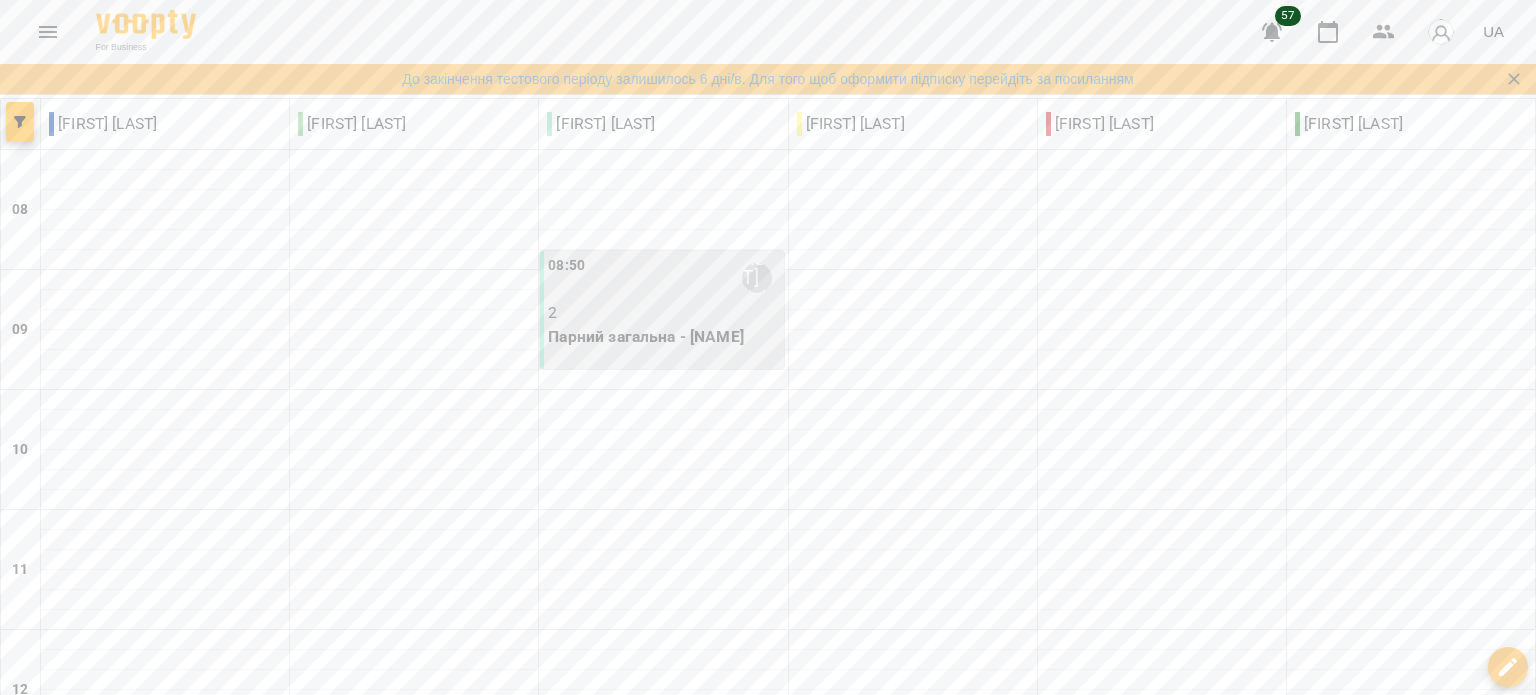 click on "2" at bounding box center (663, 313) 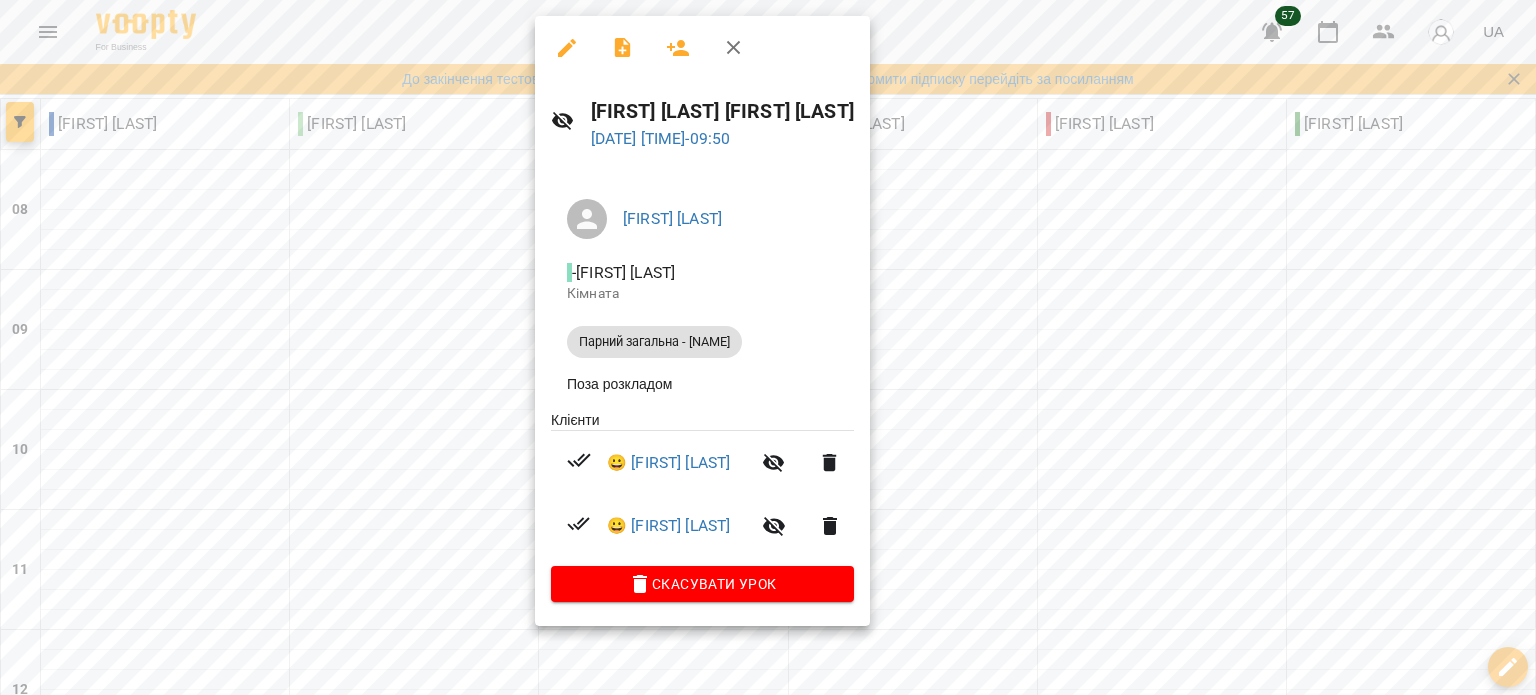 click at bounding box center (768, 347) 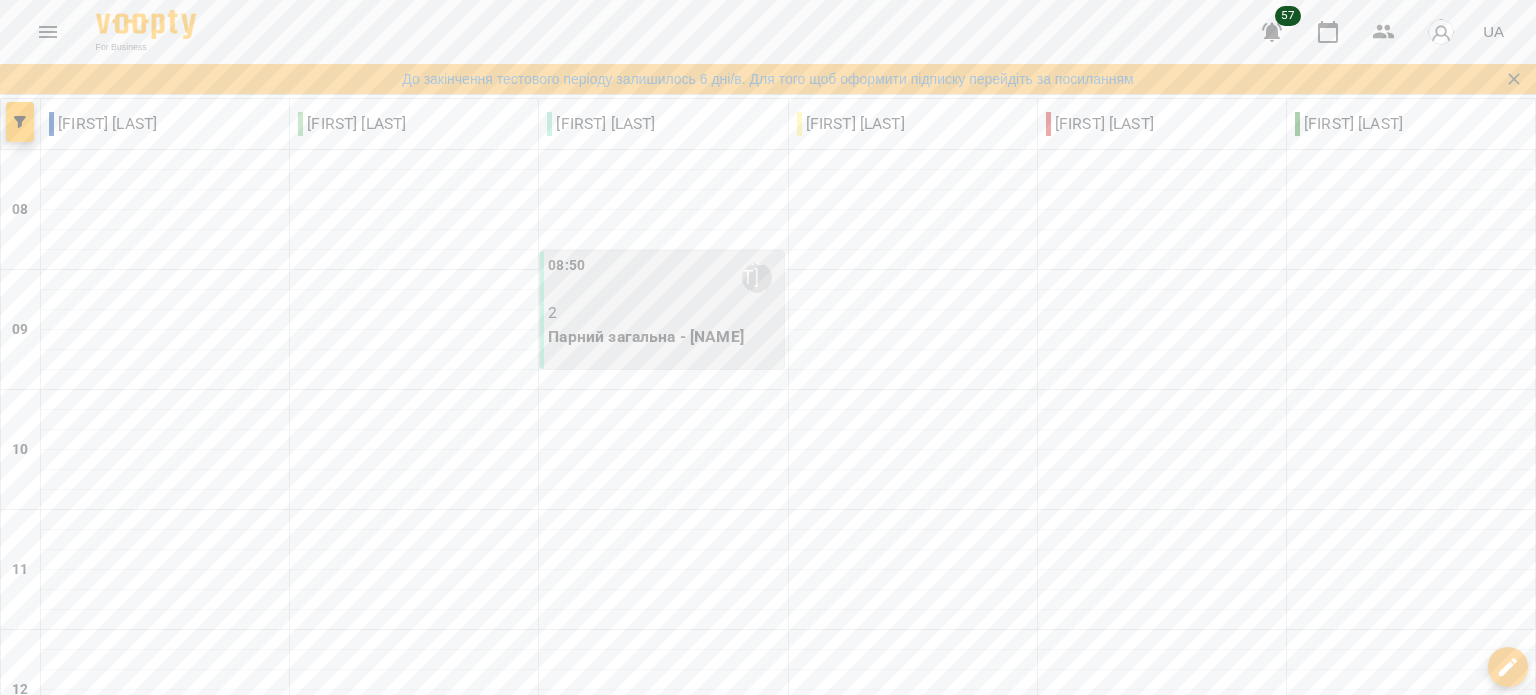 scroll, scrollTop: 1387, scrollLeft: 0, axis: vertical 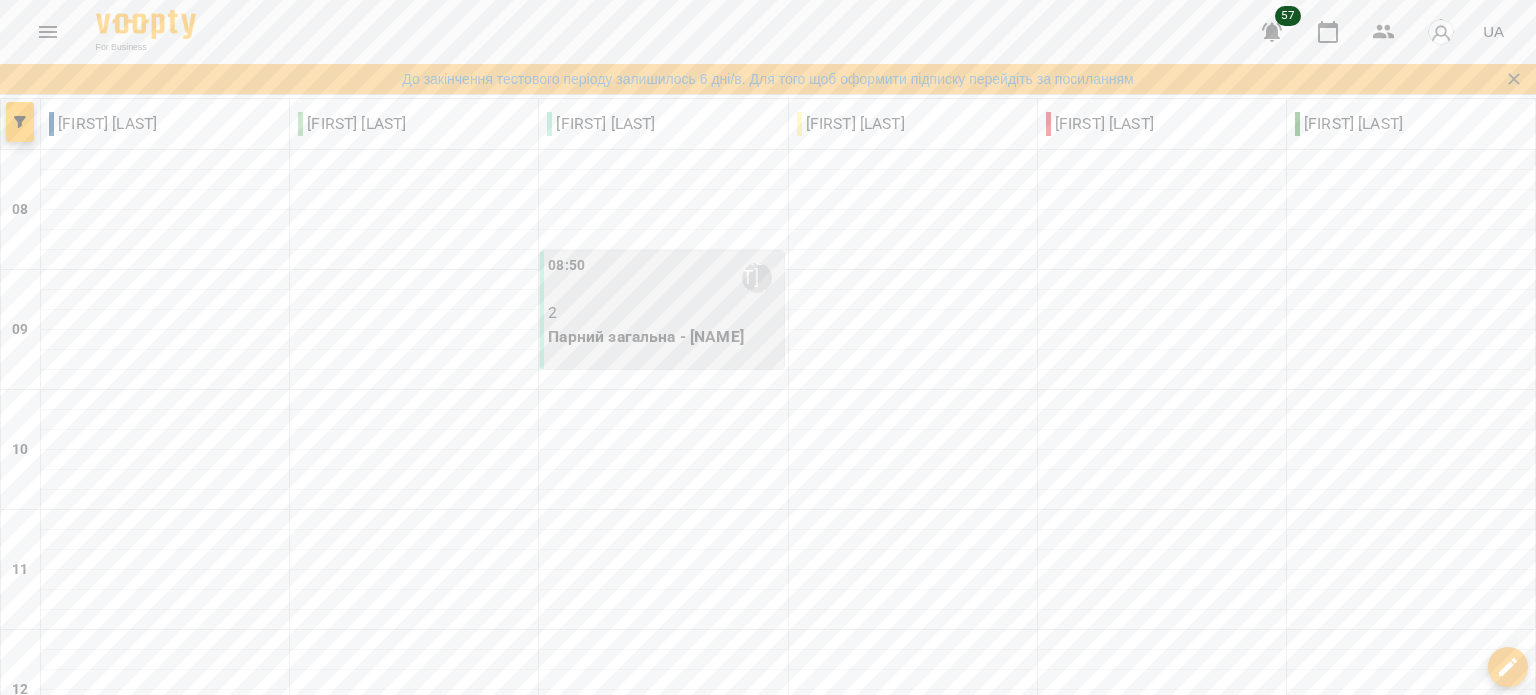 click on "01 серп" at bounding box center (1063, 1995) 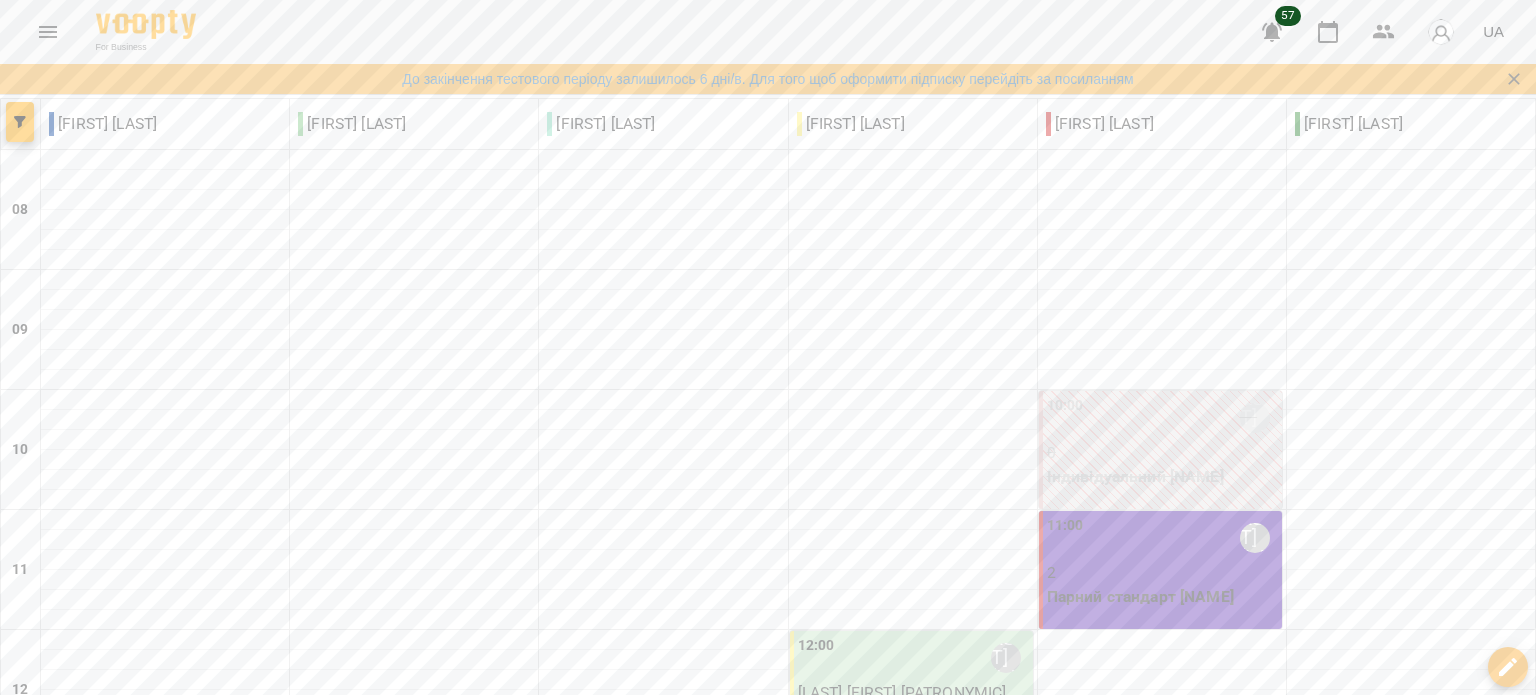 scroll, scrollTop: 800, scrollLeft: 0, axis: vertical 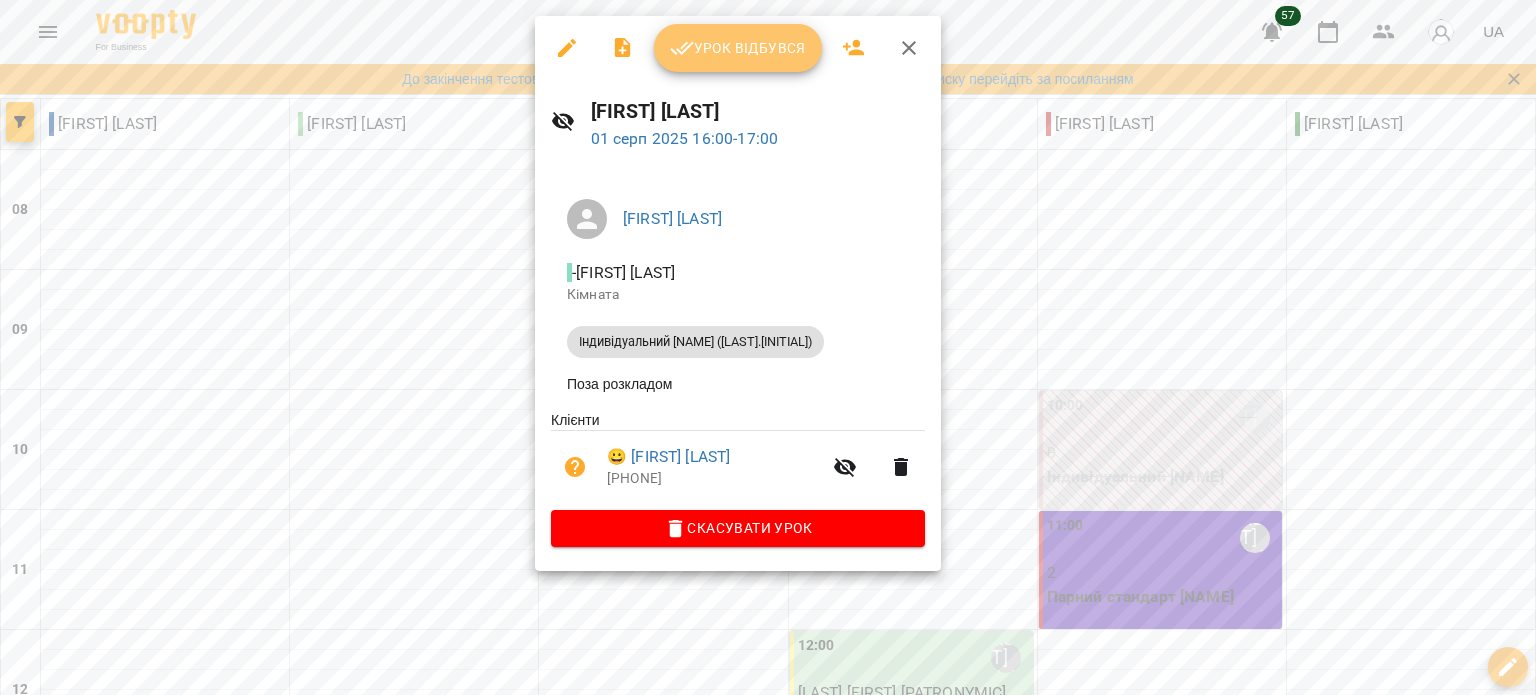 click on "Урок відбувся" at bounding box center [738, 48] 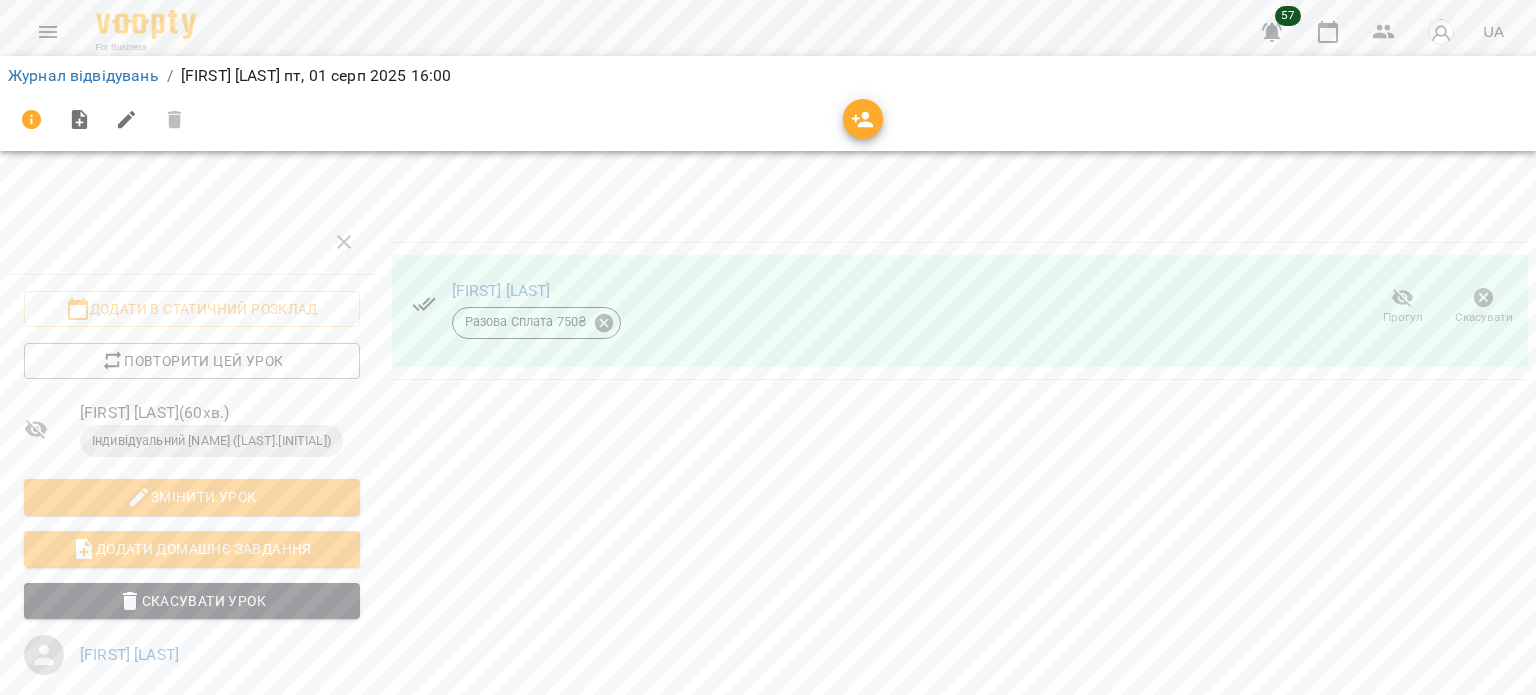 click 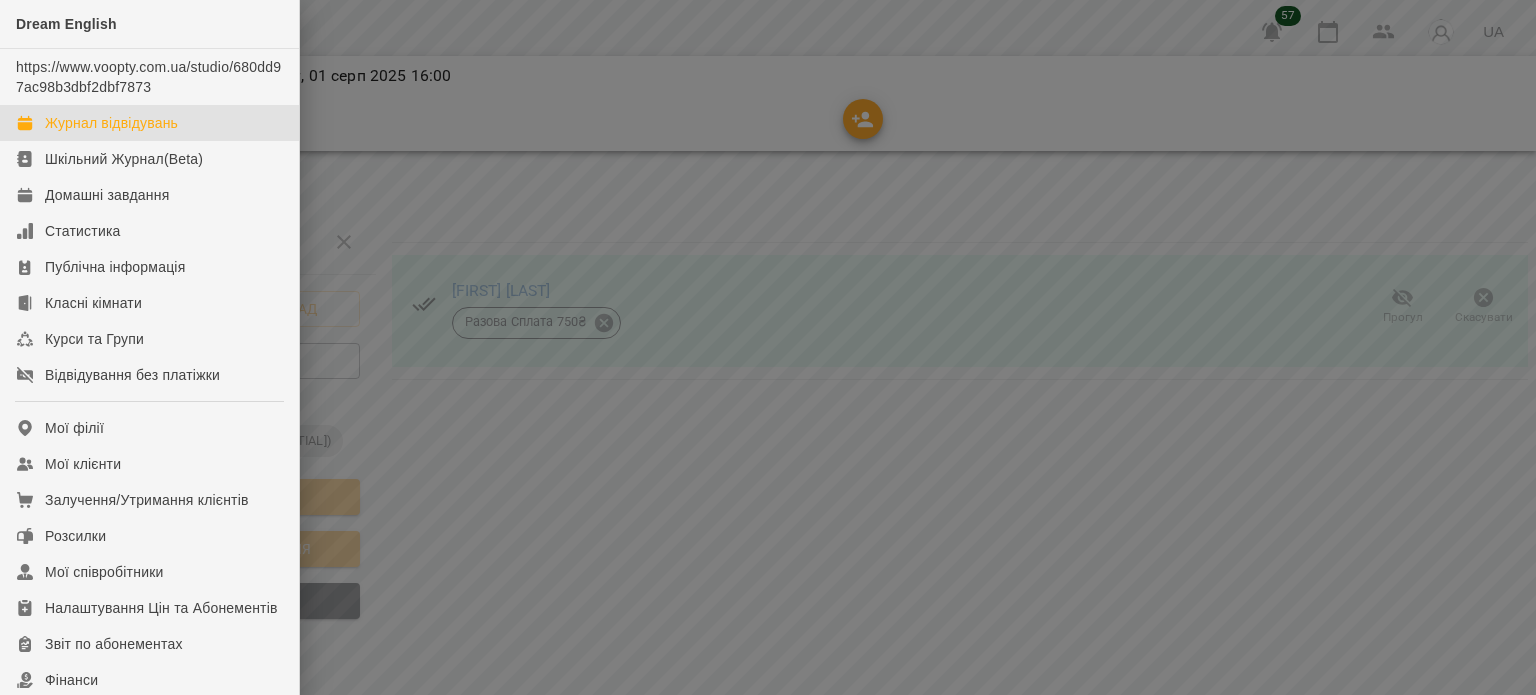 click on "Журнал відвідувань" at bounding box center [111, 123] 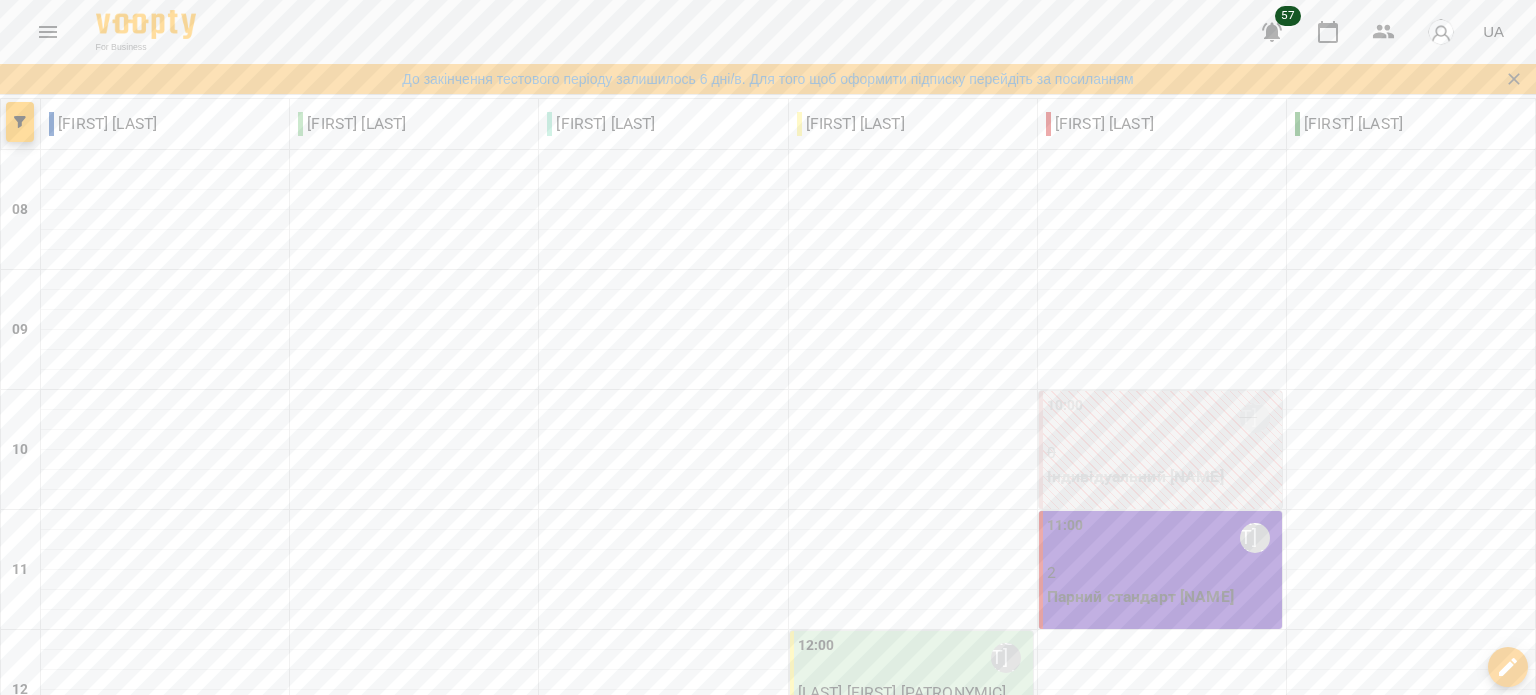 click on "03 серп" at bounding box center [1495, 1995] 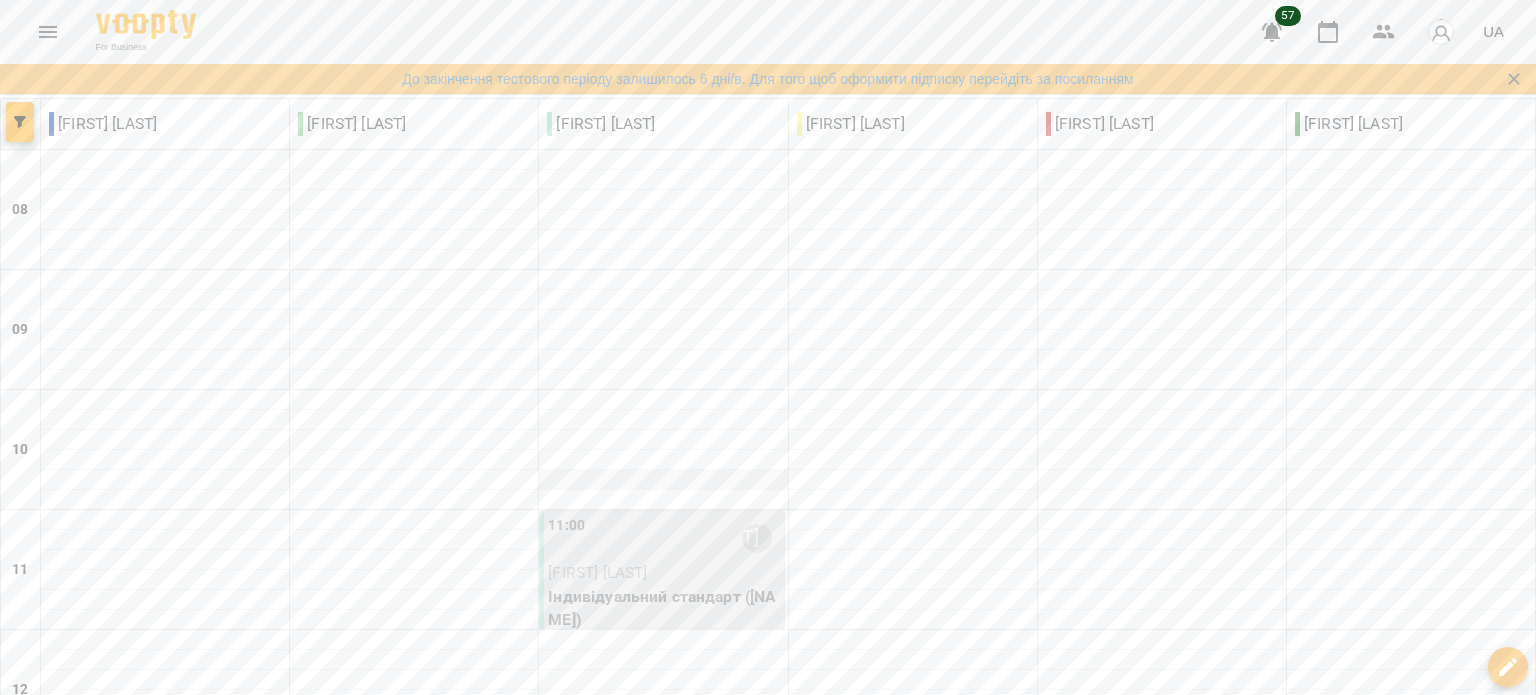 scroll, scrollTop: 200, scrollLeft: 0, axis: vertical 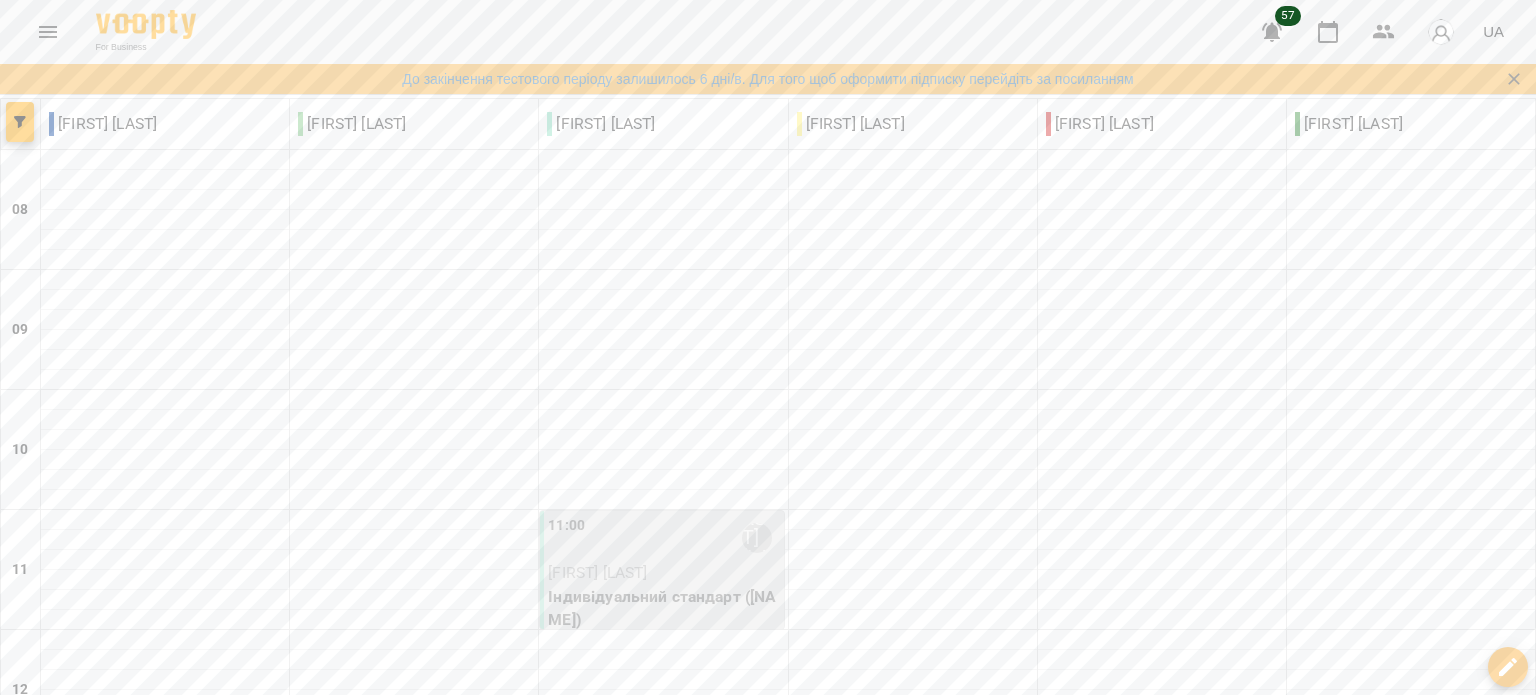 click on "[FIRST] [FIRST]" at bounding box center (663, 573) 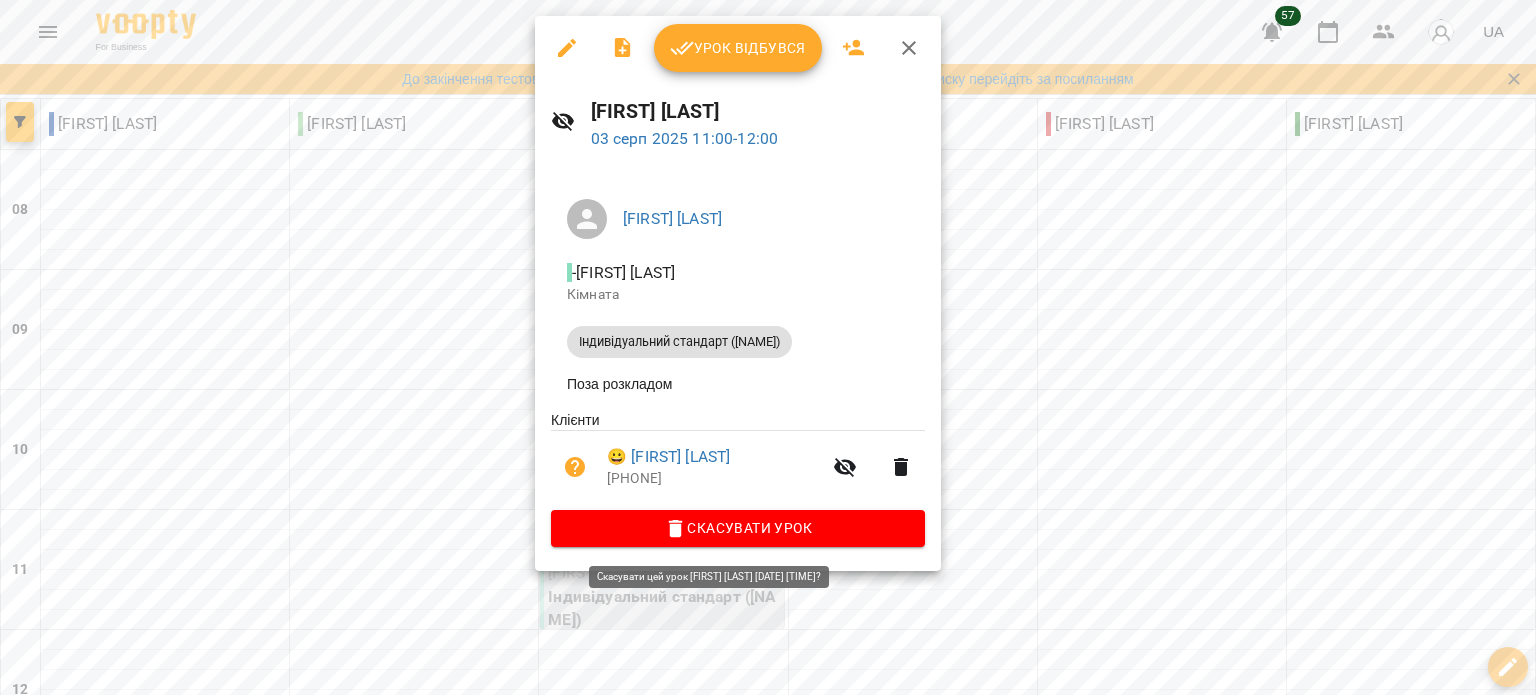 click on "Скасувати Урок" at bounding box center [738, 528] 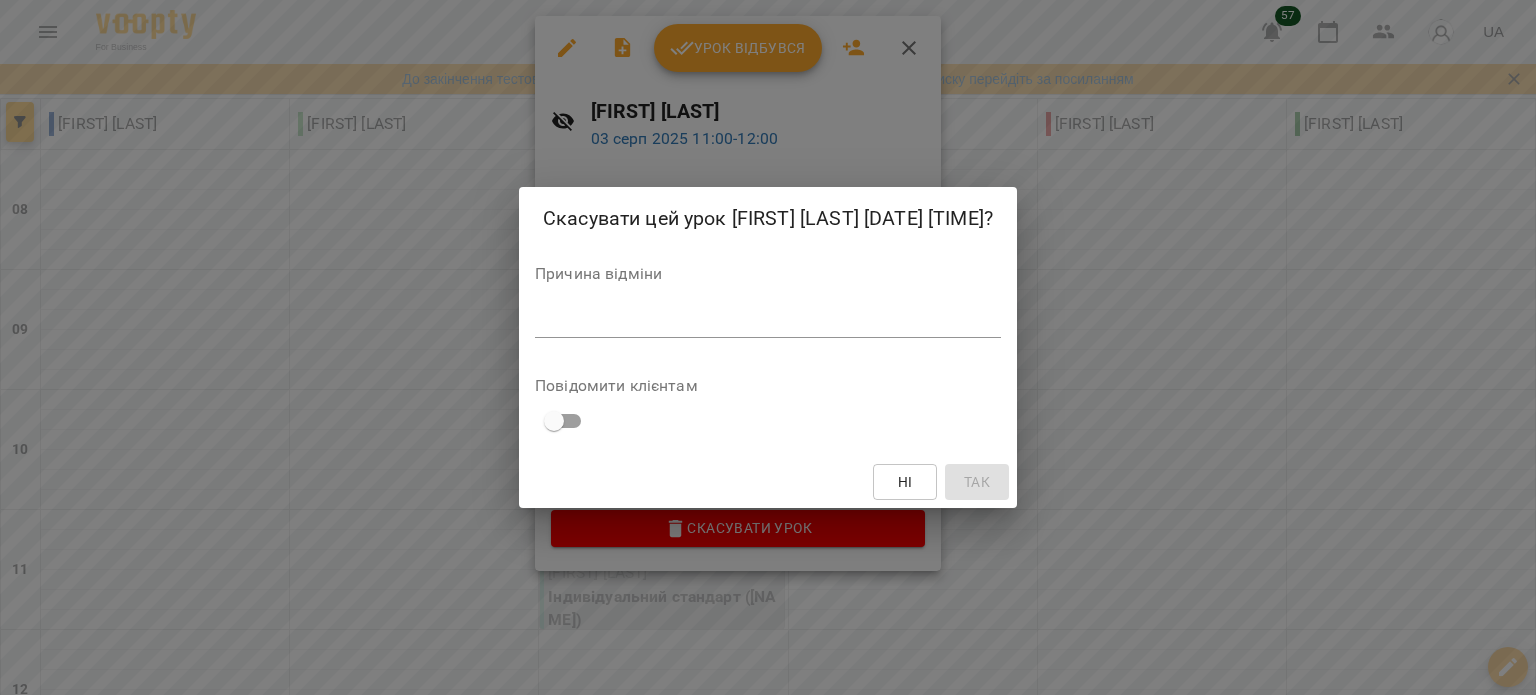 click at bounding box center [768, 321] 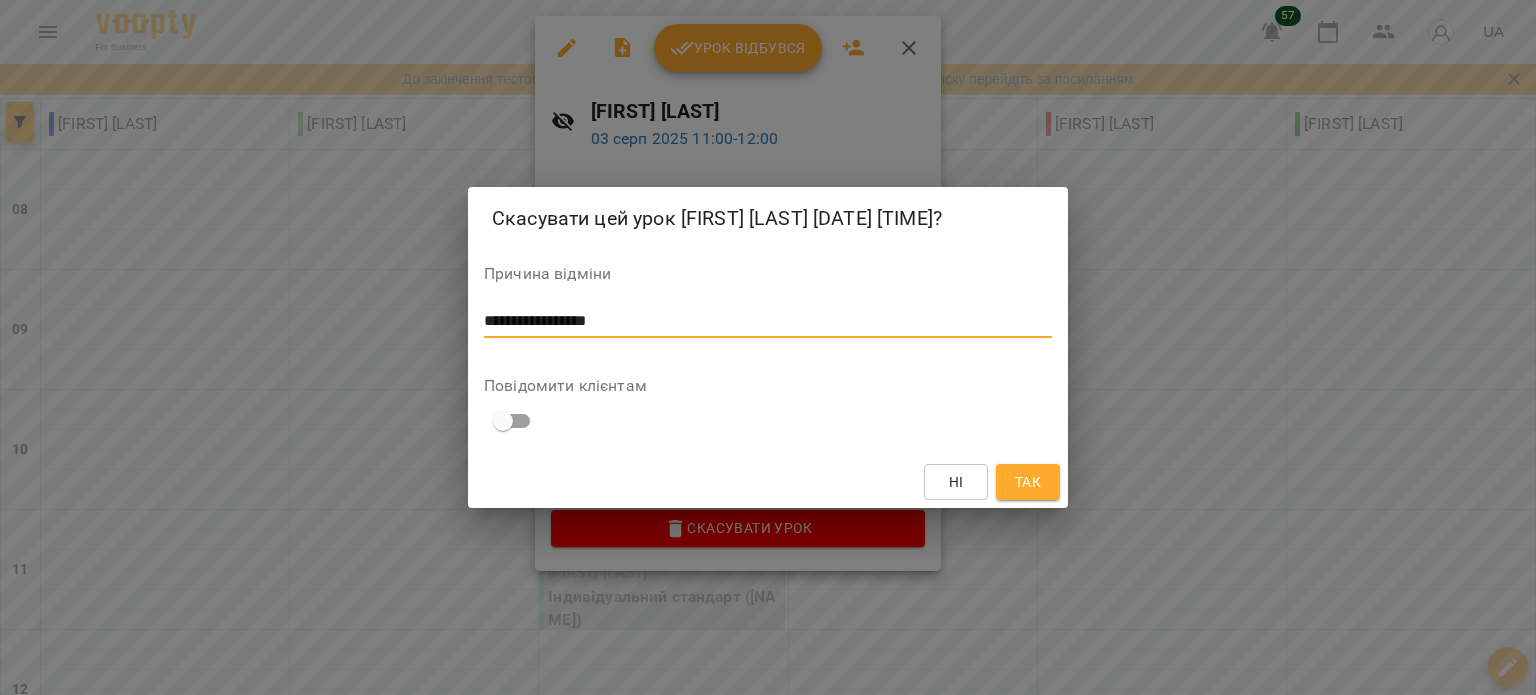 type on "**********" 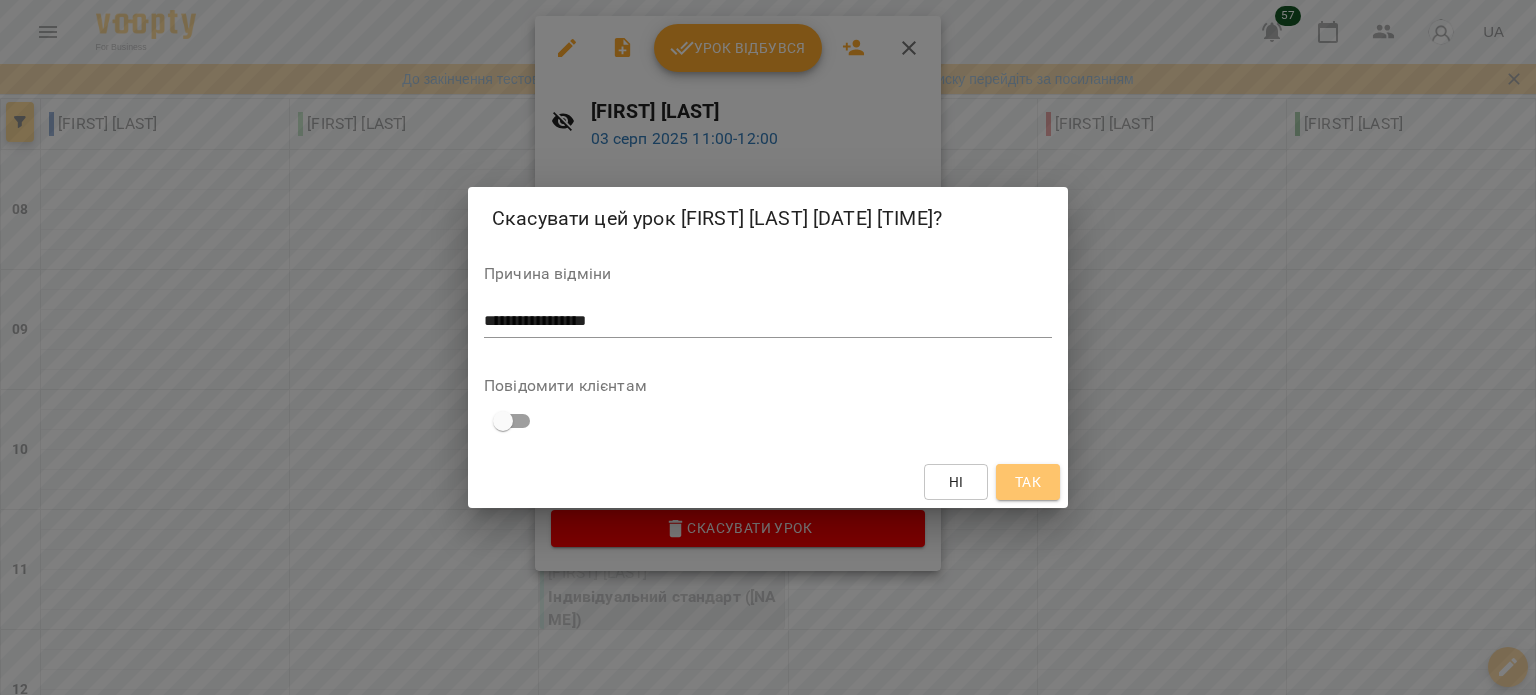 click on "Так" at bounding box center [1028, 482] 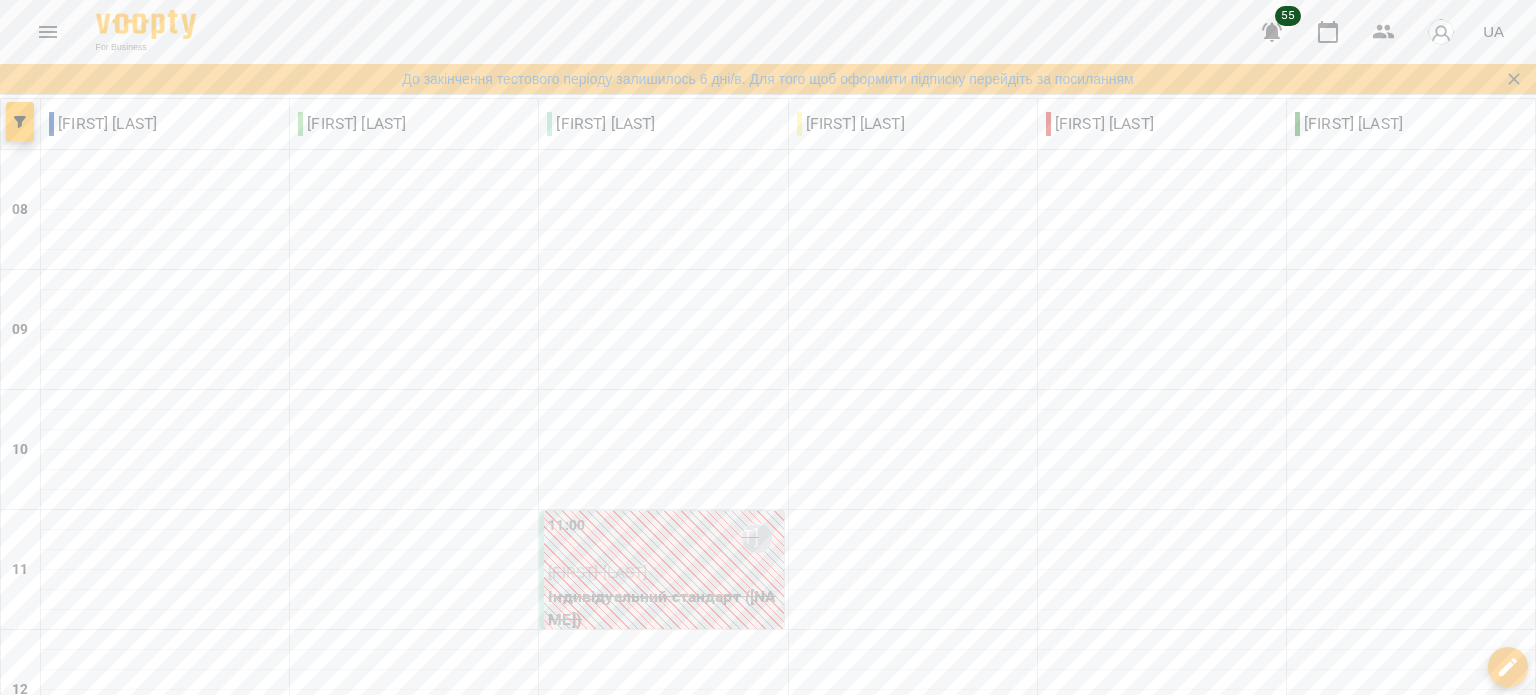 scroll, scrollTop: 900, scrollLeft: 0, axis: vertical 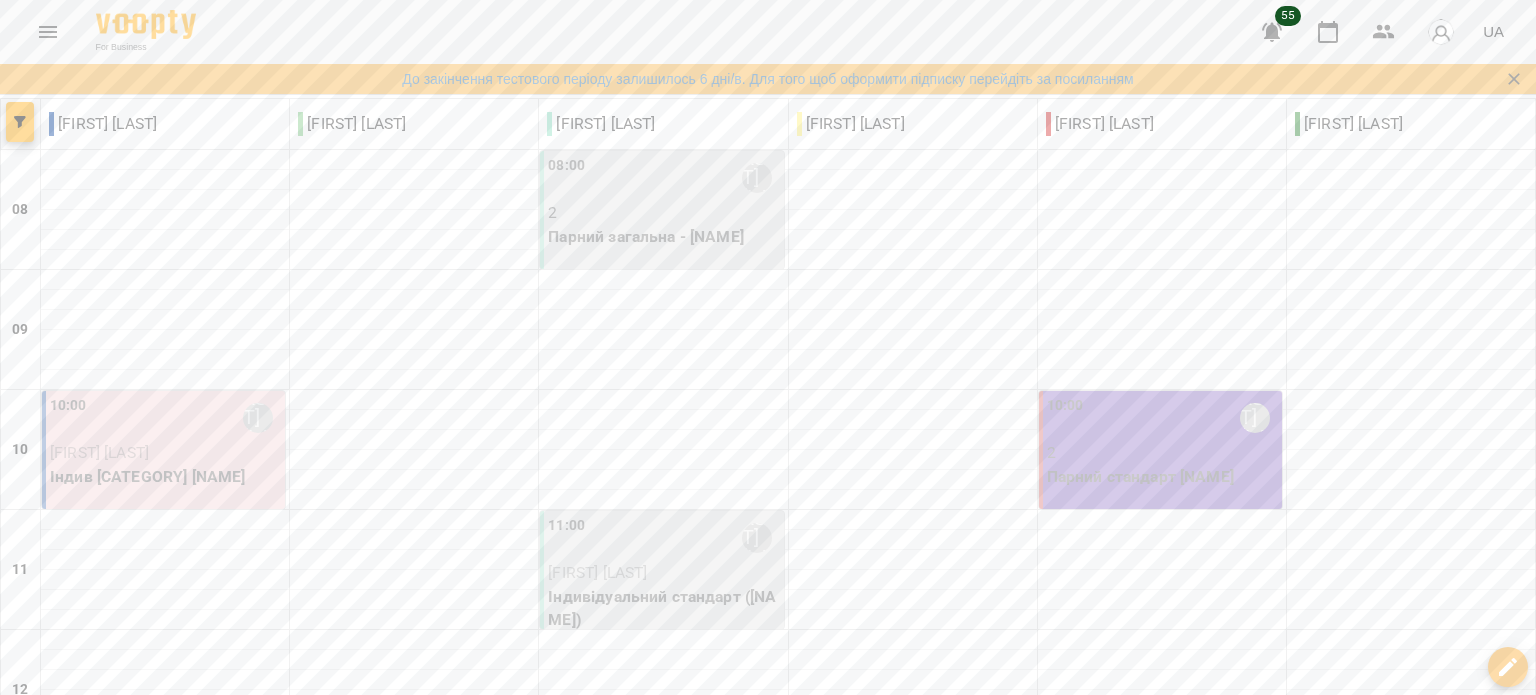 click on "08:00 Валентина Мазурик" at bounding box center (663, 178) 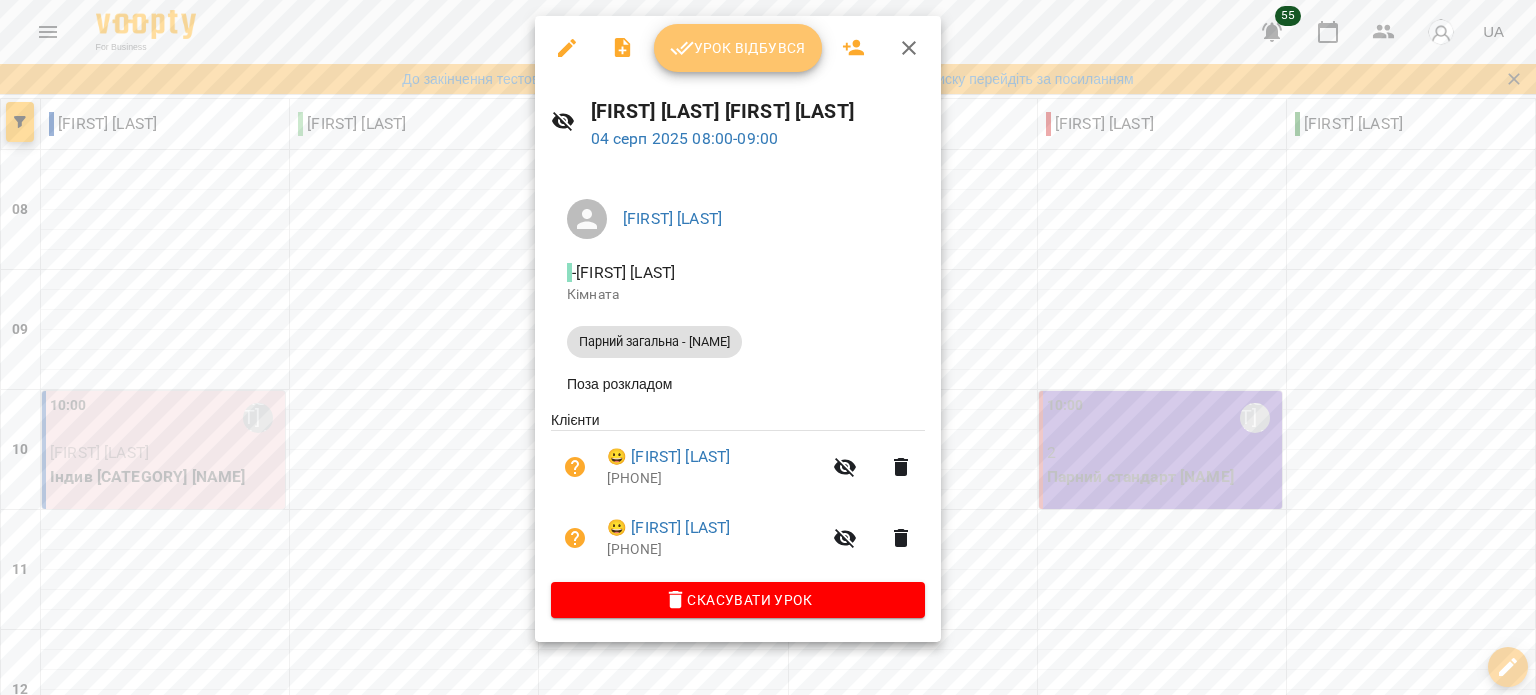 click on "Урок відбувся" at bounding box center [738, 48] 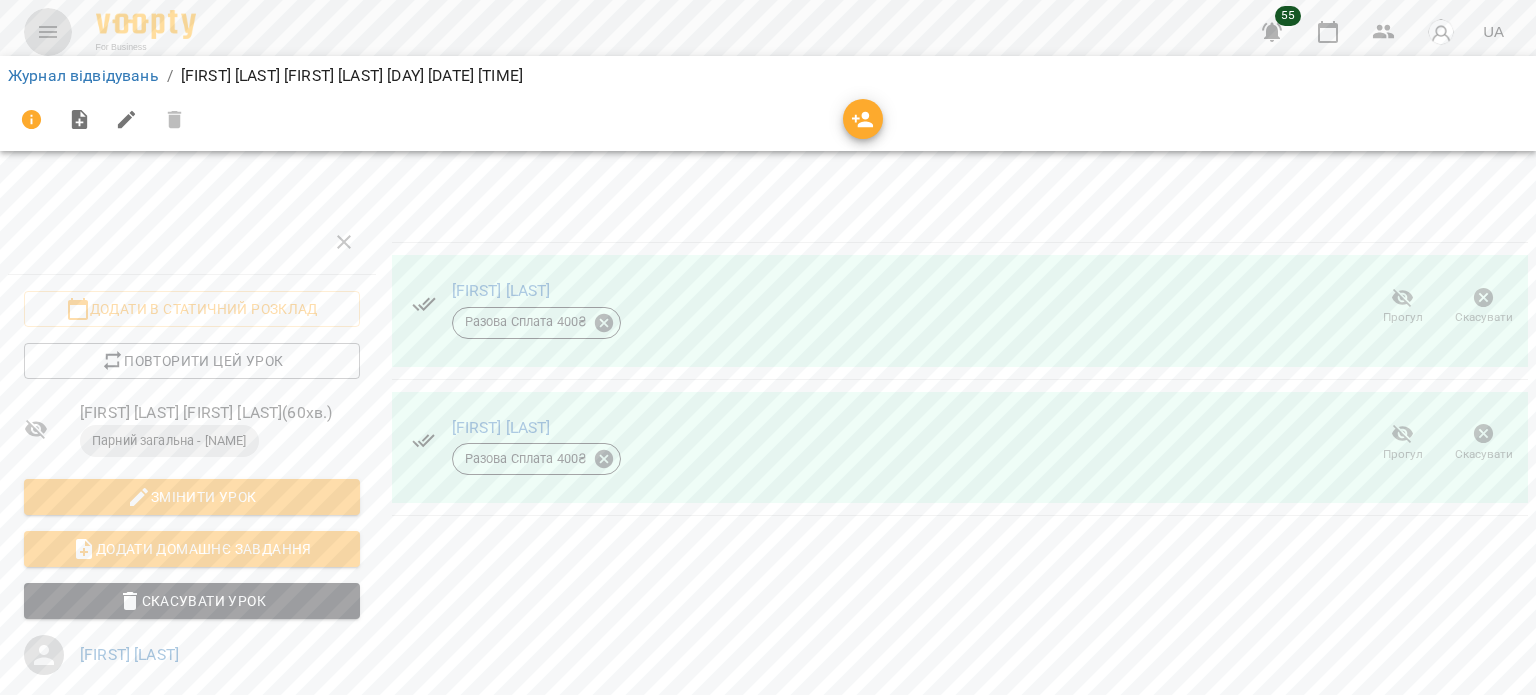 click 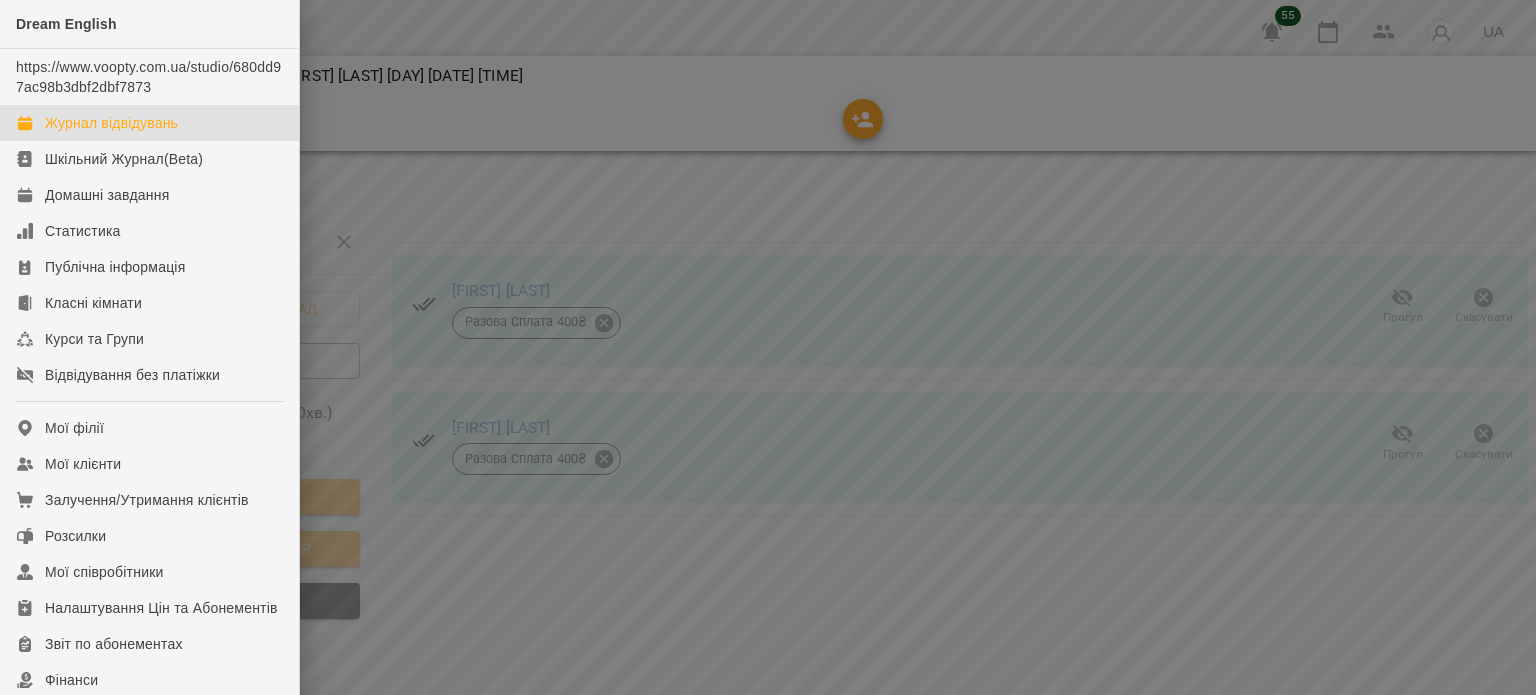 click on "Журнал відвідувань" at bounding box center [111, 123] 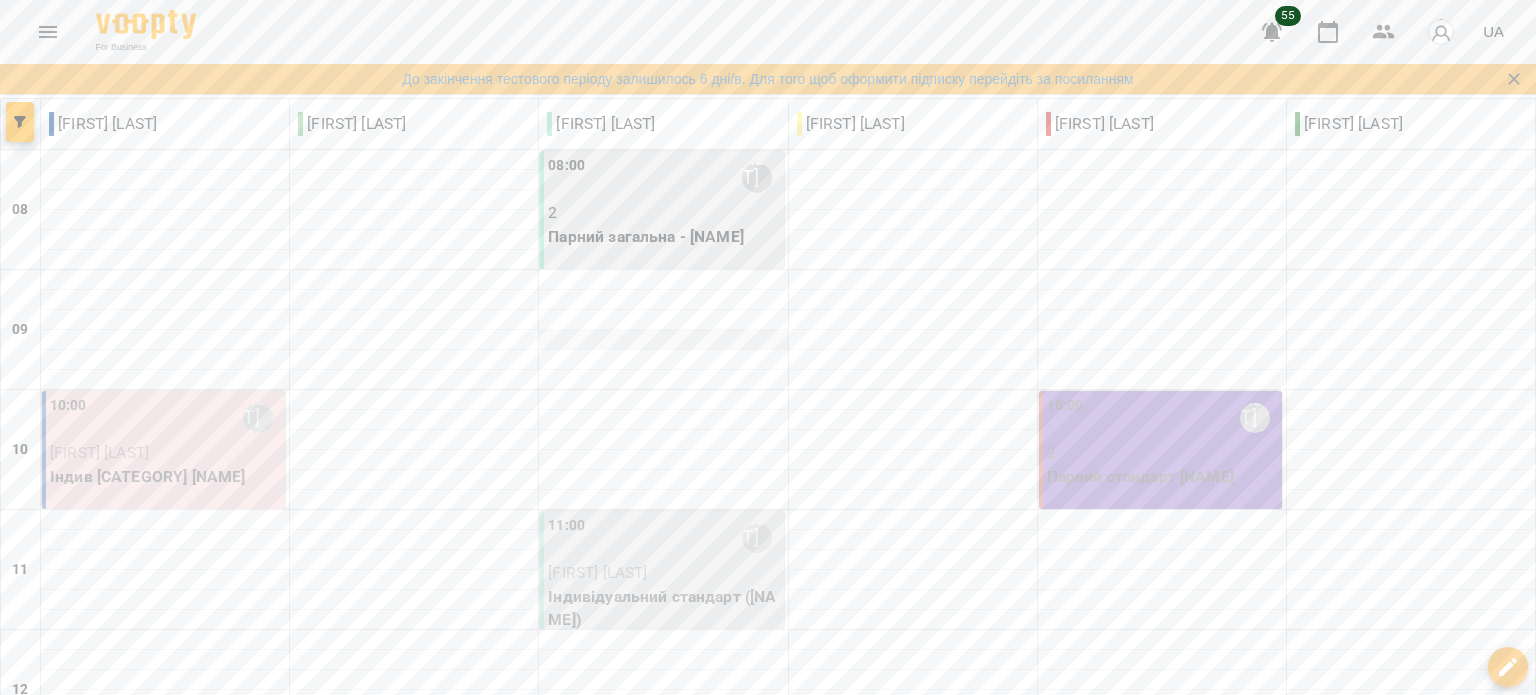 scroll, scrollTop: 400, scrollLeft: 0, axis: vertical 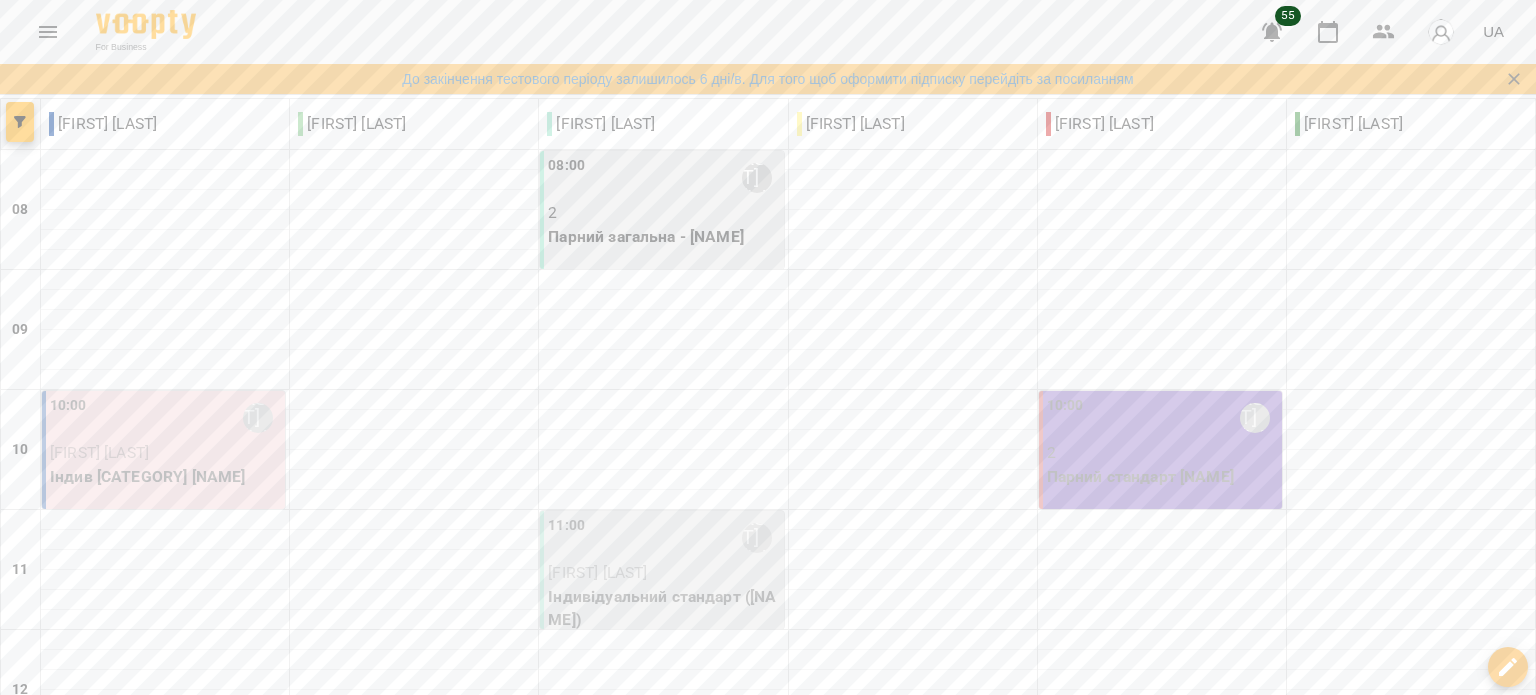 click on "[FIRST] [LAST]" at bounding box center (597, 572) 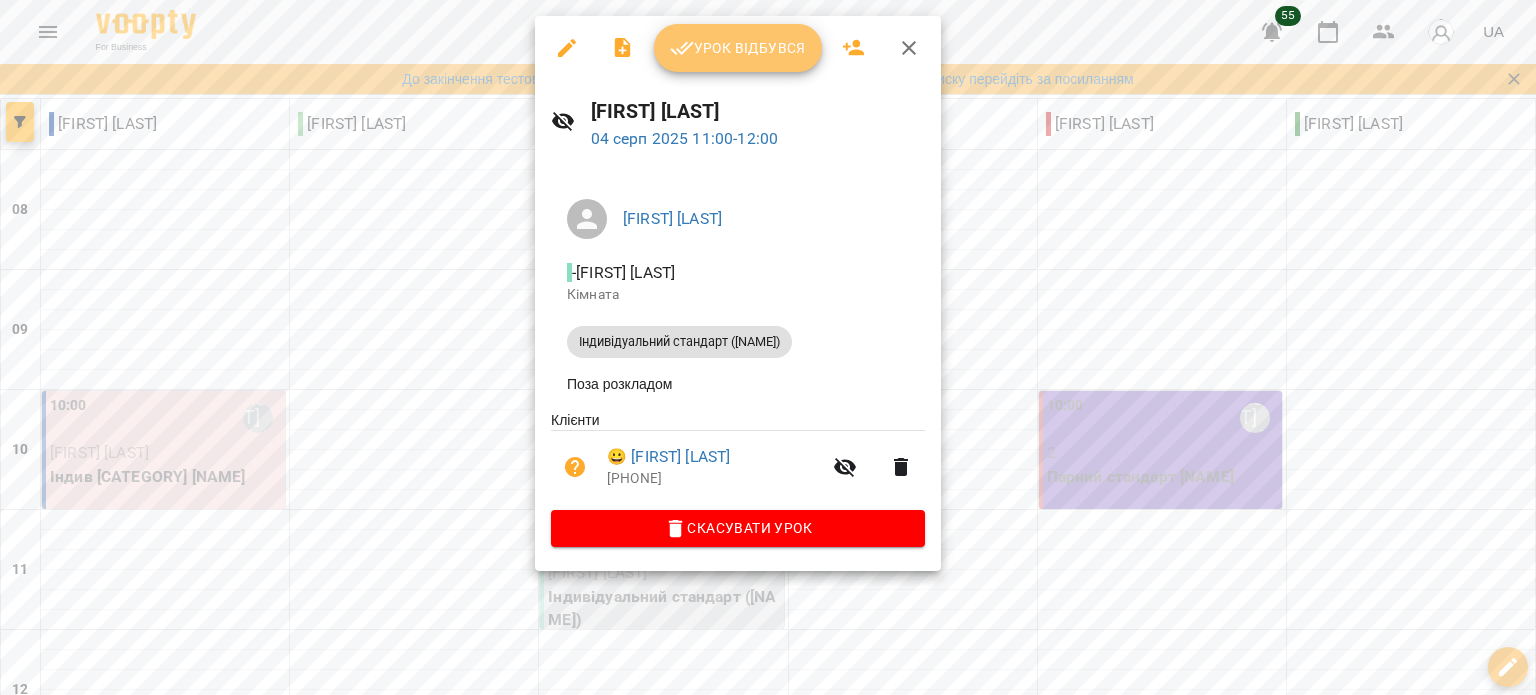 click on "Урок відбувся" at bounding box center (738, 48) 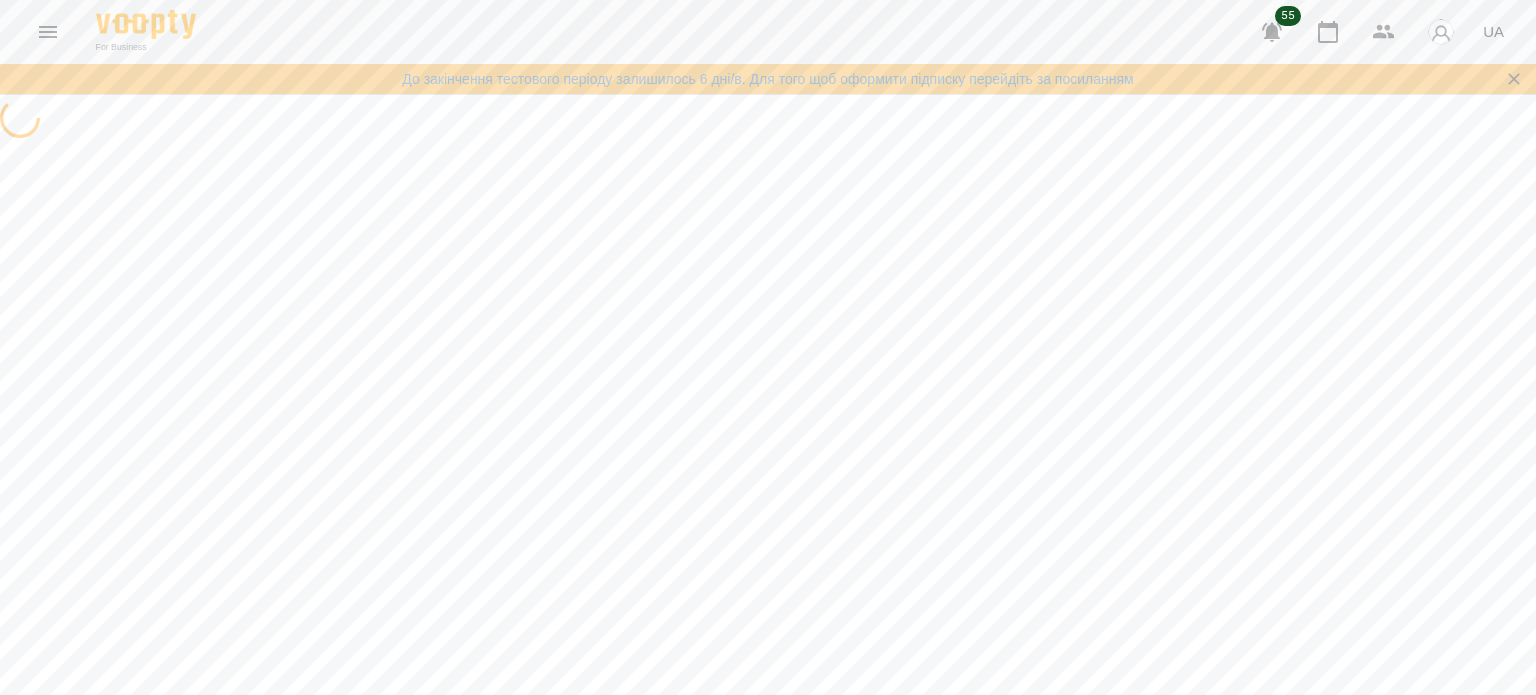click on "For Business 55 UA" at bounding box center (768, 32) 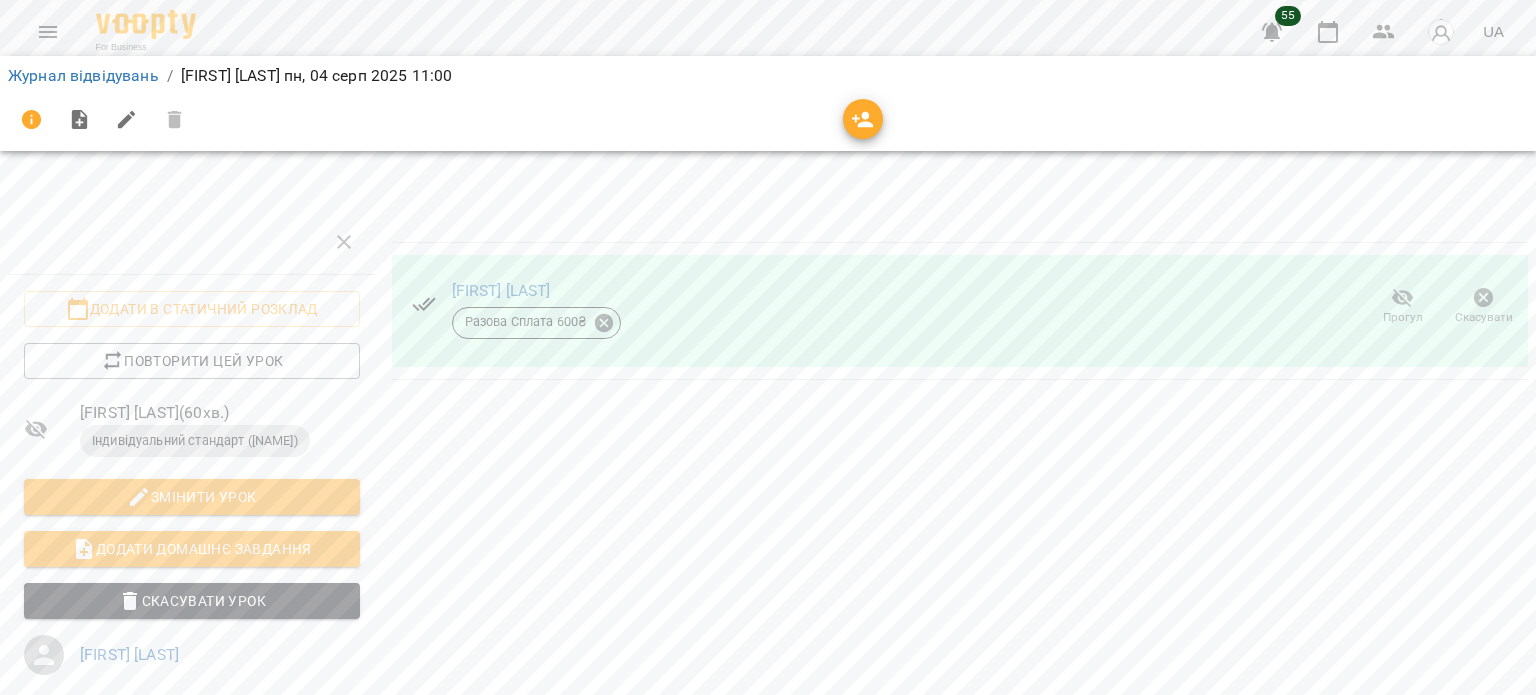 click 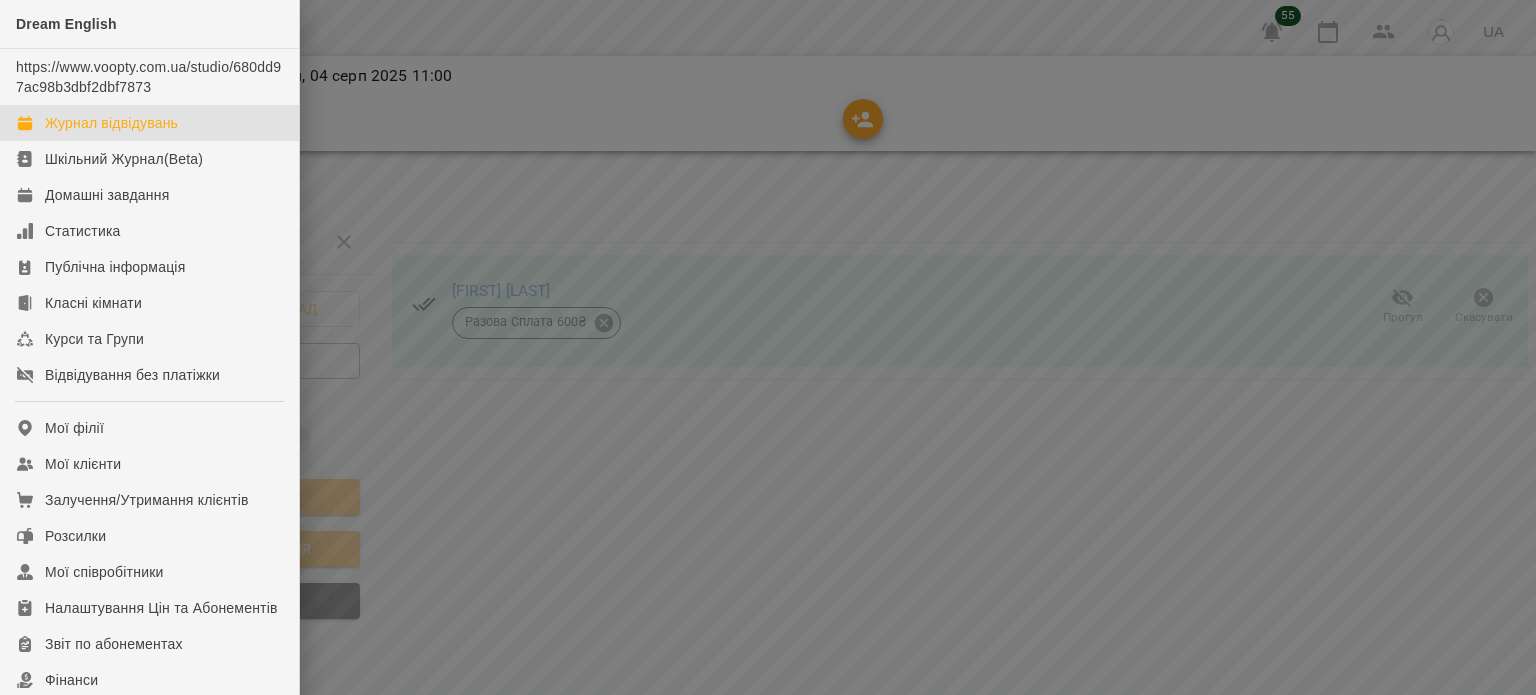 click on "Журнал відвідувань" at bounding box center [111, 123] 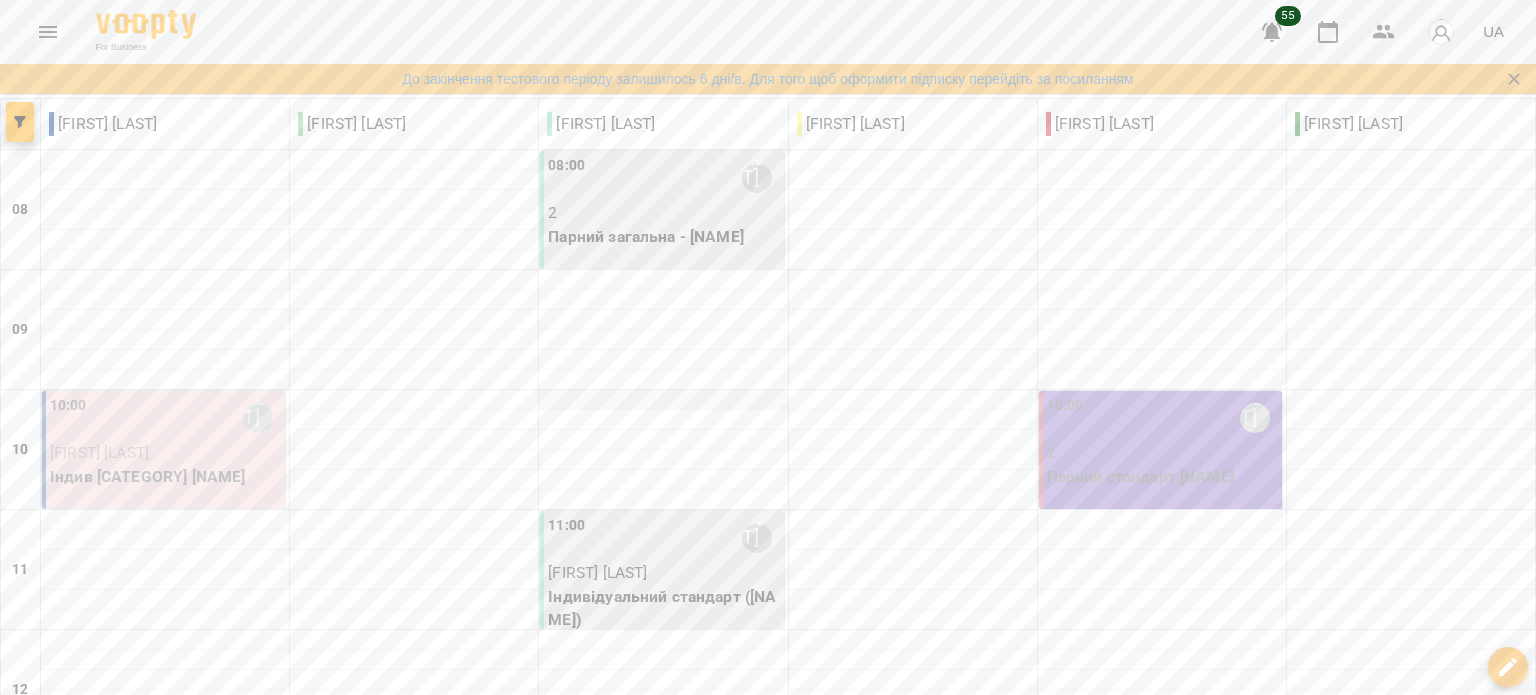 scroll, scrollTop: 787, scrollLeft: 0, axis: vertical 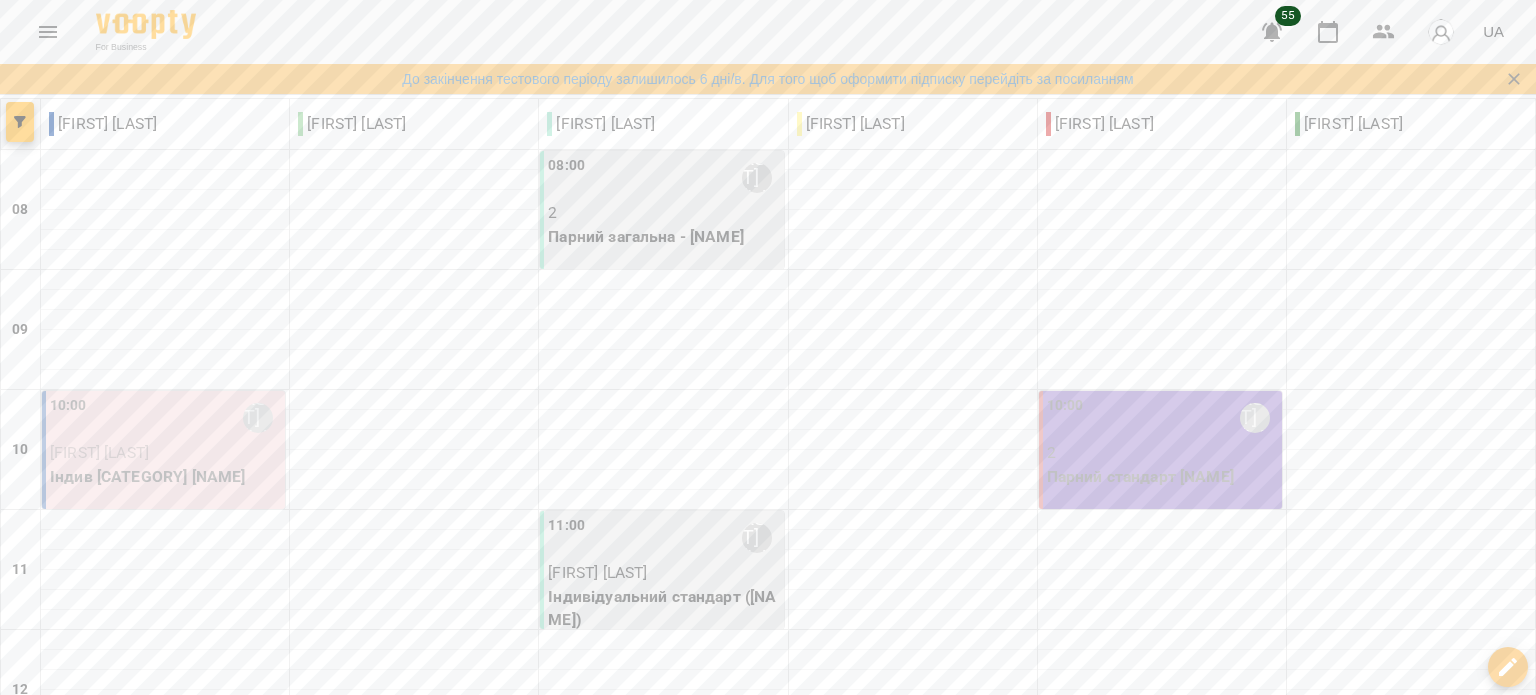 click on "вт" at bounding box center (430, 1976) 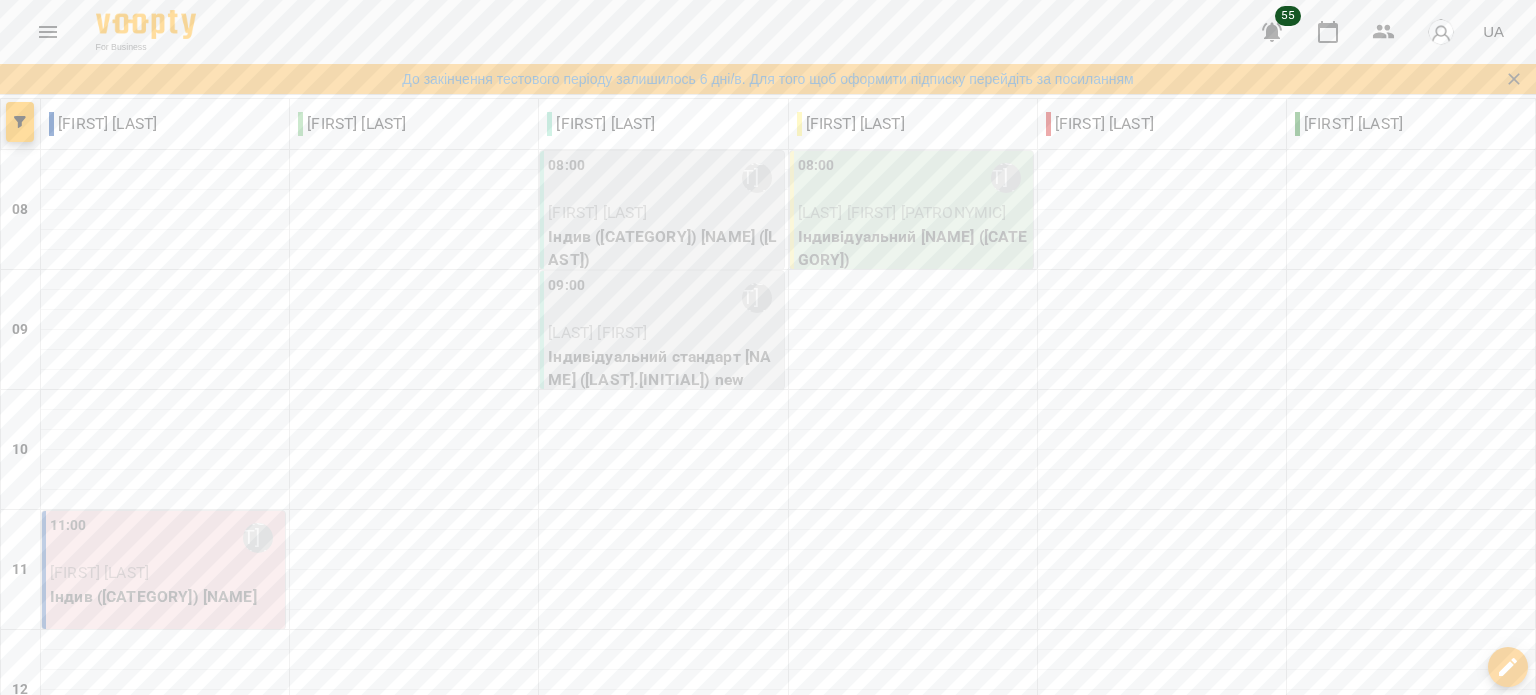 scroll, scrollTop: 787, scrollLeft: 0, axis: vertical 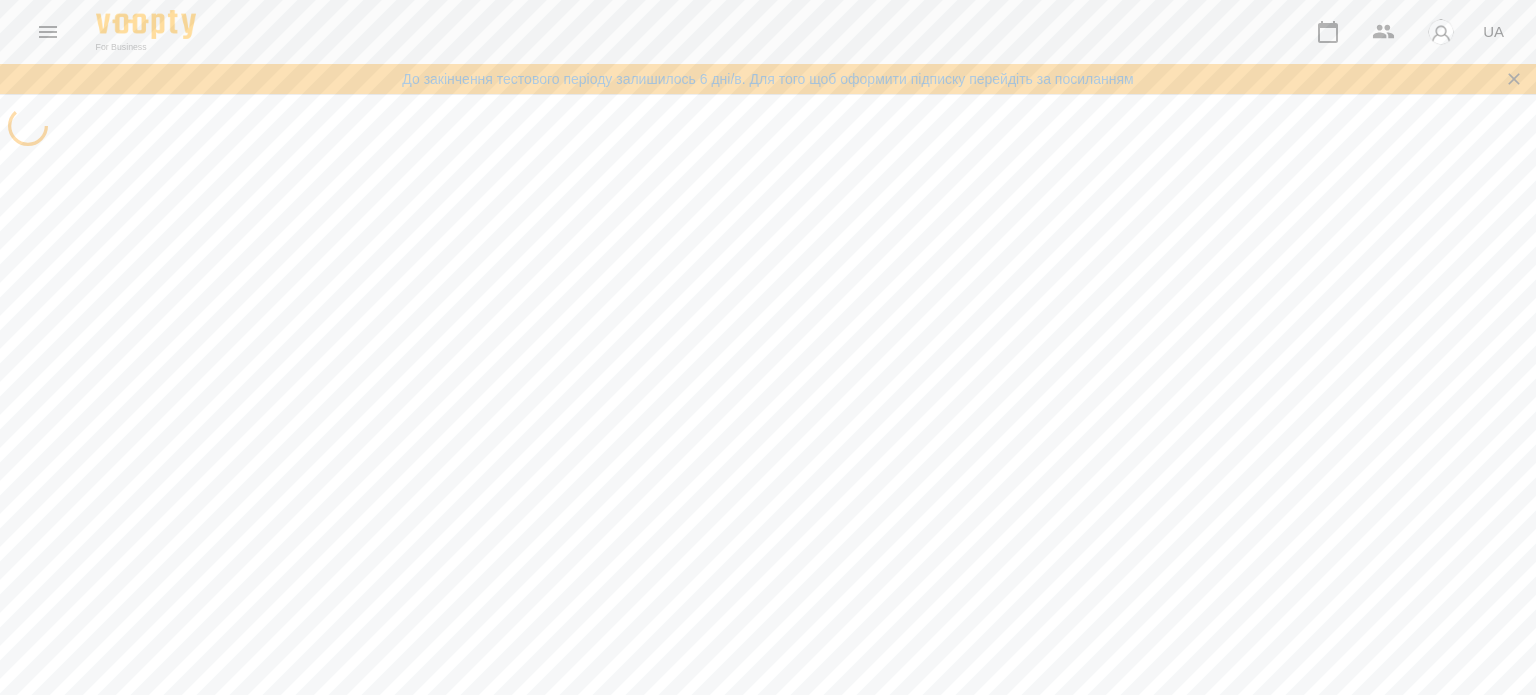 click 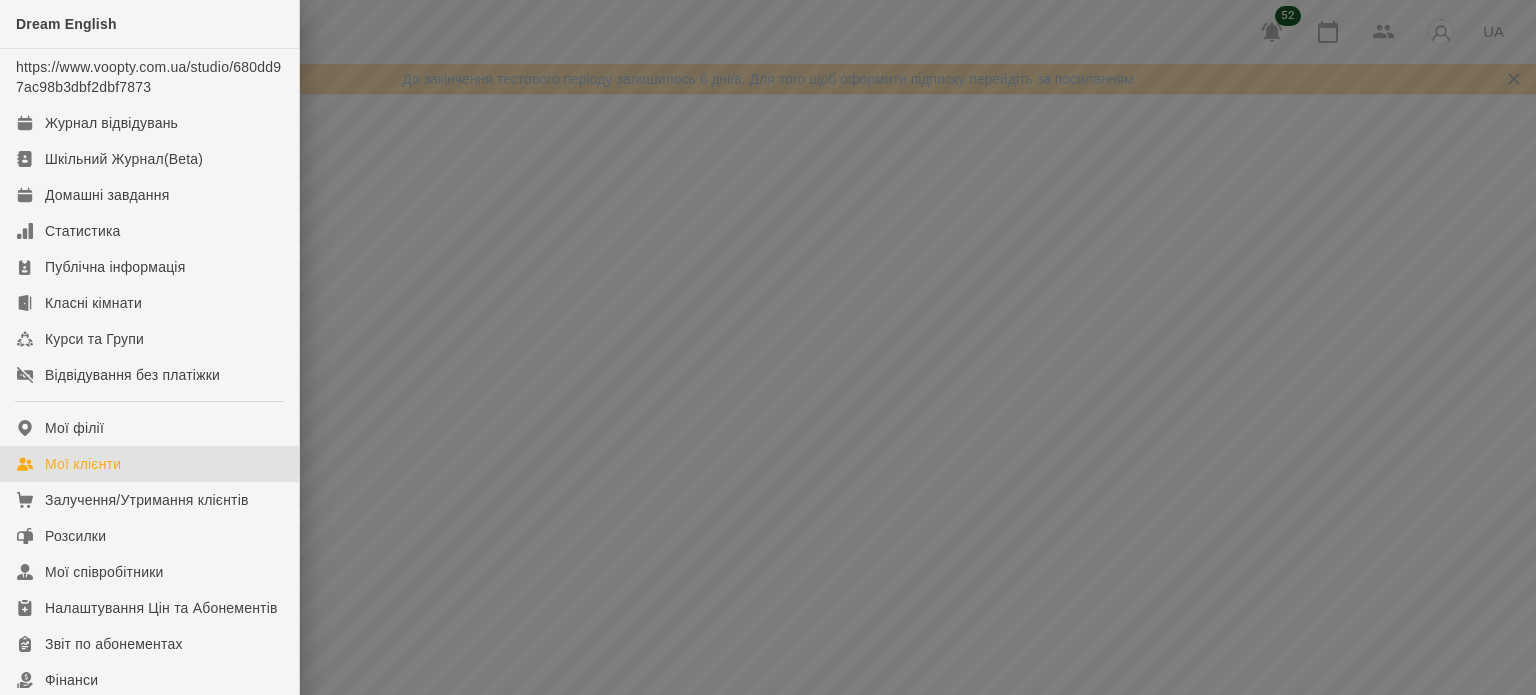 click on "Мої клієнти" at bounding box center [83, 464] 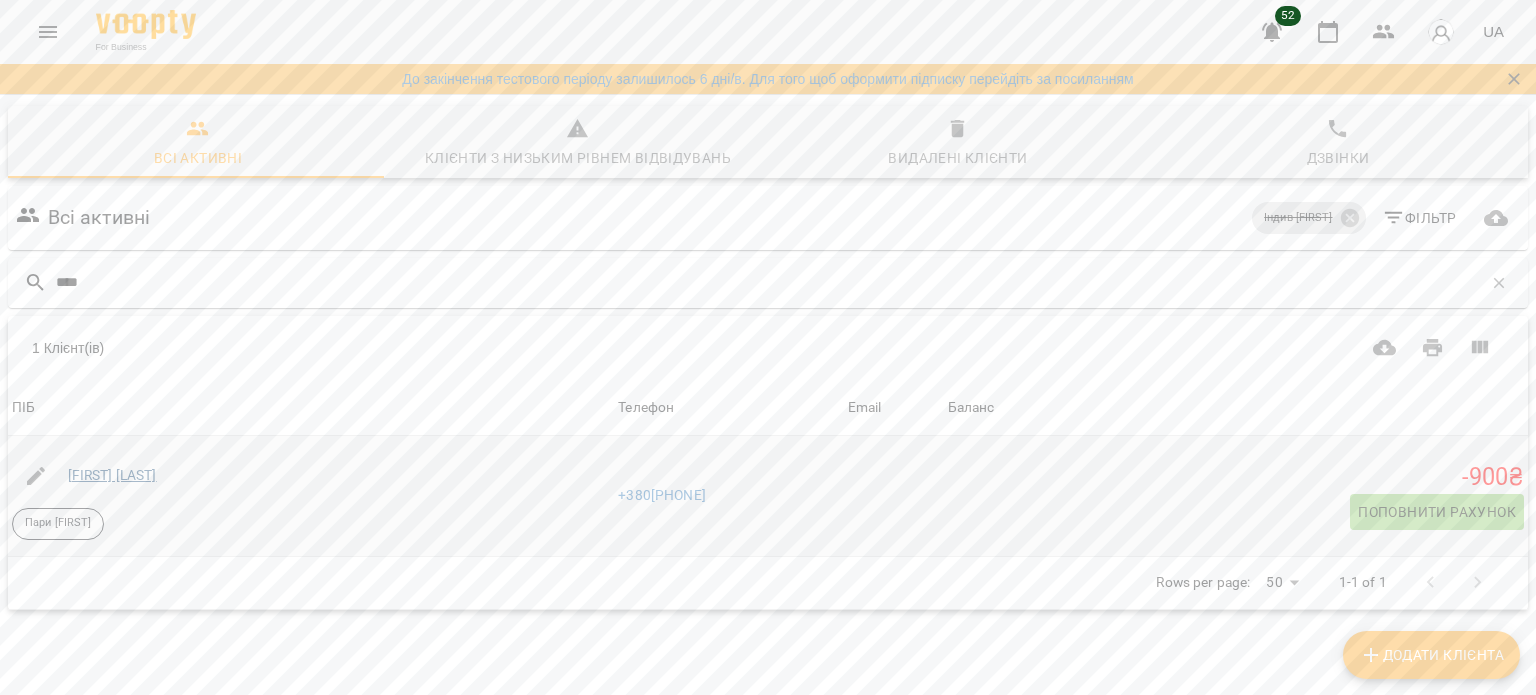 type on "****" 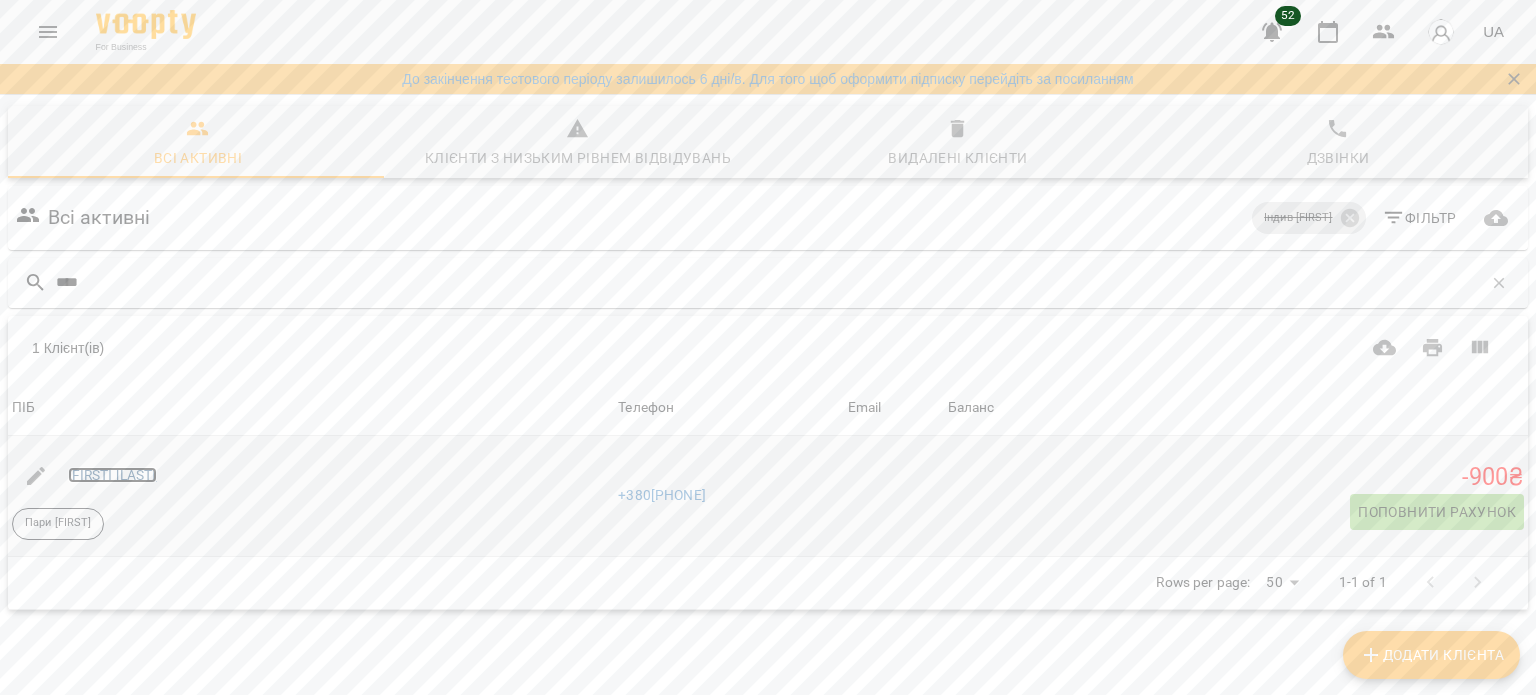click on "[FIRST] [LAST]" at bounding box center [112, 475] 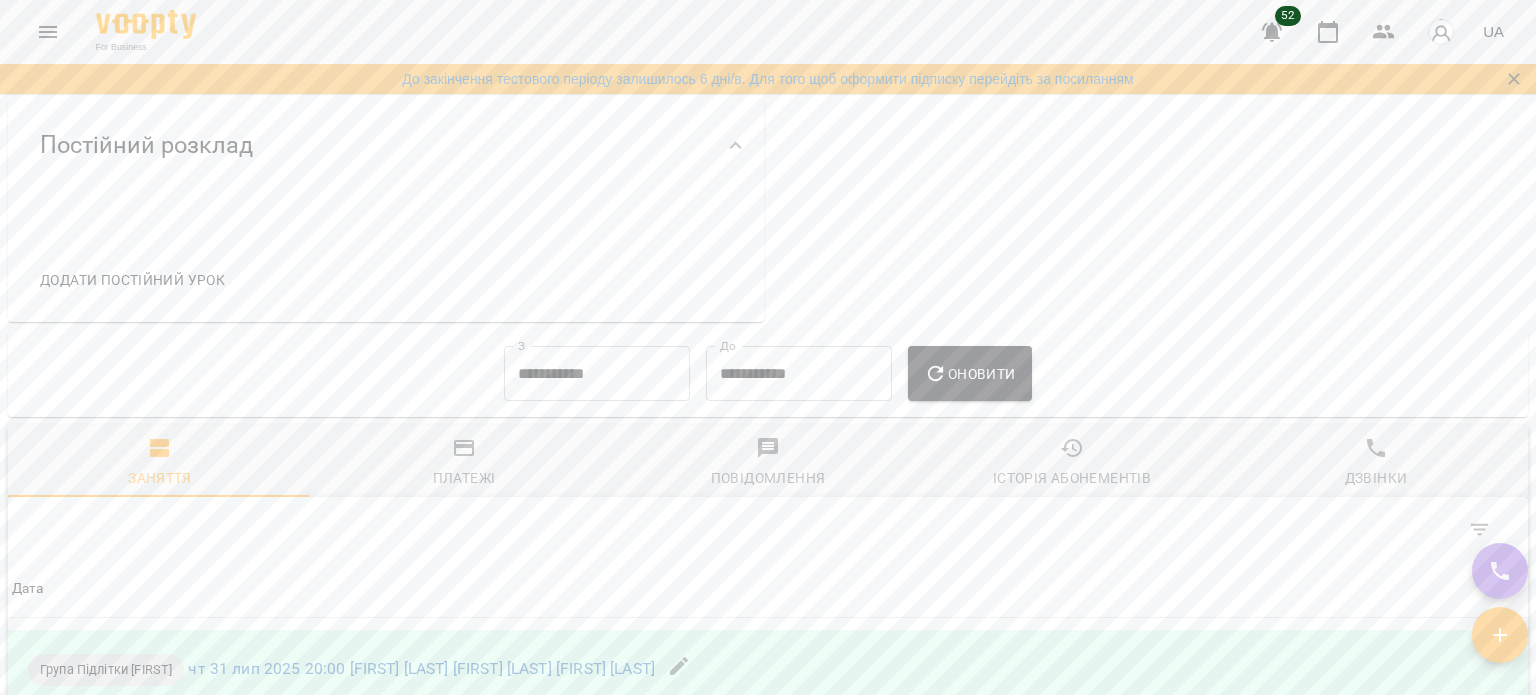 scroll, scrollTop: 655, scrollLeft: 0, axis: vertical 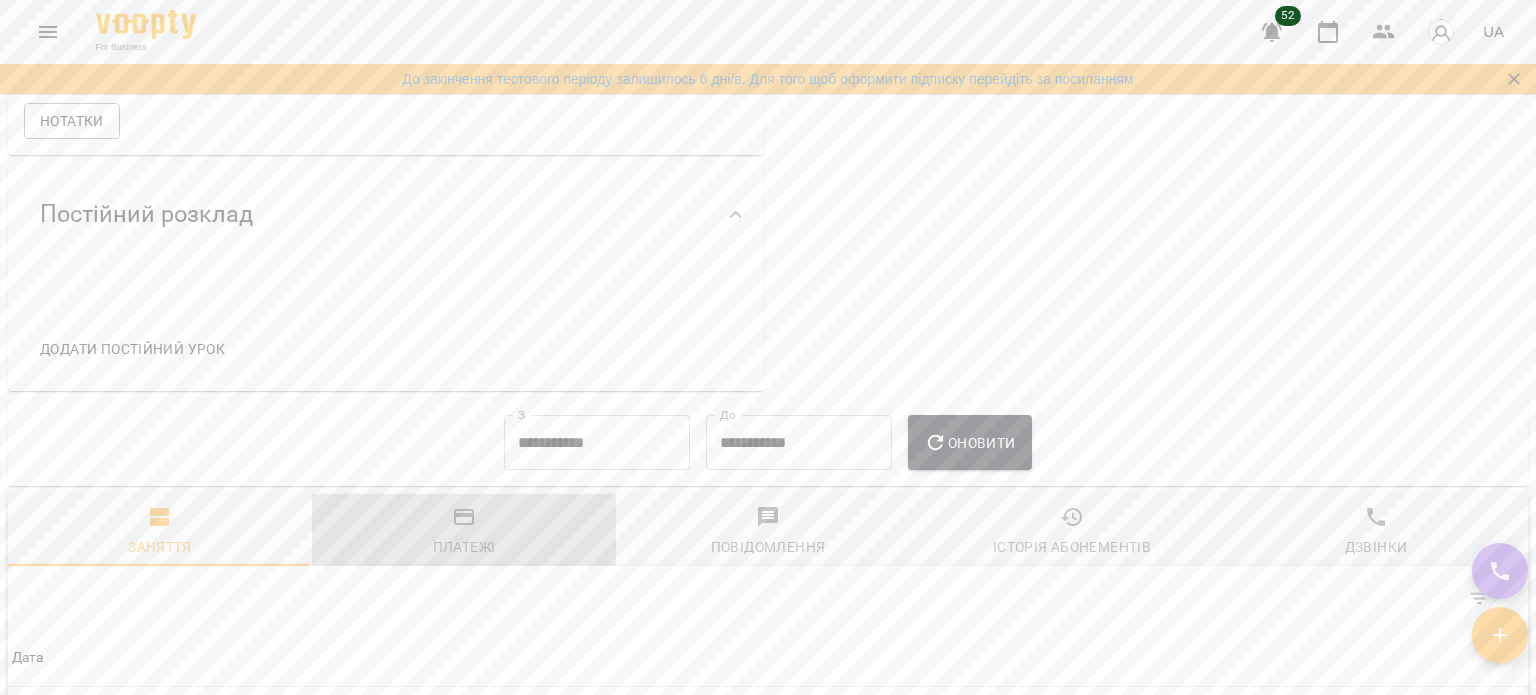 click on "Платежі" at bounding box center (464, 532) 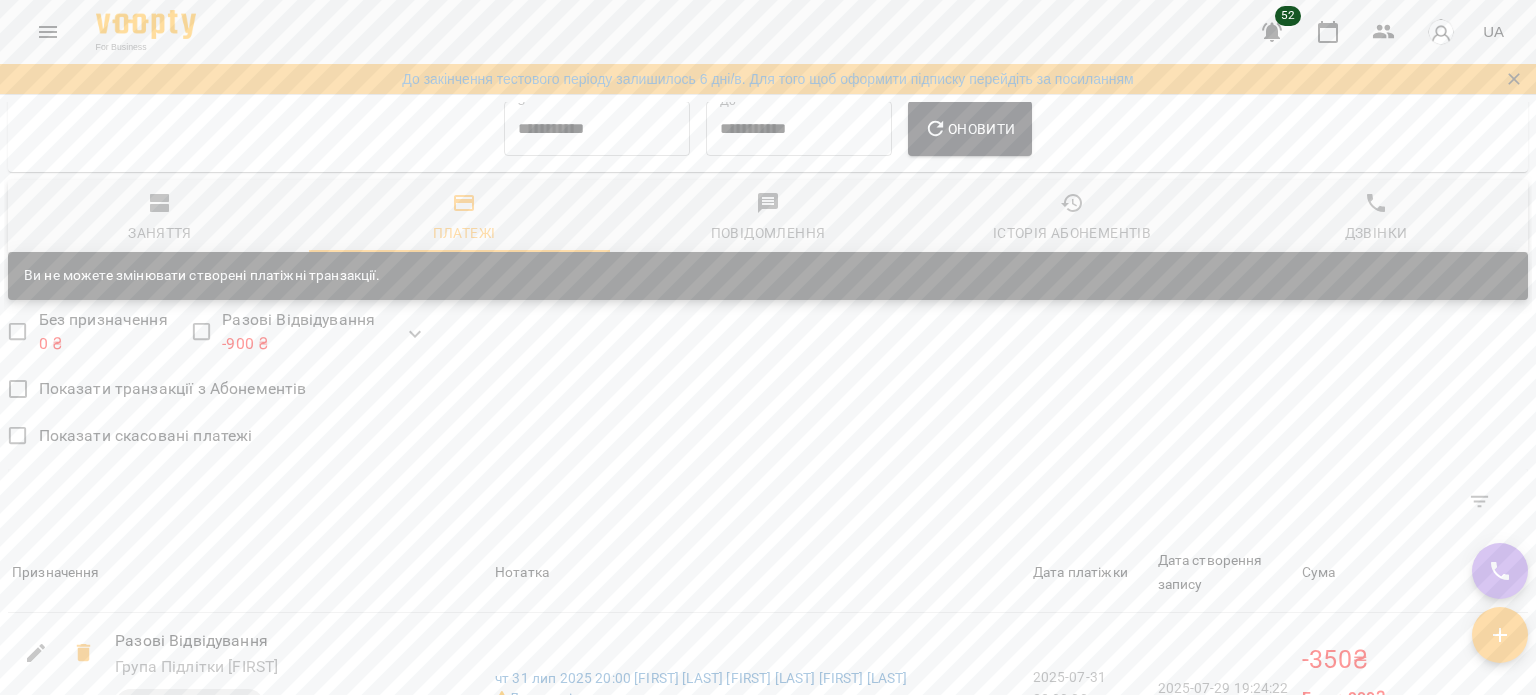 scroll, scrollTop: 966, scrollLeft: 0, axis: vertical 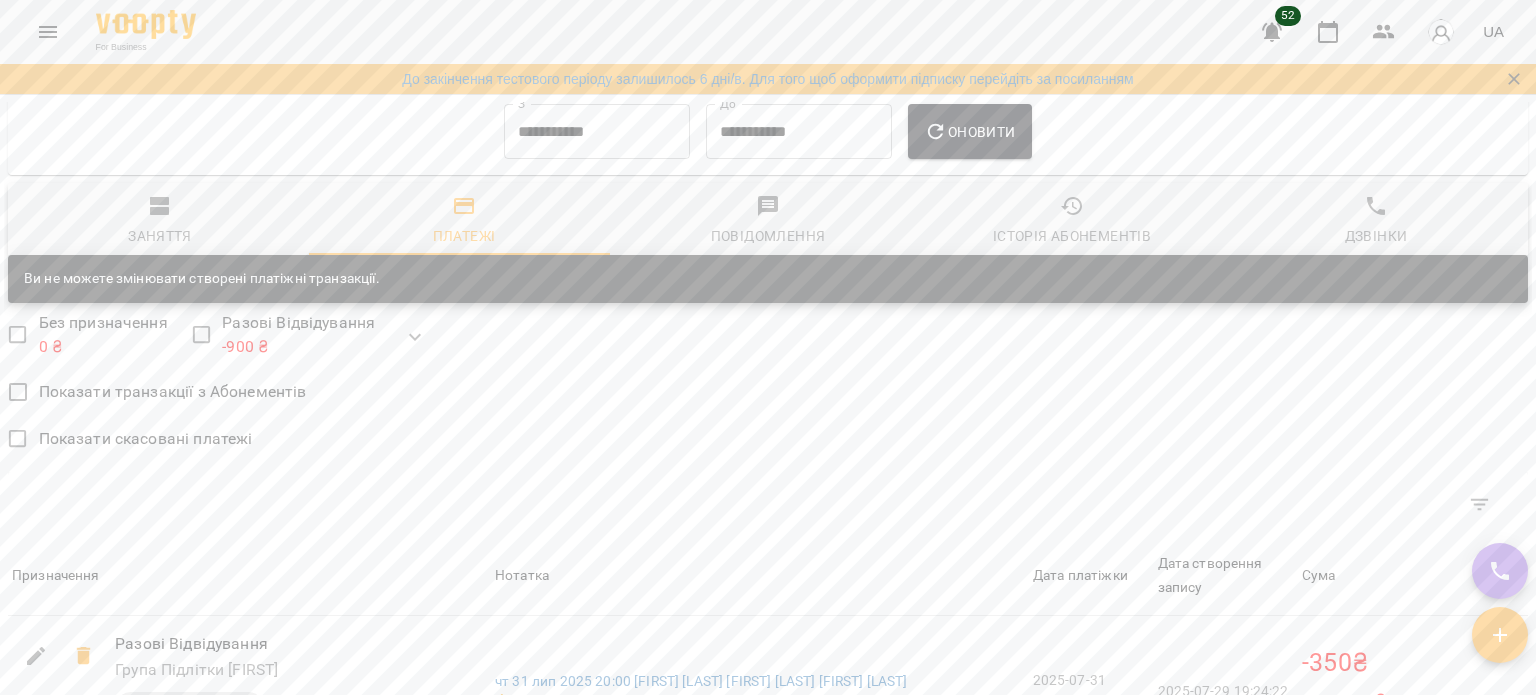 click on "Історія абонементів" at bounding box center [1072, 221] 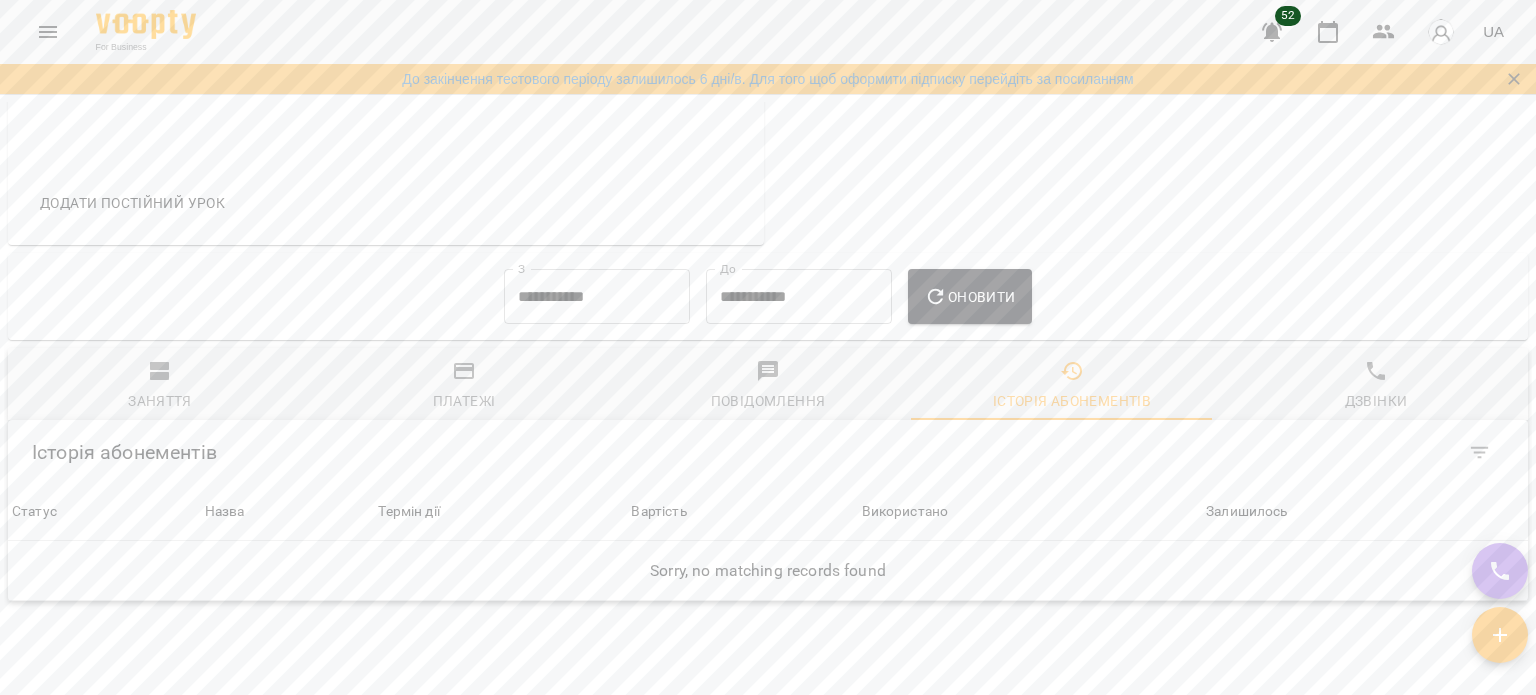 scroll, scrollTop: 935, scrollLeft: 0, axis: vertical 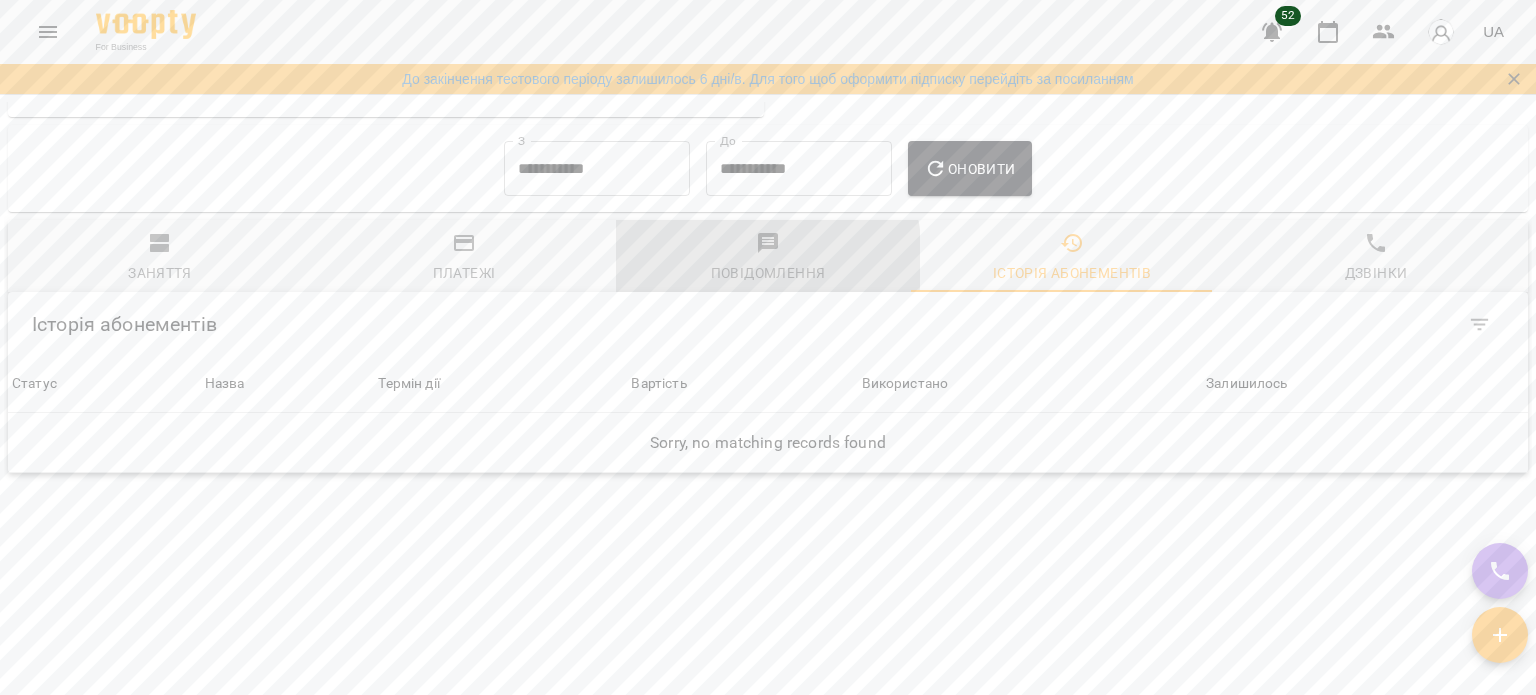 click on "Повідомлення" at bounding box center (768, 258) 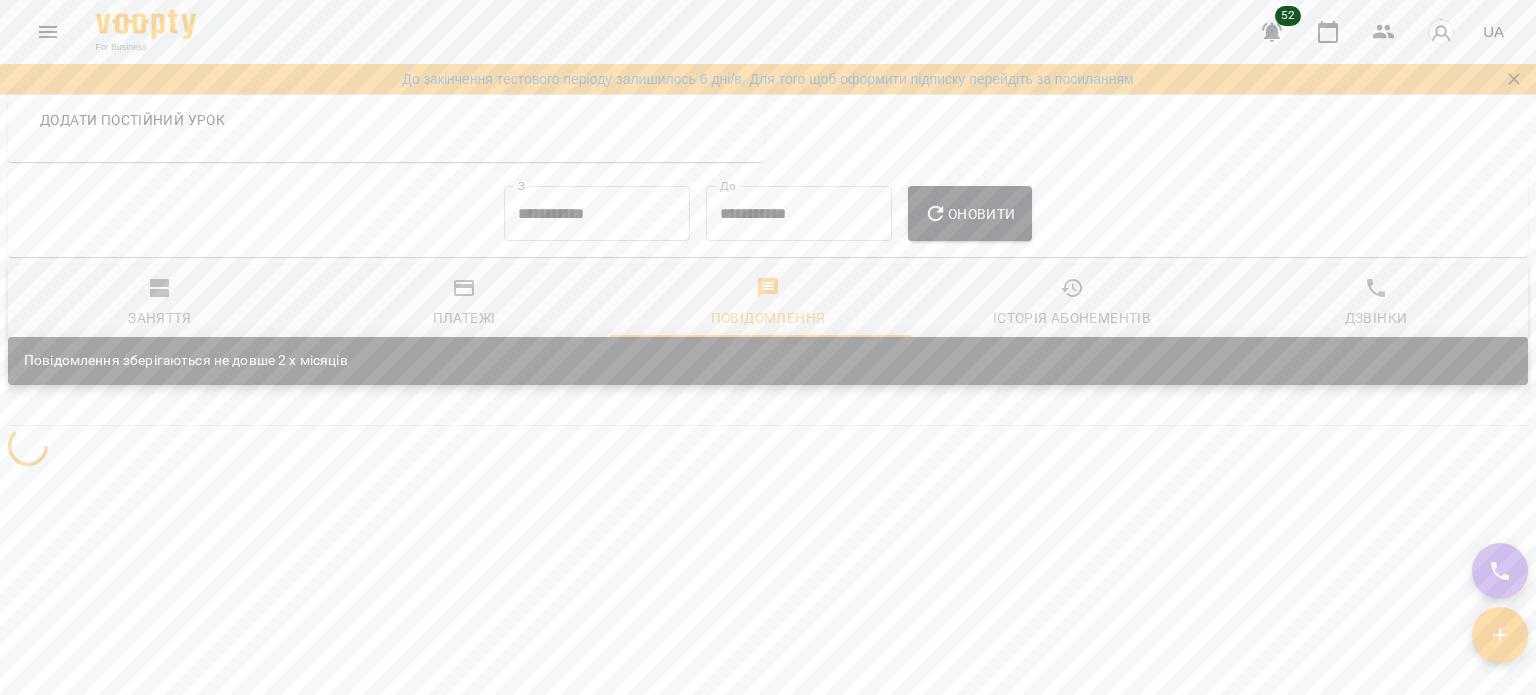 scroll, scrollTop: 843, scrollLeft: 0, axis: vertical 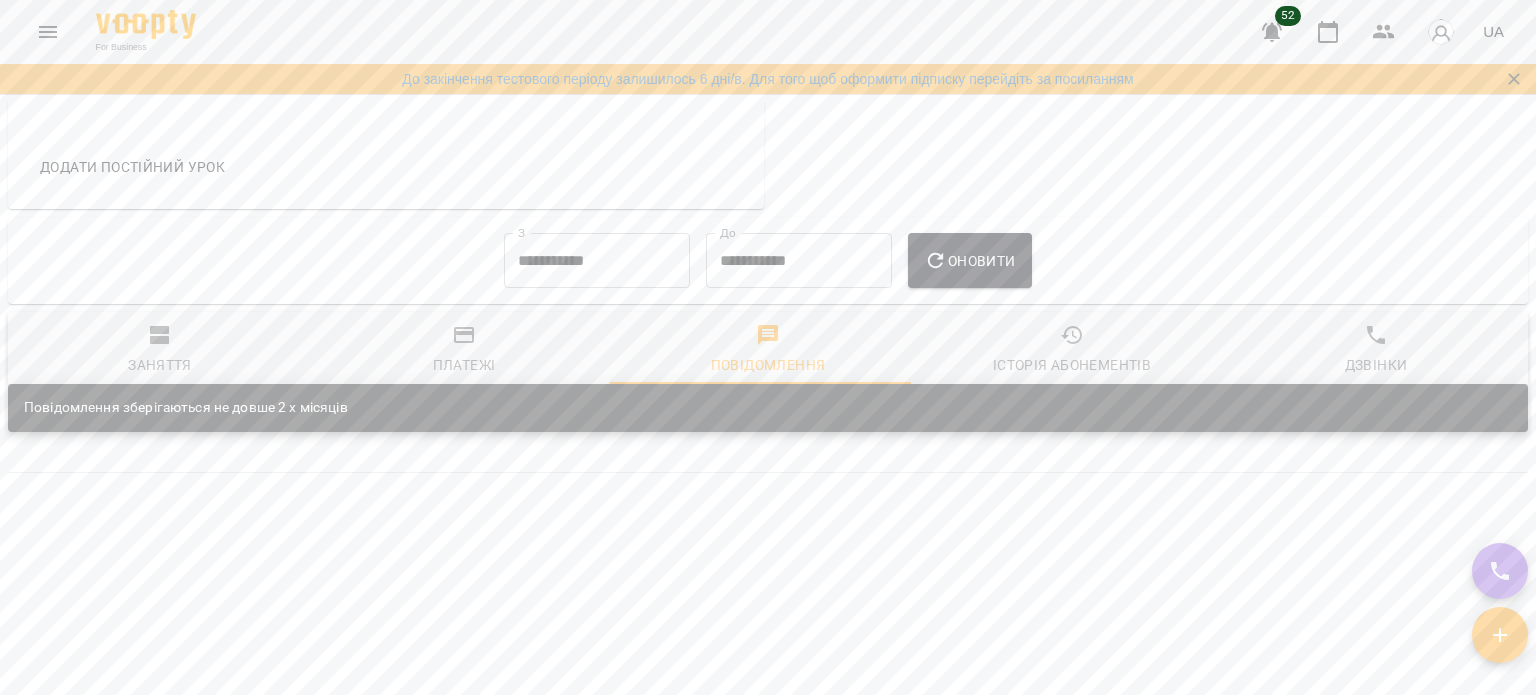 click on "**********" at bounding box center [768, 261] 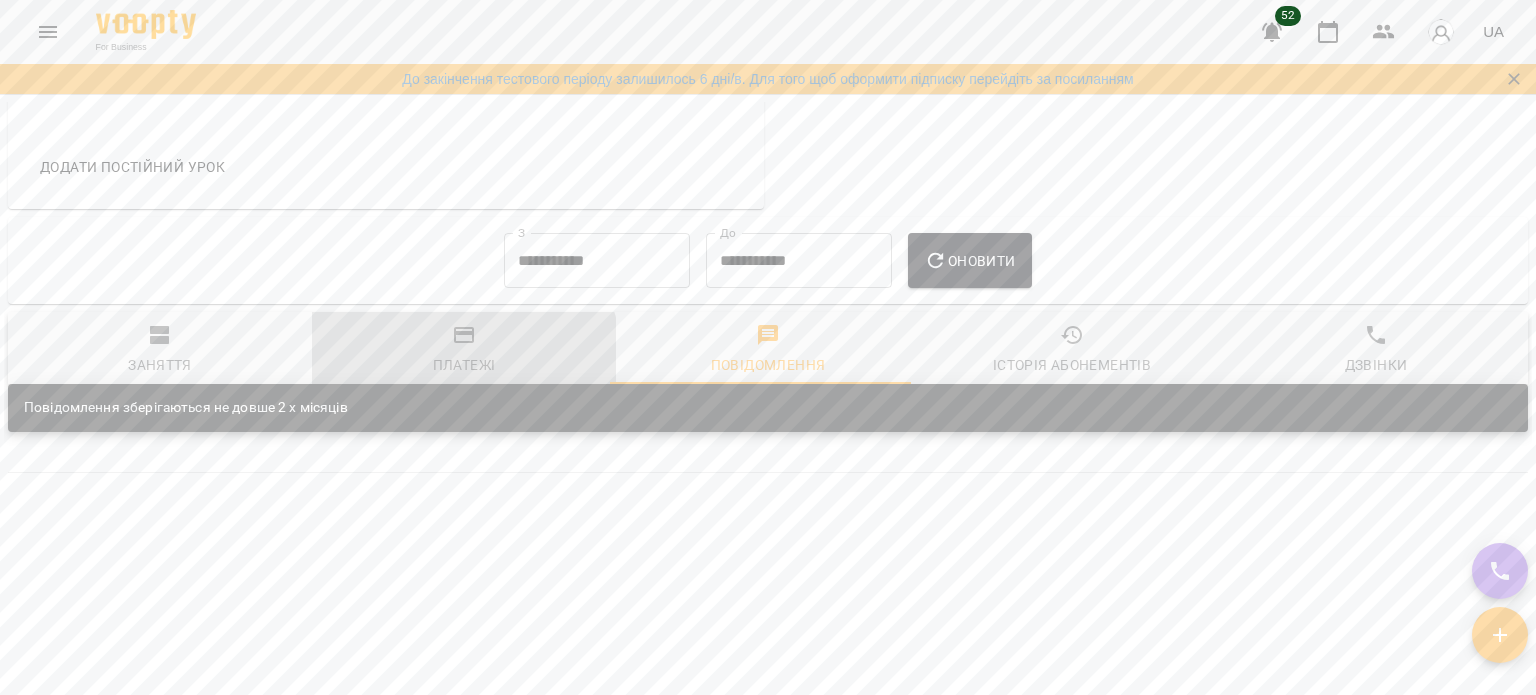 click on "Платежі" at bounding box center [464, 365] 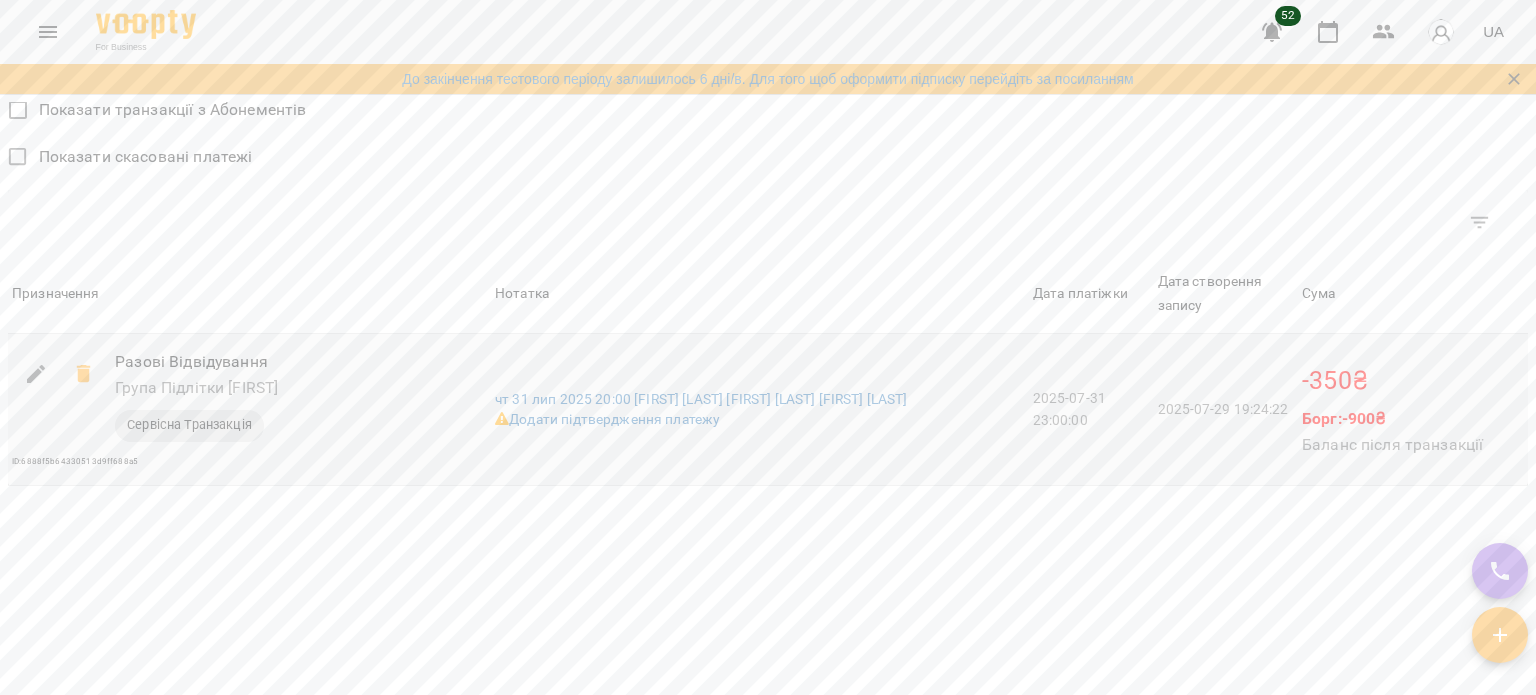 scroll, scrollTop: 1266, scrollLeft: 0, axis: vertical 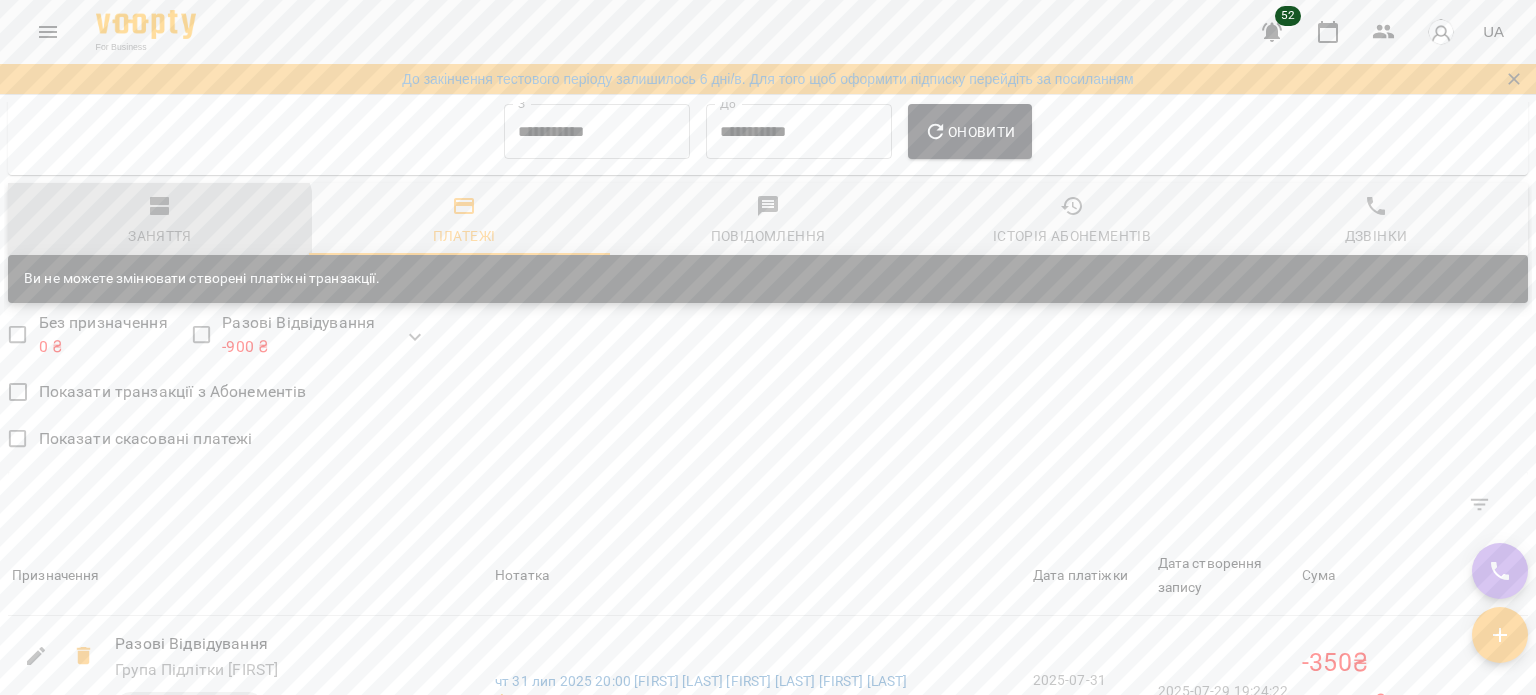 click on "Заняття" at bounding box center [160, 236] 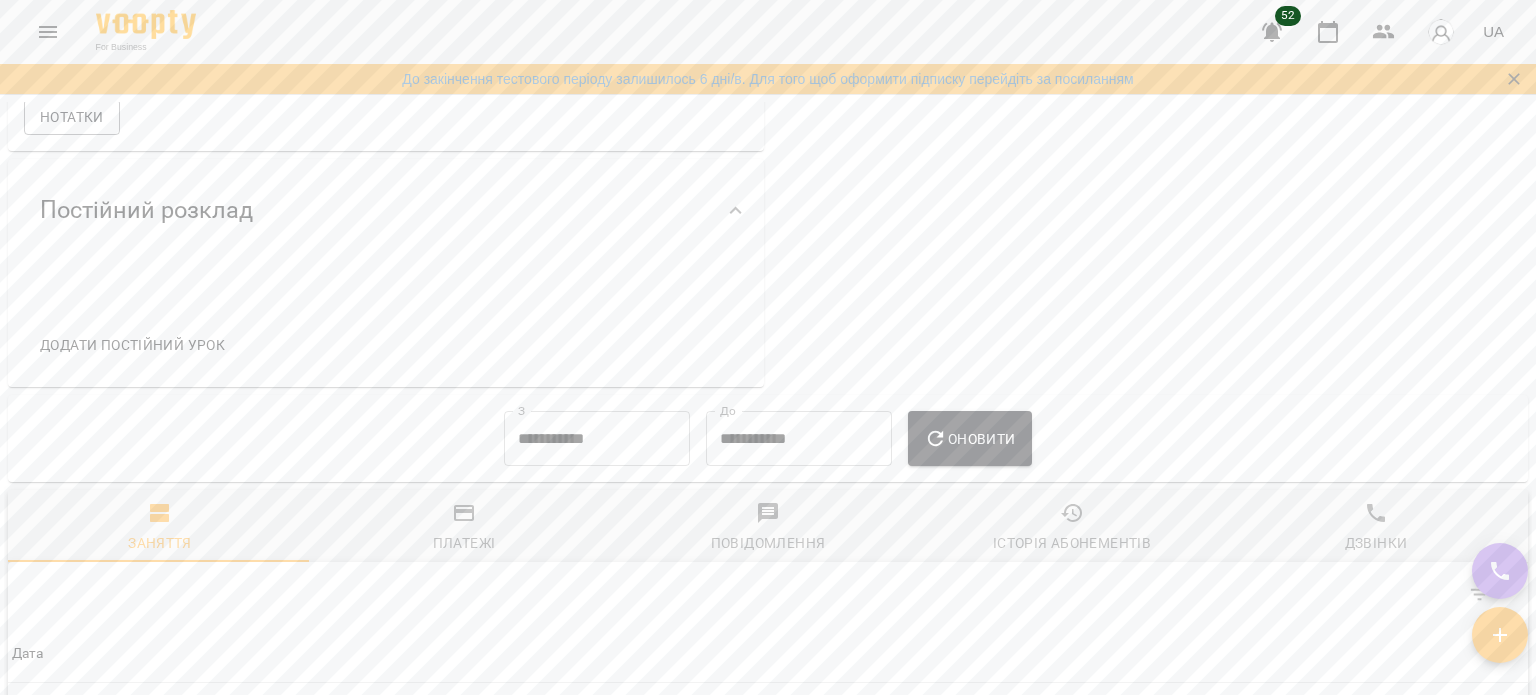 scroll, scrollTop: 655, scrollLeft: 0, axis: vertical 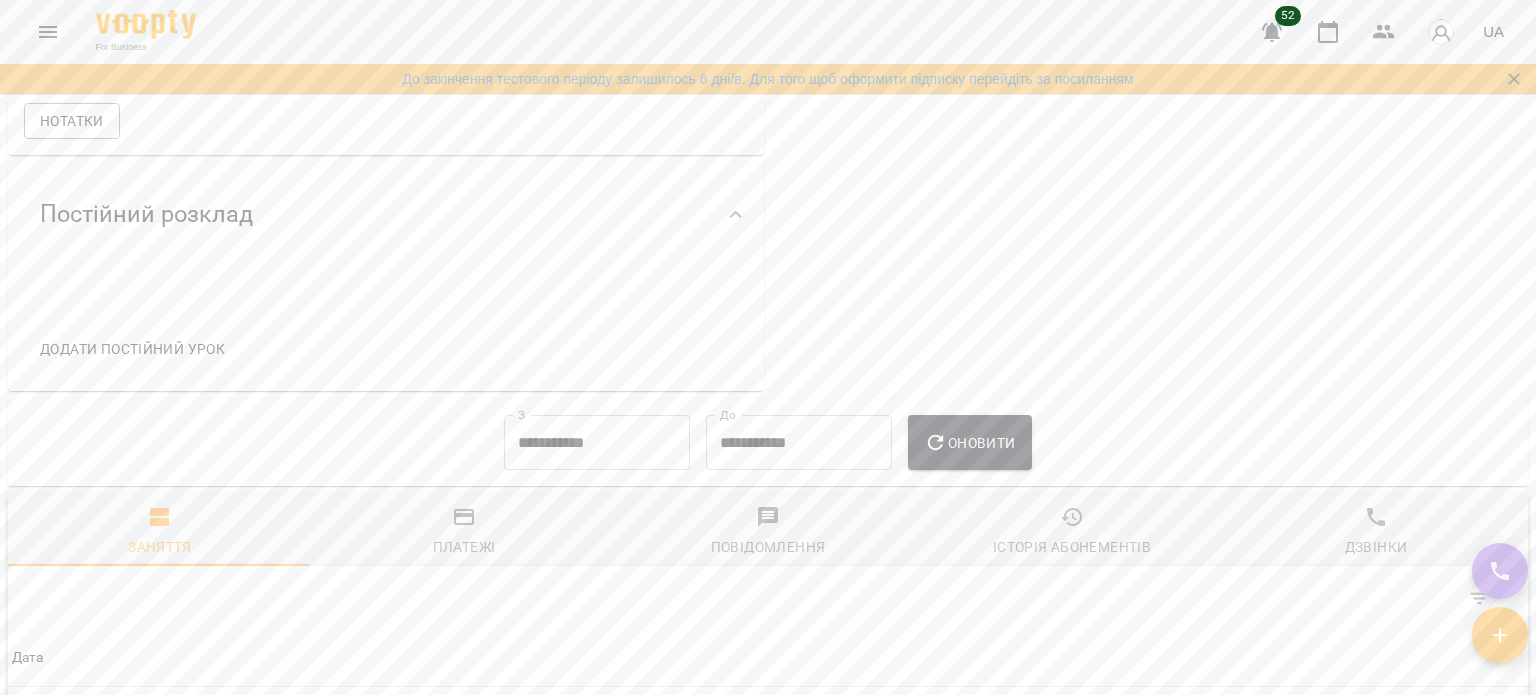 click at bounding box center (48, 32) 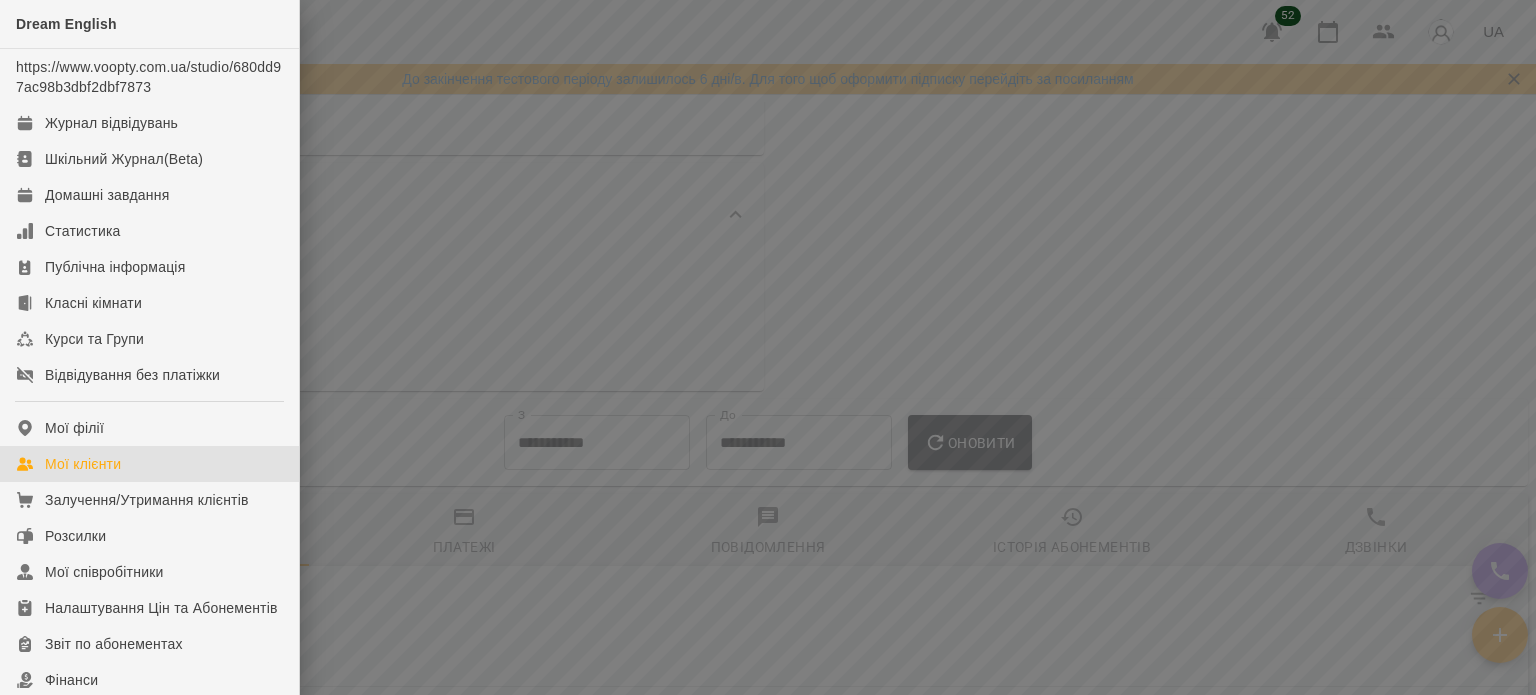 click on "Мої клієнти" at bounding box center [83, 464] 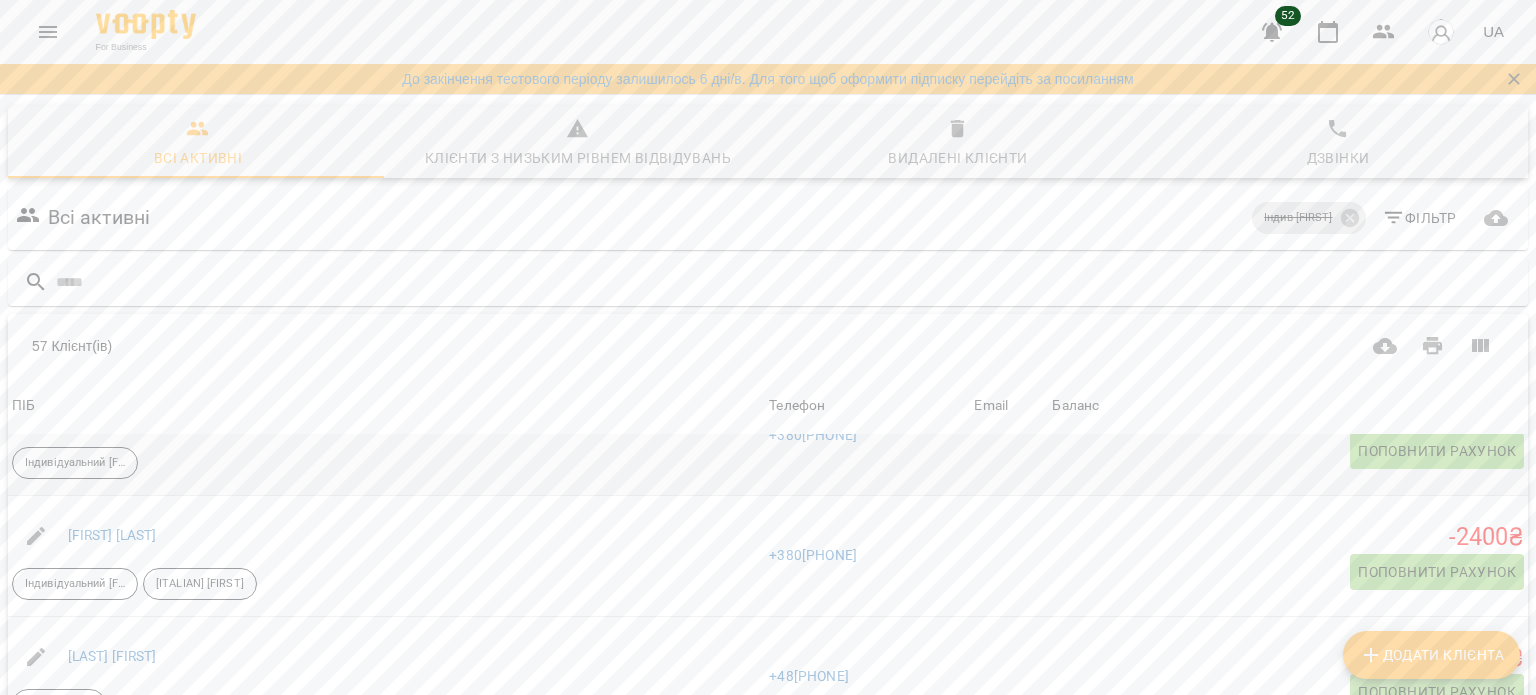 scroll, scrollTop: 400, scrollLeft: 0, axis: vertical 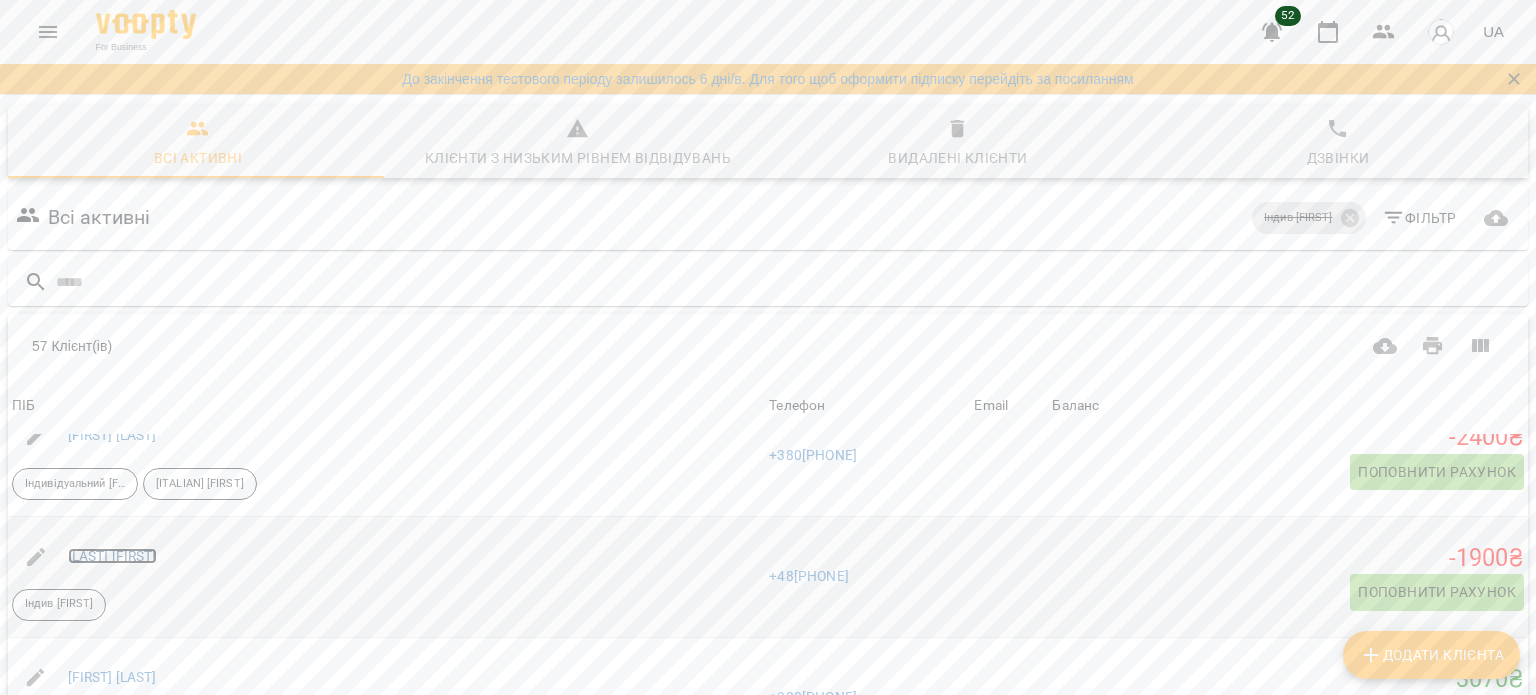 click on "[LAST] [FIRST]" at bounding box center [112, 556] 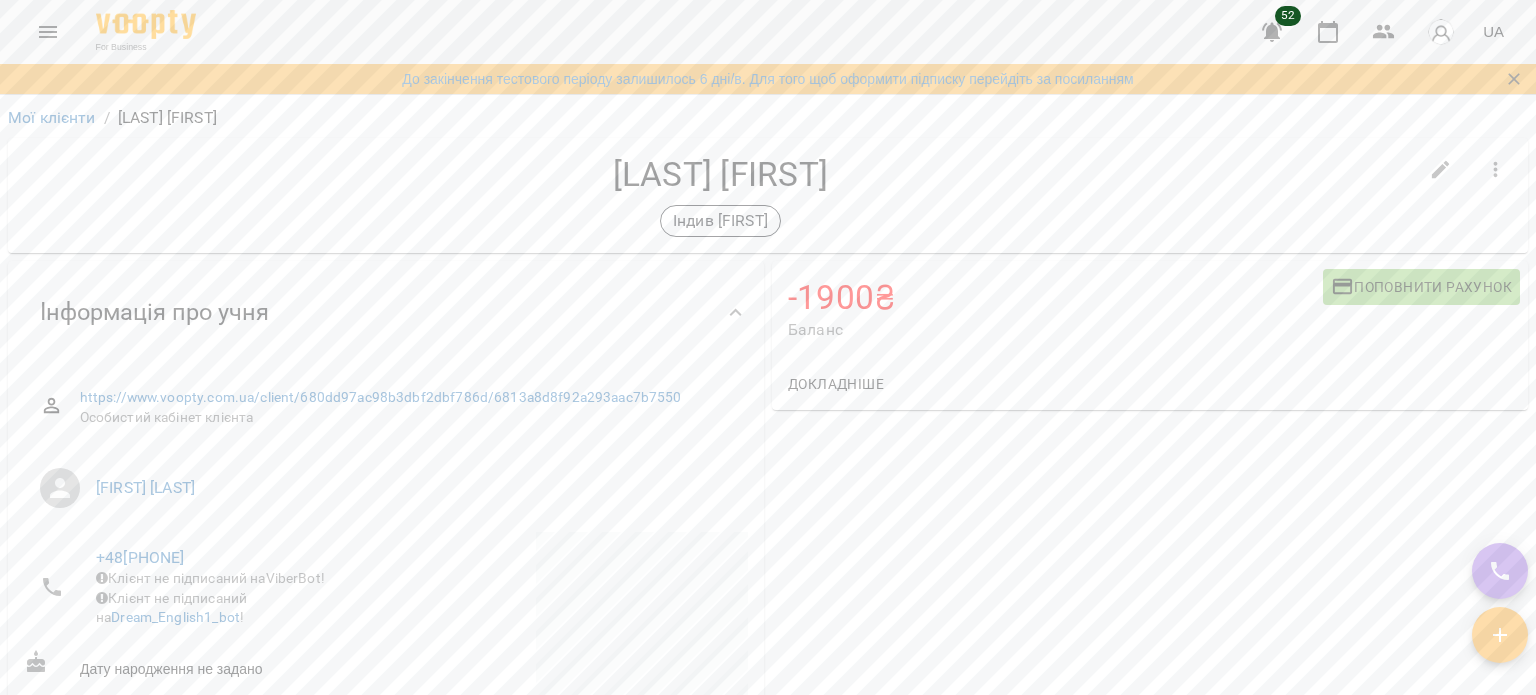 click on "-1900 ₴ Баланс Поповнити рахунок Докладніше -1900 ₴ Разові Відвідування -2800 ₴ Індивідуальний дитячий ([FIRST]) 5500 ₴ Без призначення -1400 ₴ Індив діти [FIRST] -1400 ₴ Індив (підліток) [FIRST] -1800 ₴ Індивідуальний [FIRST]" at bounding box center [1150, 653] 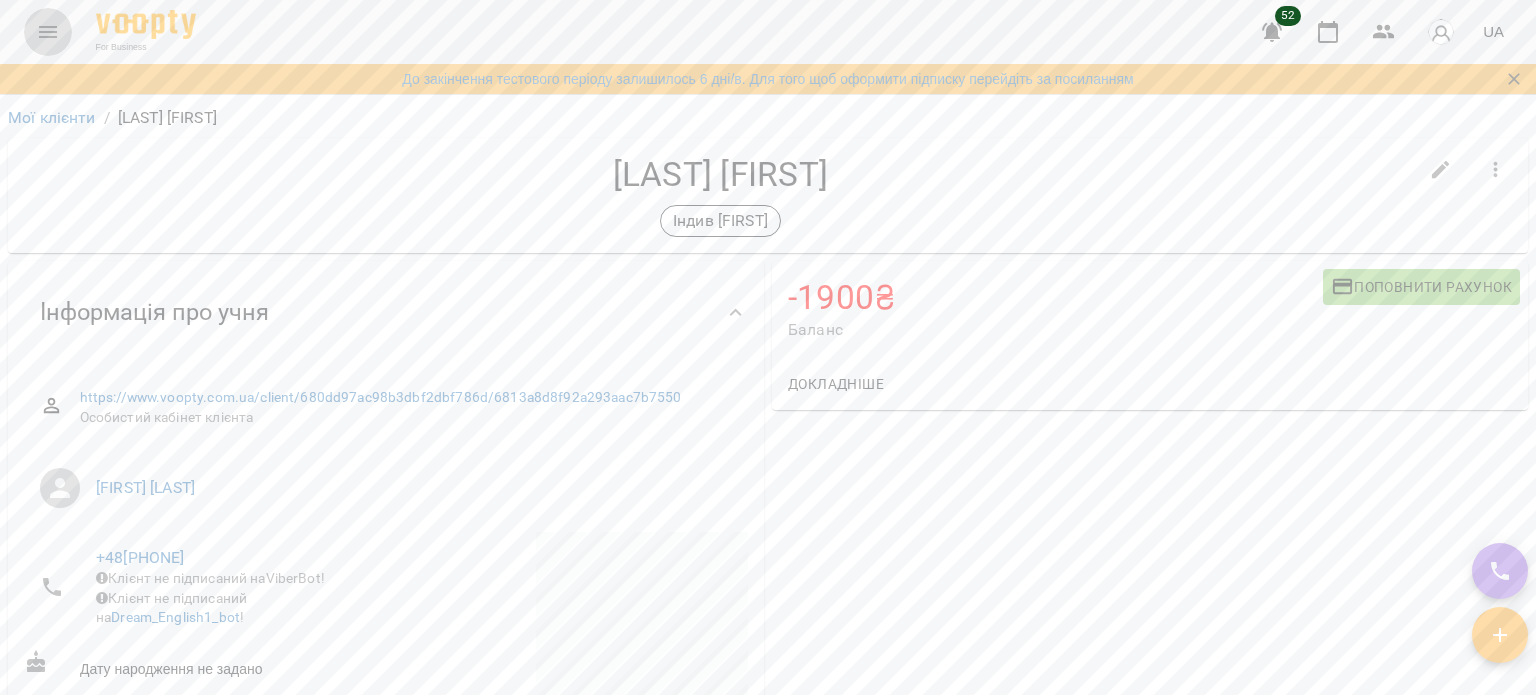 click 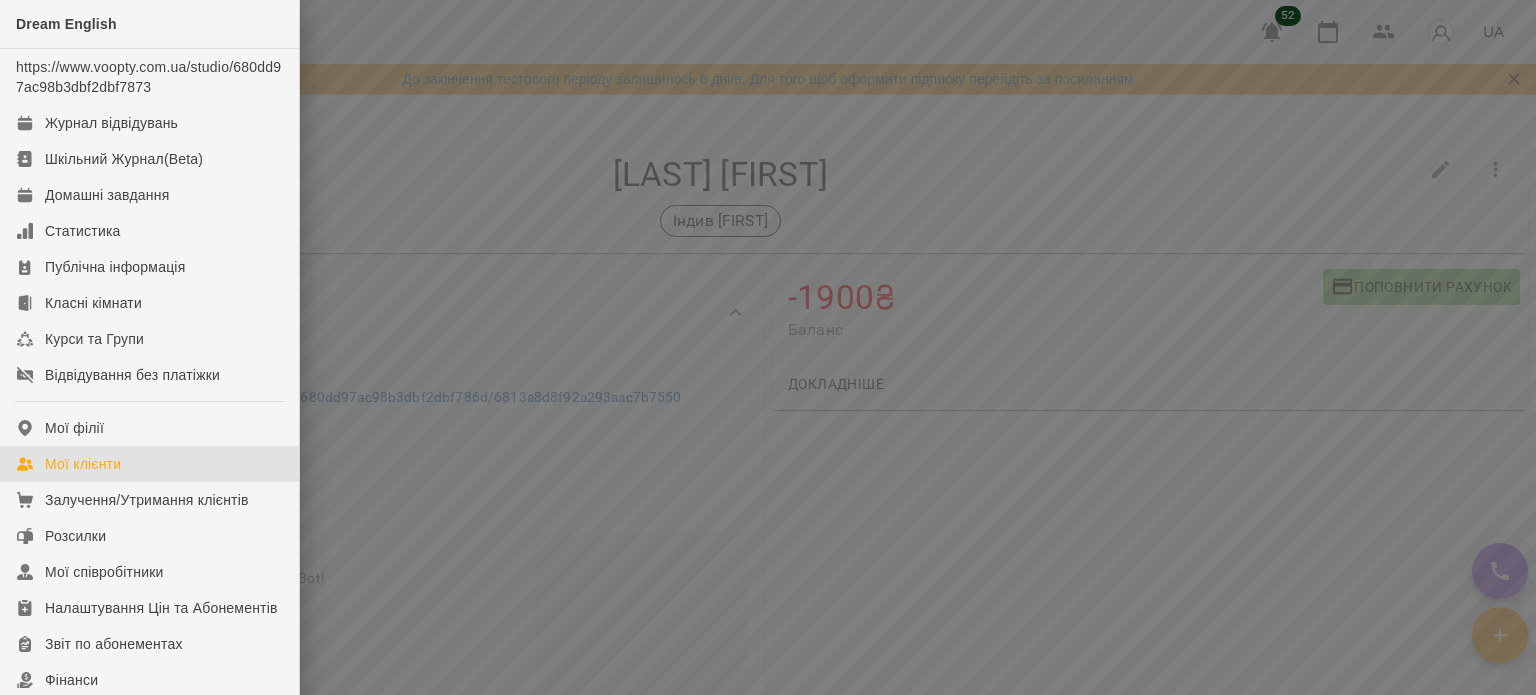 click on "Мої клієнти" at bounding box center (149, 464) 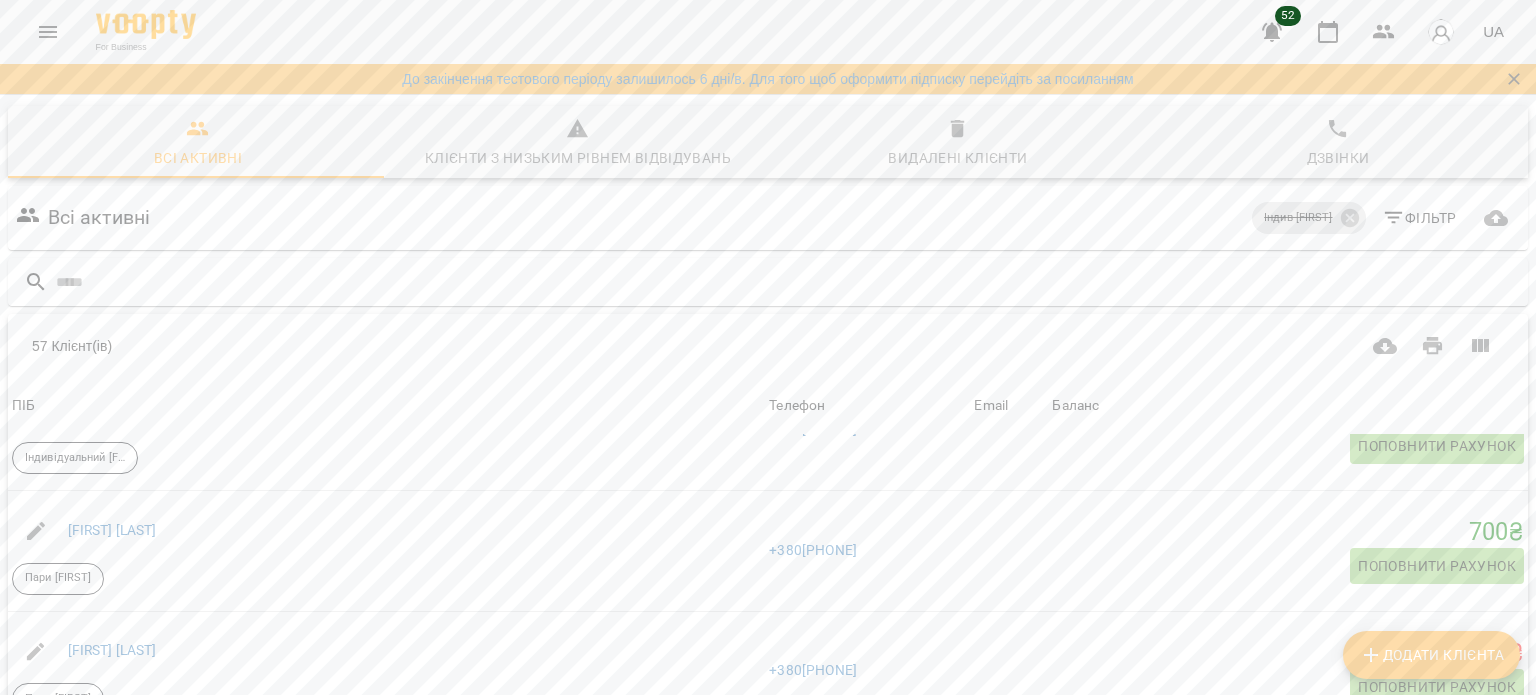 scroll, scrollTop: 1300, scrollLeft: 0, axis: vertical 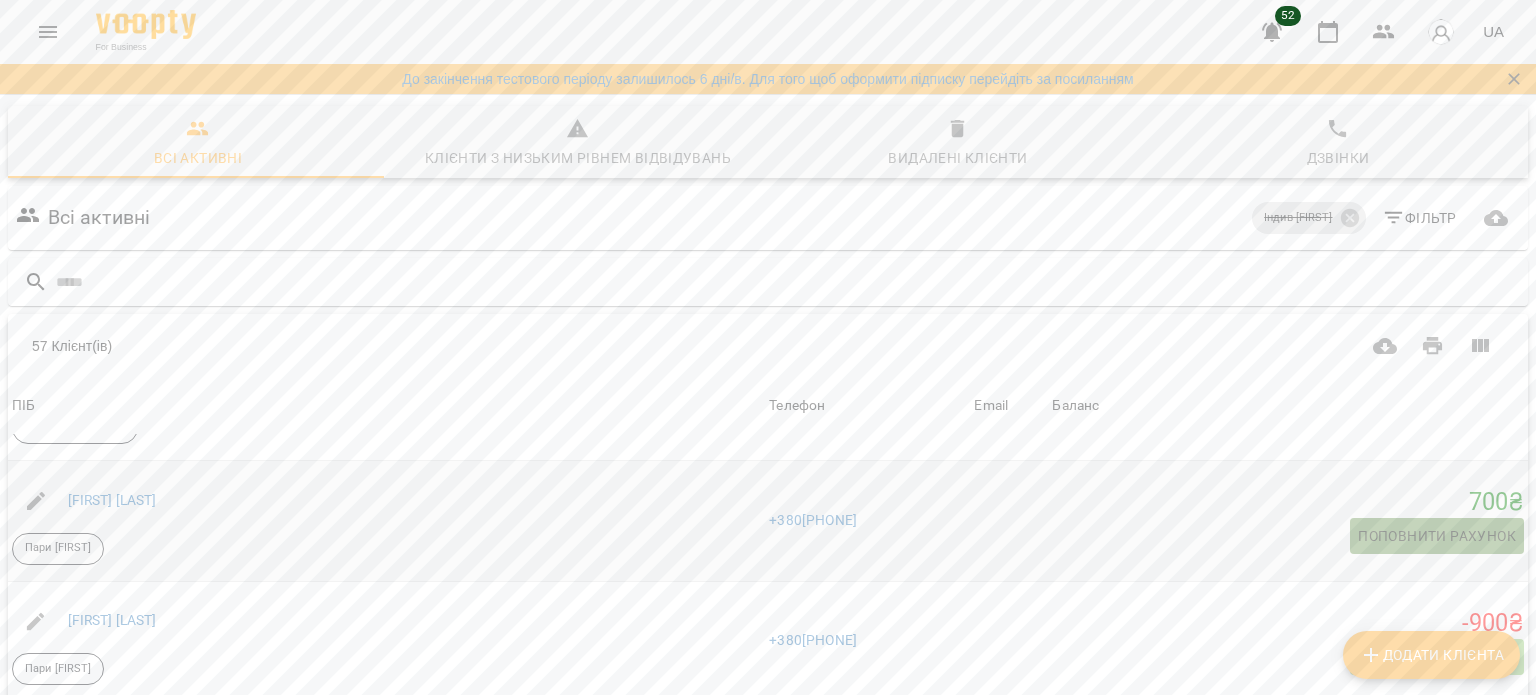 click on "Поповнити рахунок" at bounding box center (1437, 536) 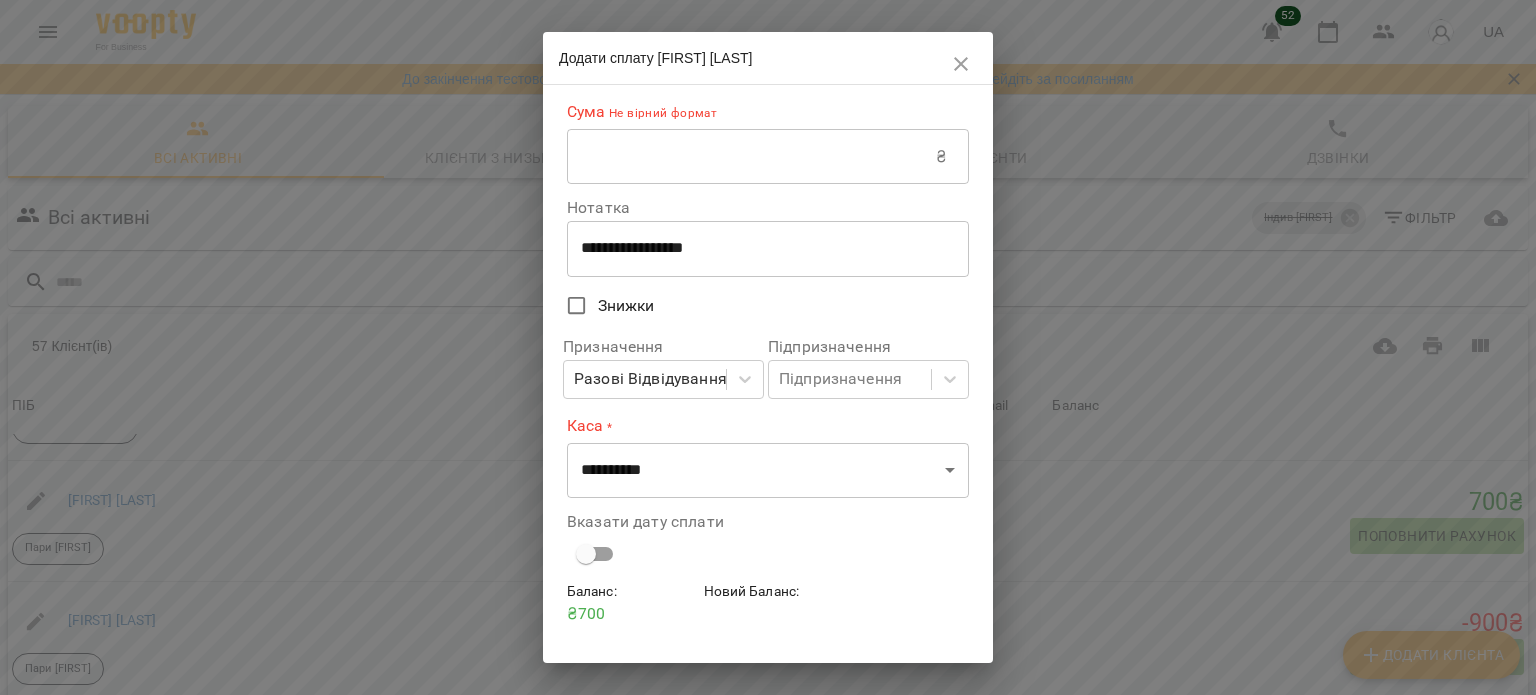 scroll, scrollTop: 48, scrollLeft: 0, axis: vertical 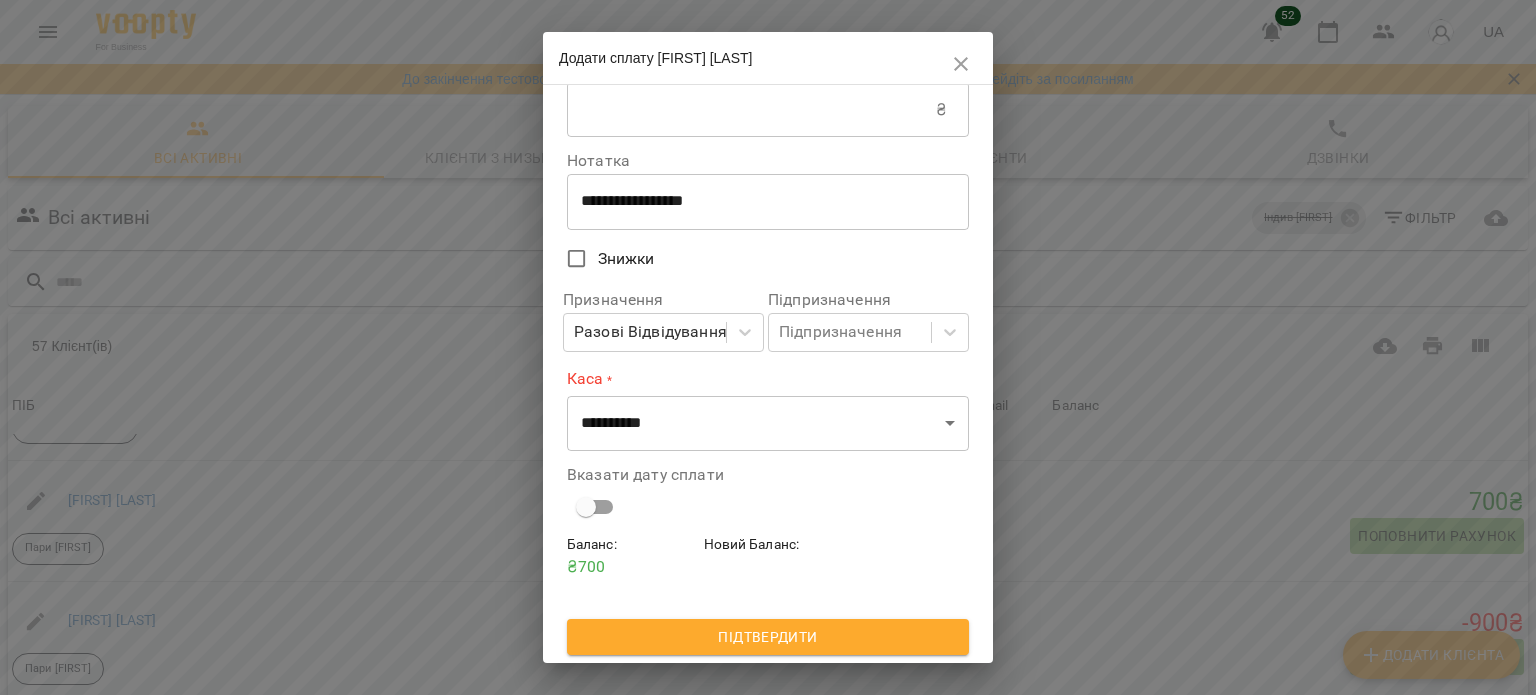 click 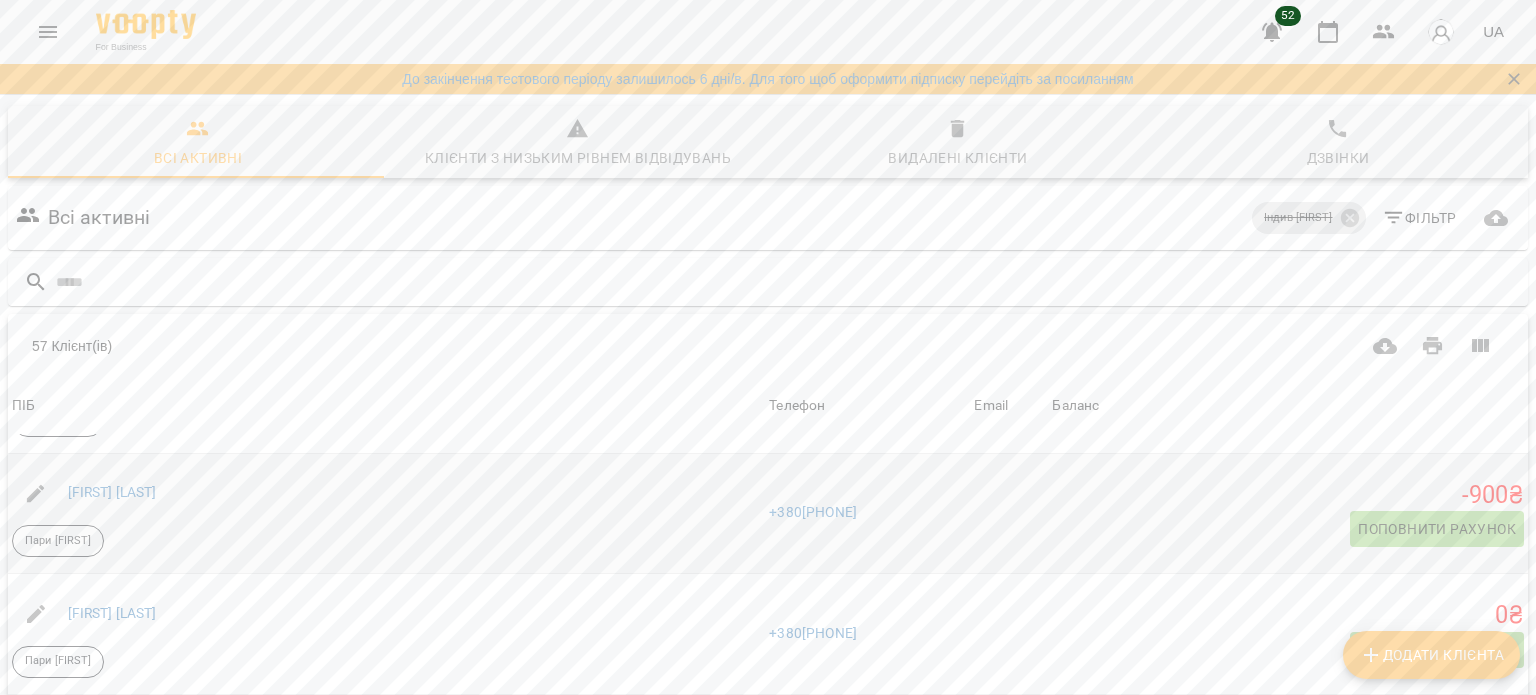 scroll, scrollTop: 1400, scrollLeft: 0, axis: vertical 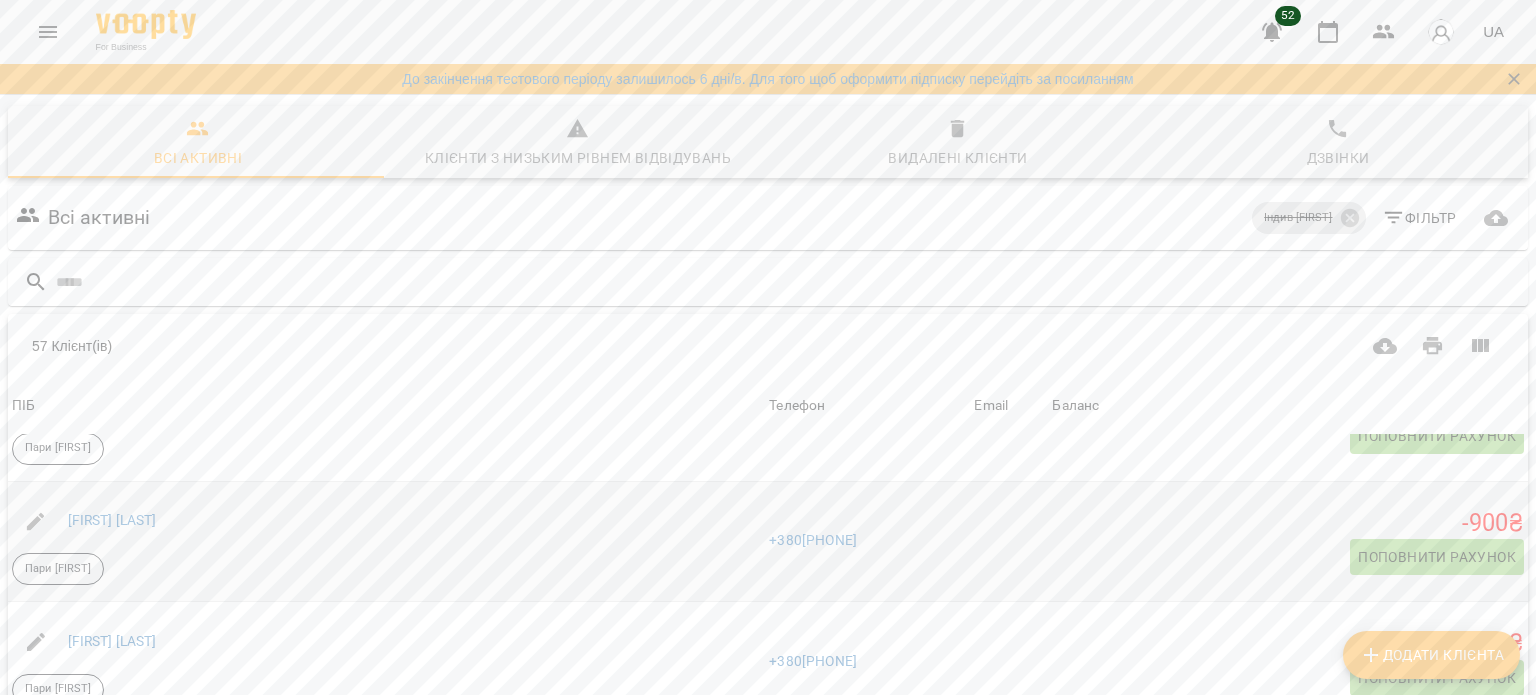 click on "Поповнити рахунок" at bounding box center (1437, 557) 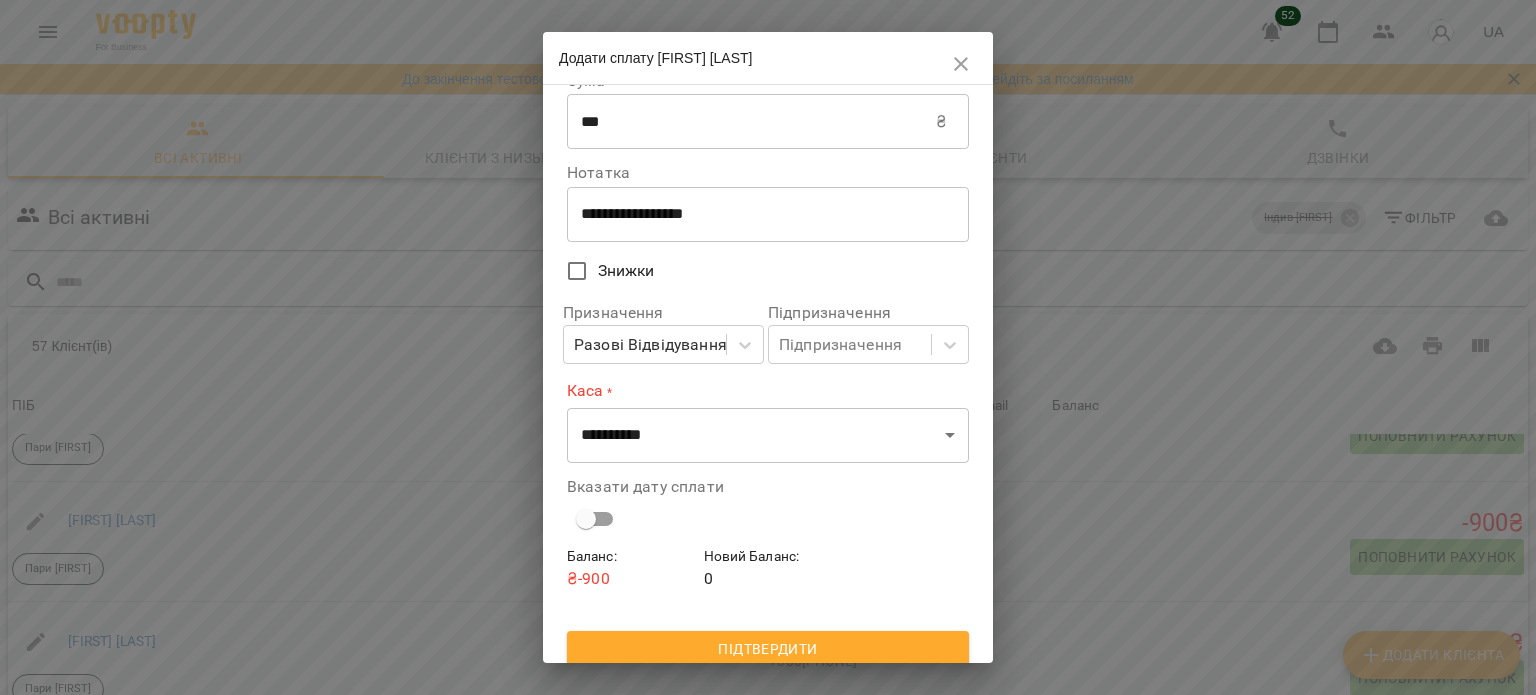 scroll, scrollTop: 41, scrollLeft: 0, axis: vertical 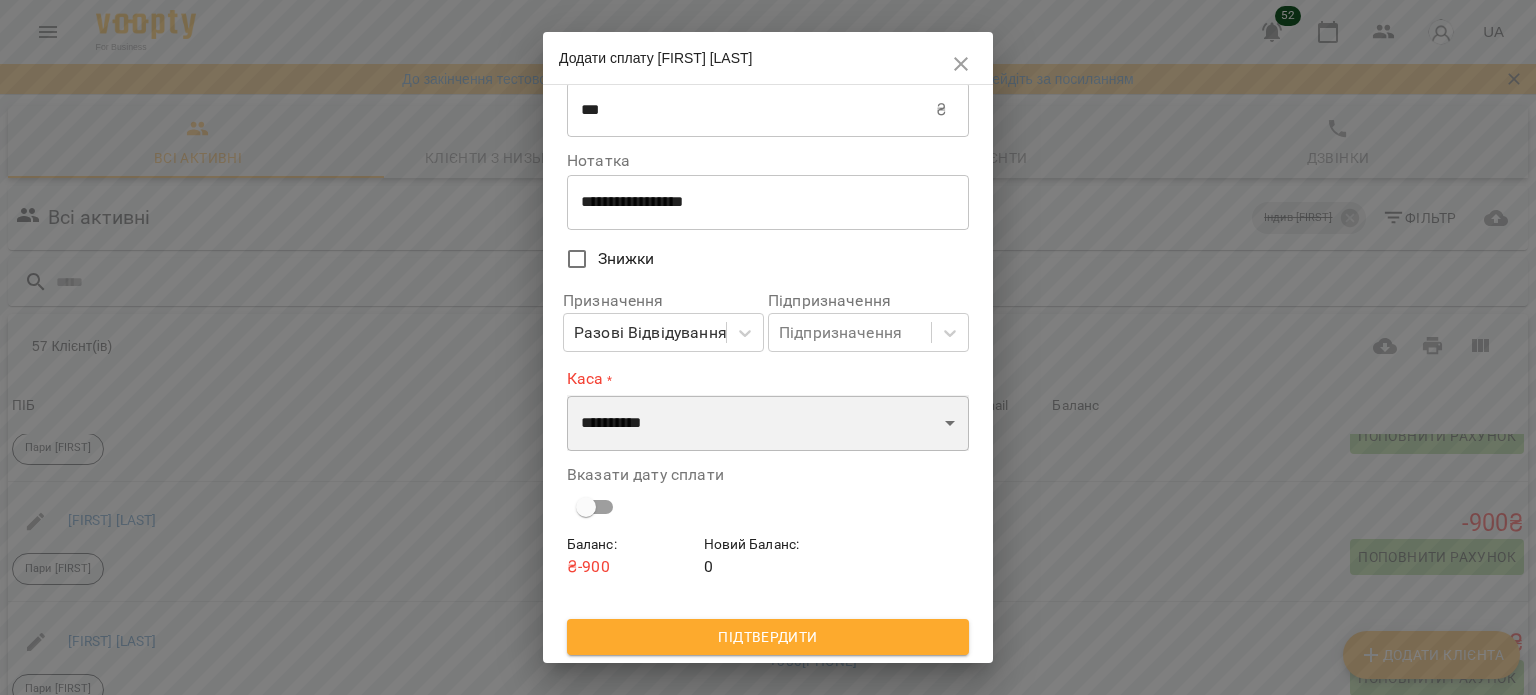 click on "**********" at bounding box center (768, 423) 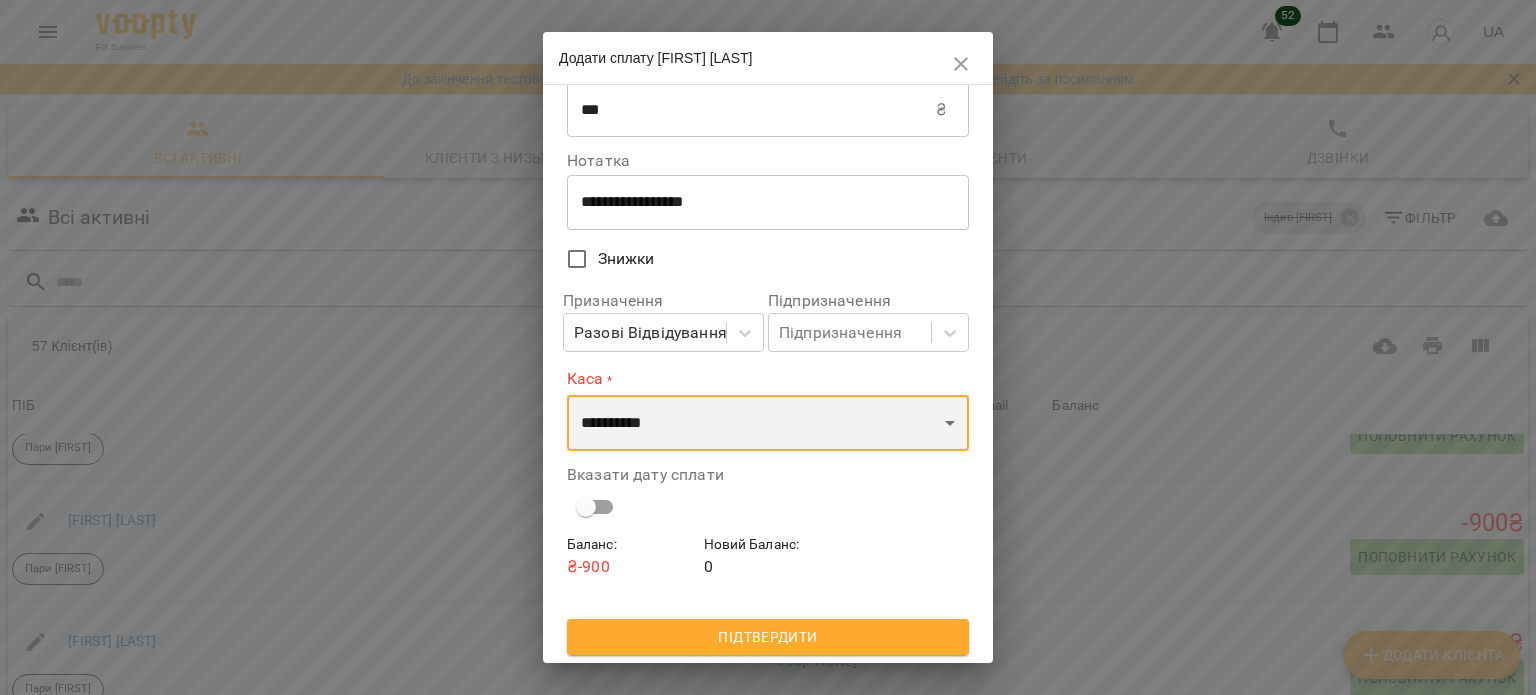 select on "****" 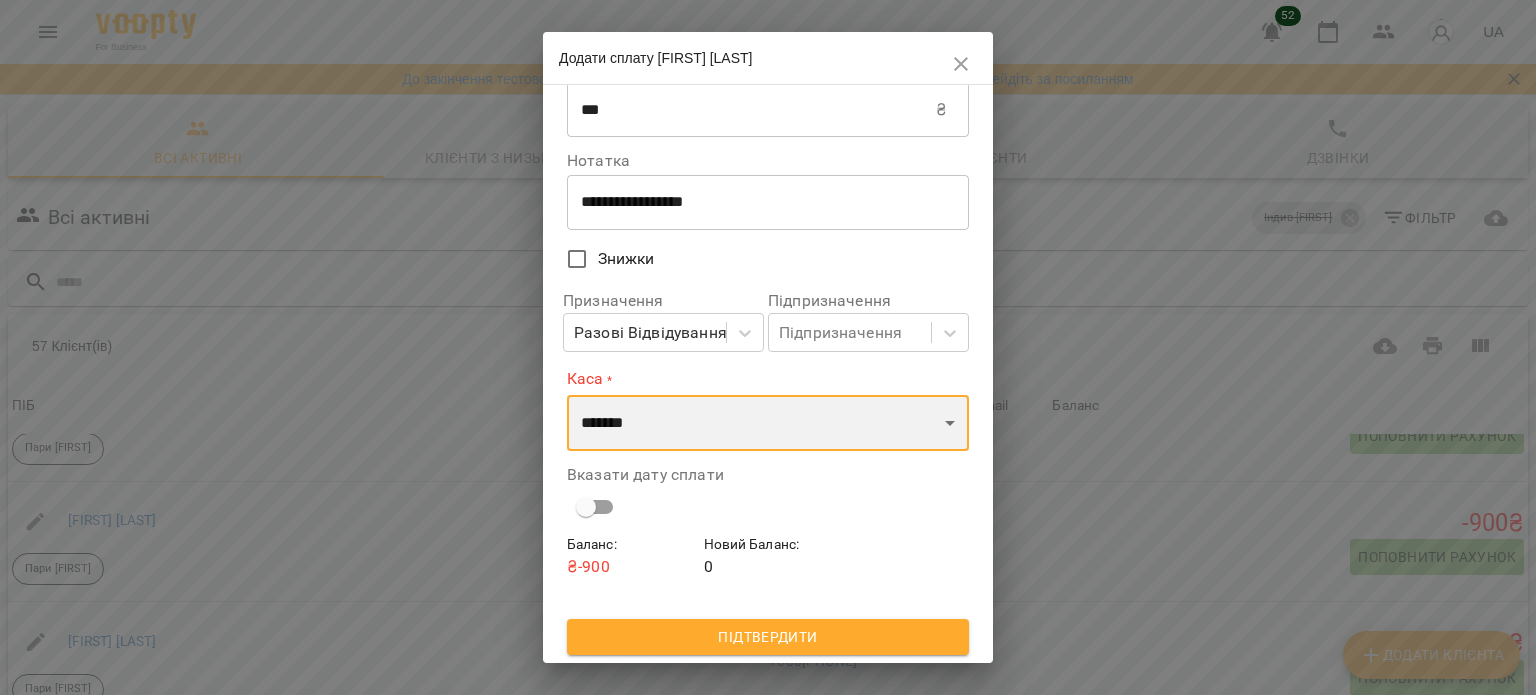 click on "**********" at bounding box center (768, 423) 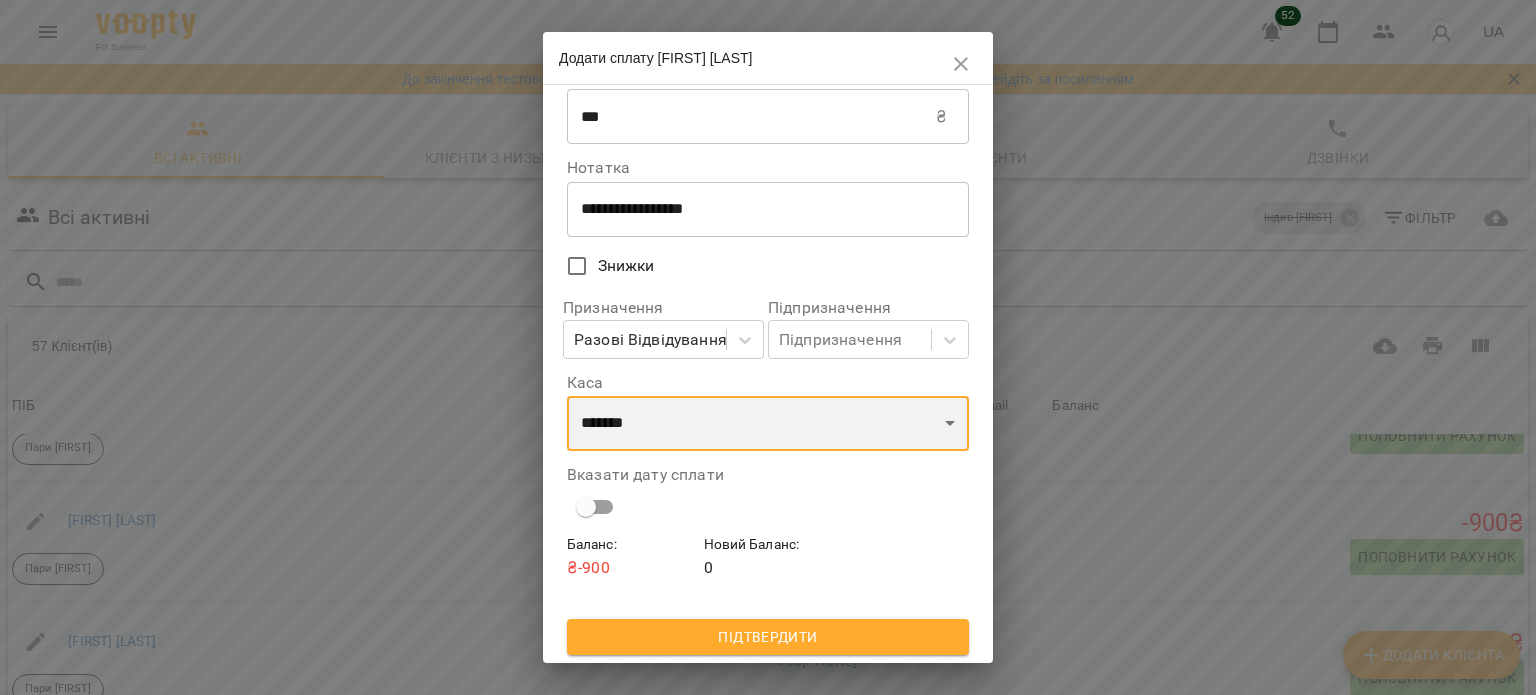 scroll, scrollTop: 35, scrollLeft: 0, axis: vertical 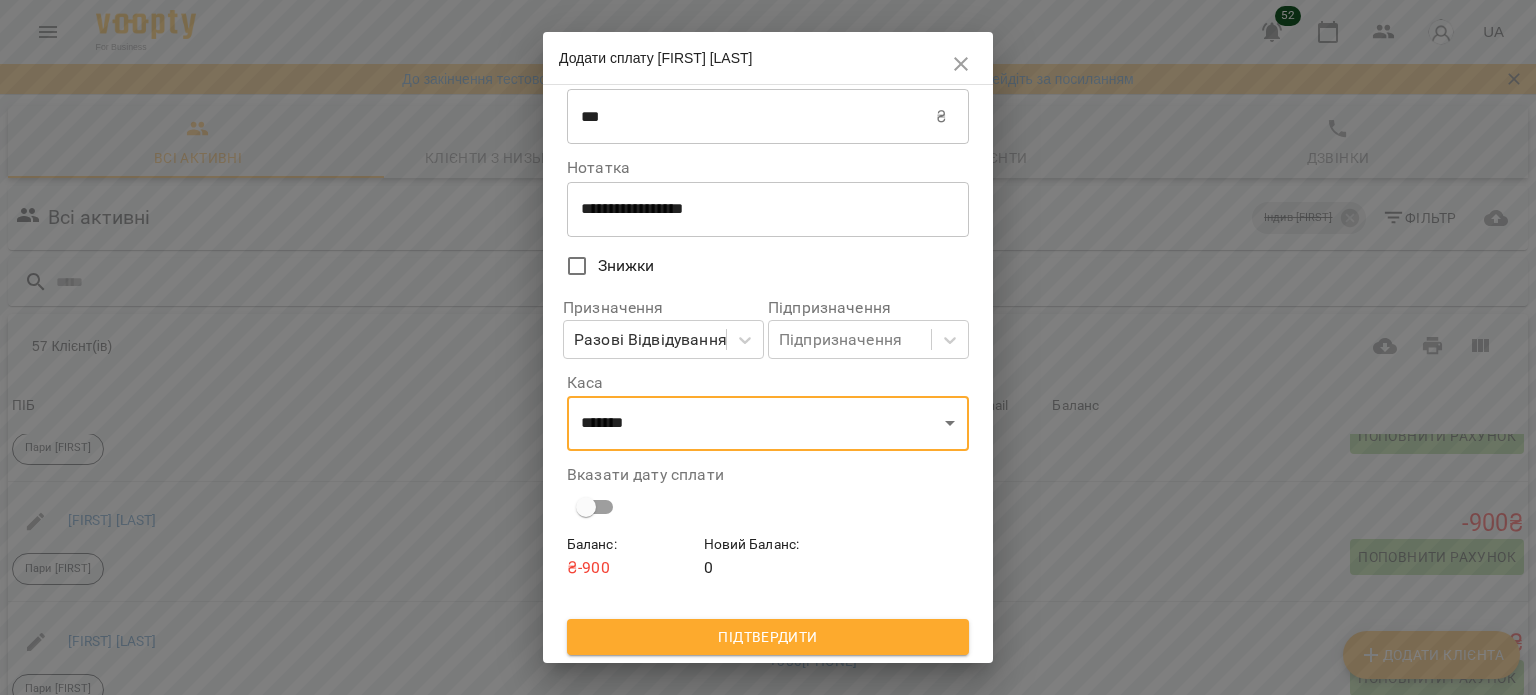 click on "Підтвердити" at bounding box center (768, 637) 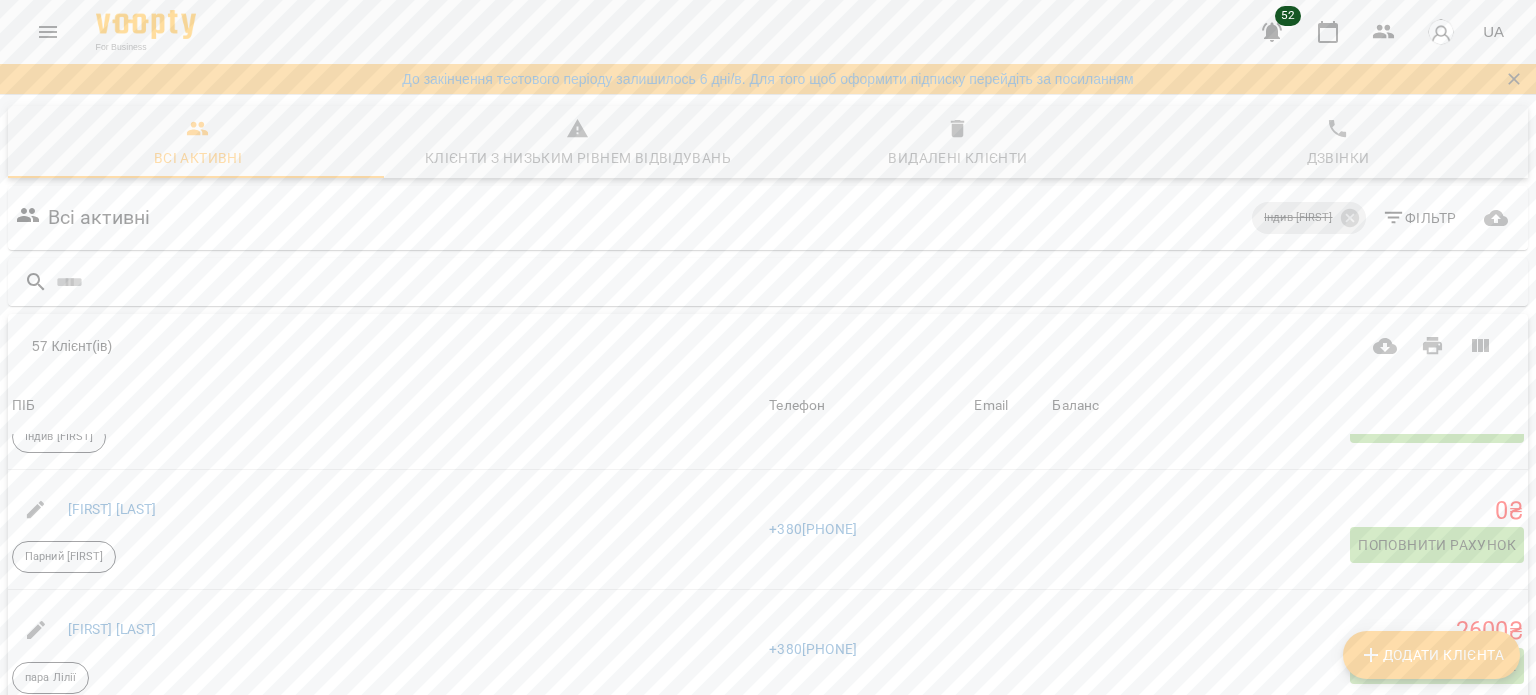 scroll, scrollTop: 3300, scrollLeft: 0, axis: vertical 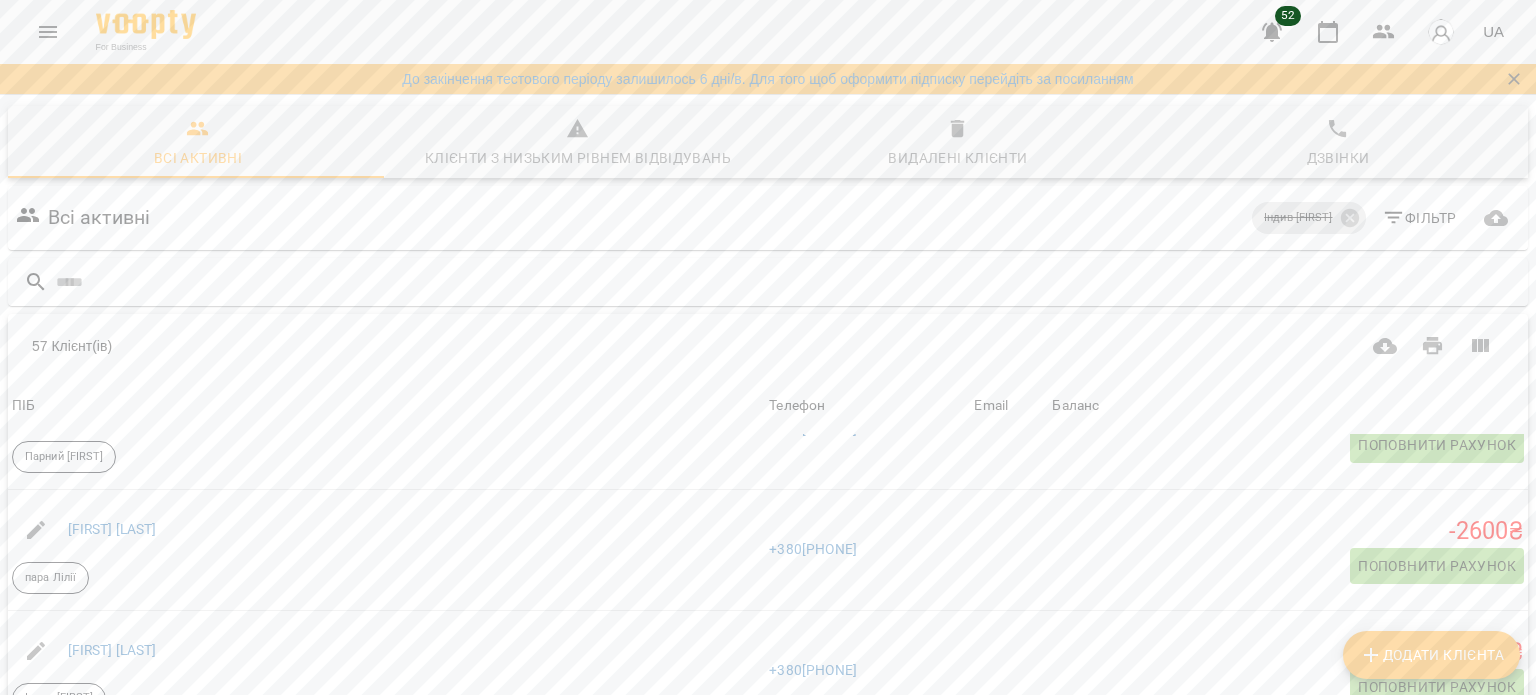 click on "Всі активні Індив [FIRST] Фільтр" at bounding box center [768, 218] 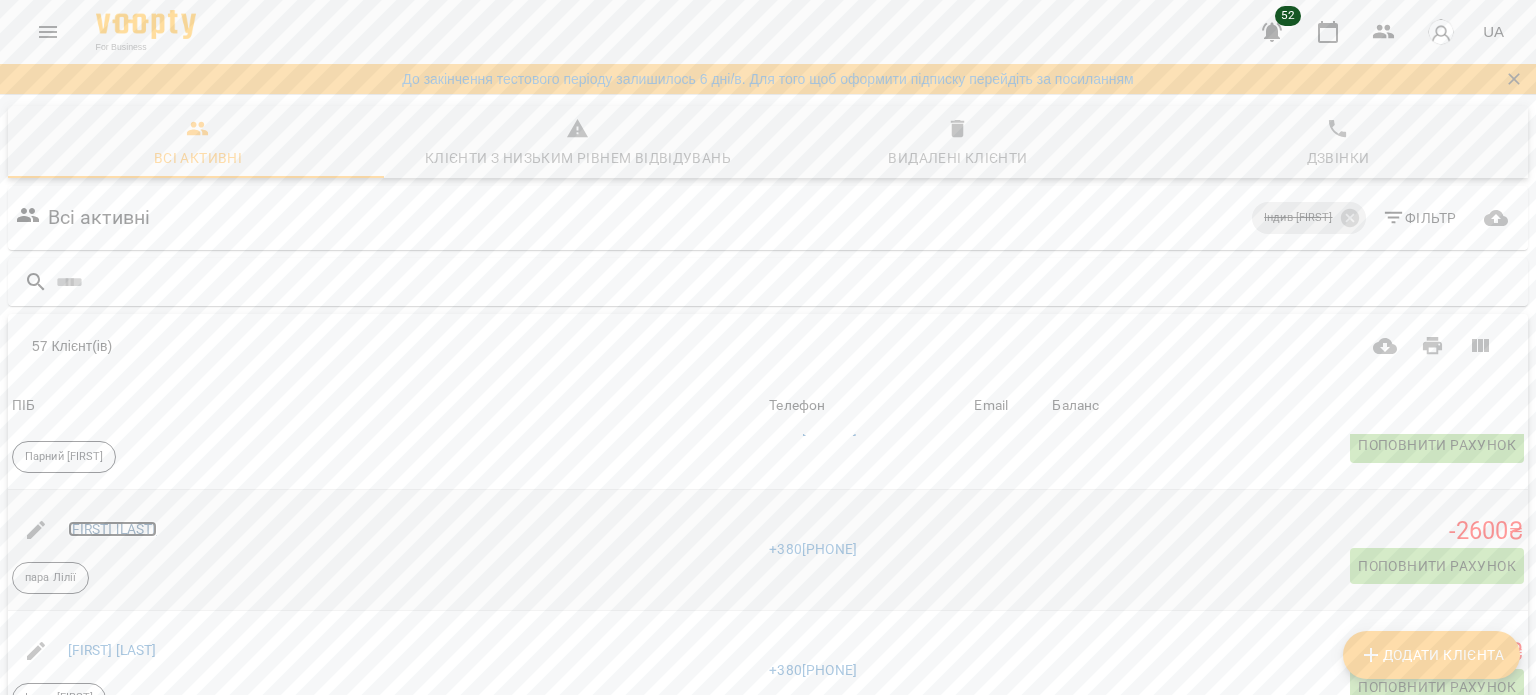 click on "[FIRST] [LAST]" at bounding box center [112, 529] 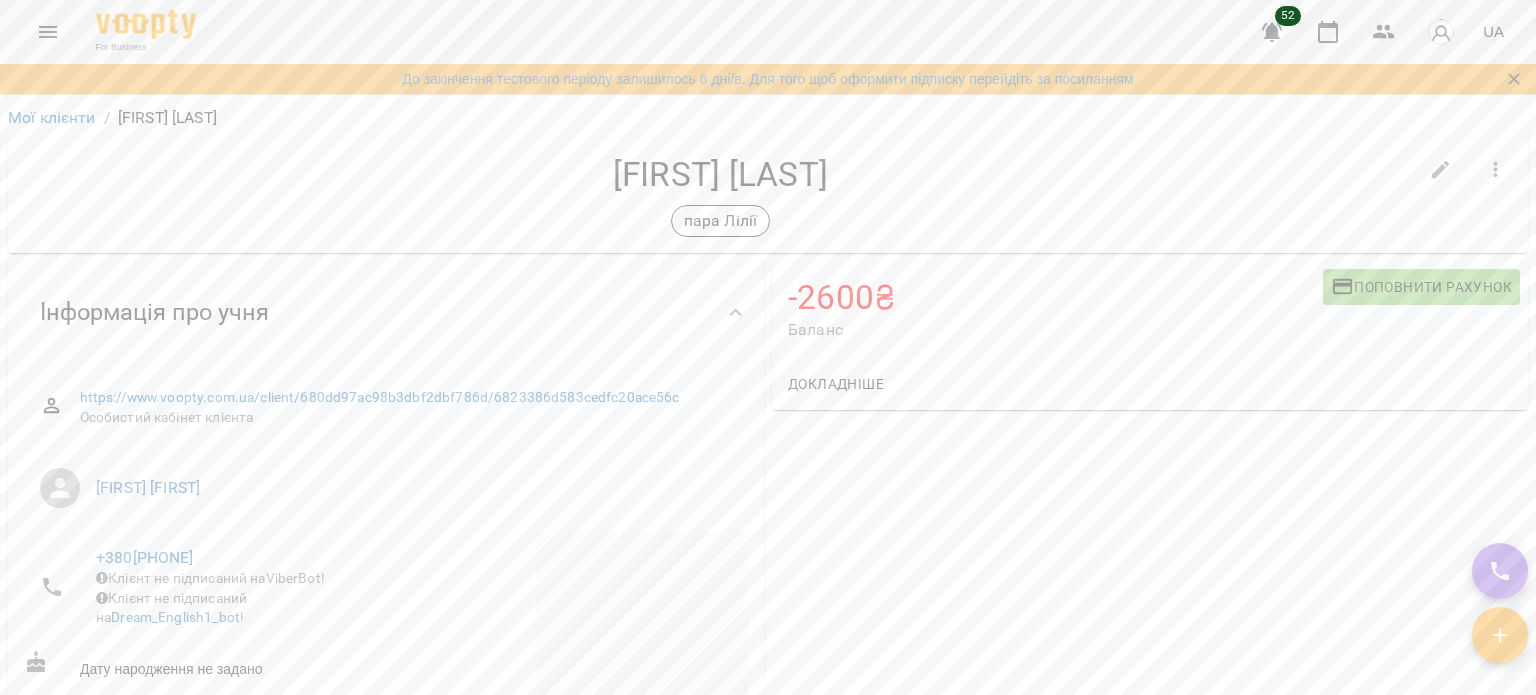 click on "-2600 ₴ Баланс Поповнити рахунок Докладніше -2600 ₴ Разові Відвідування -3600 ₴ Парний стандарт [FIRST] -3600 ₴ Парний [FIRST] -600 ₴ Індивідуальний [FIRST] 5200 ₴ Без призначення" at bounding box center (1150, 653) 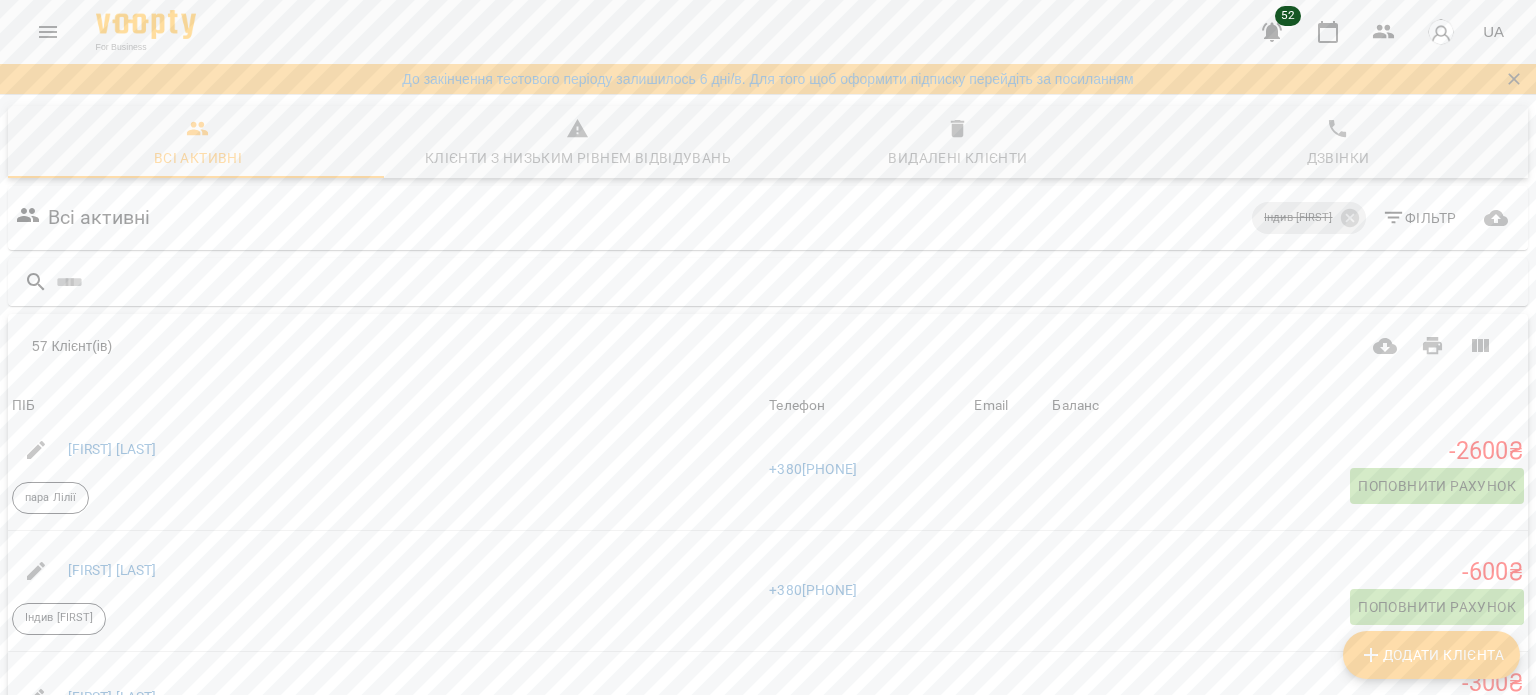 scroll, scrollTop: 3500, scrollLeft: 0, axis: vertical 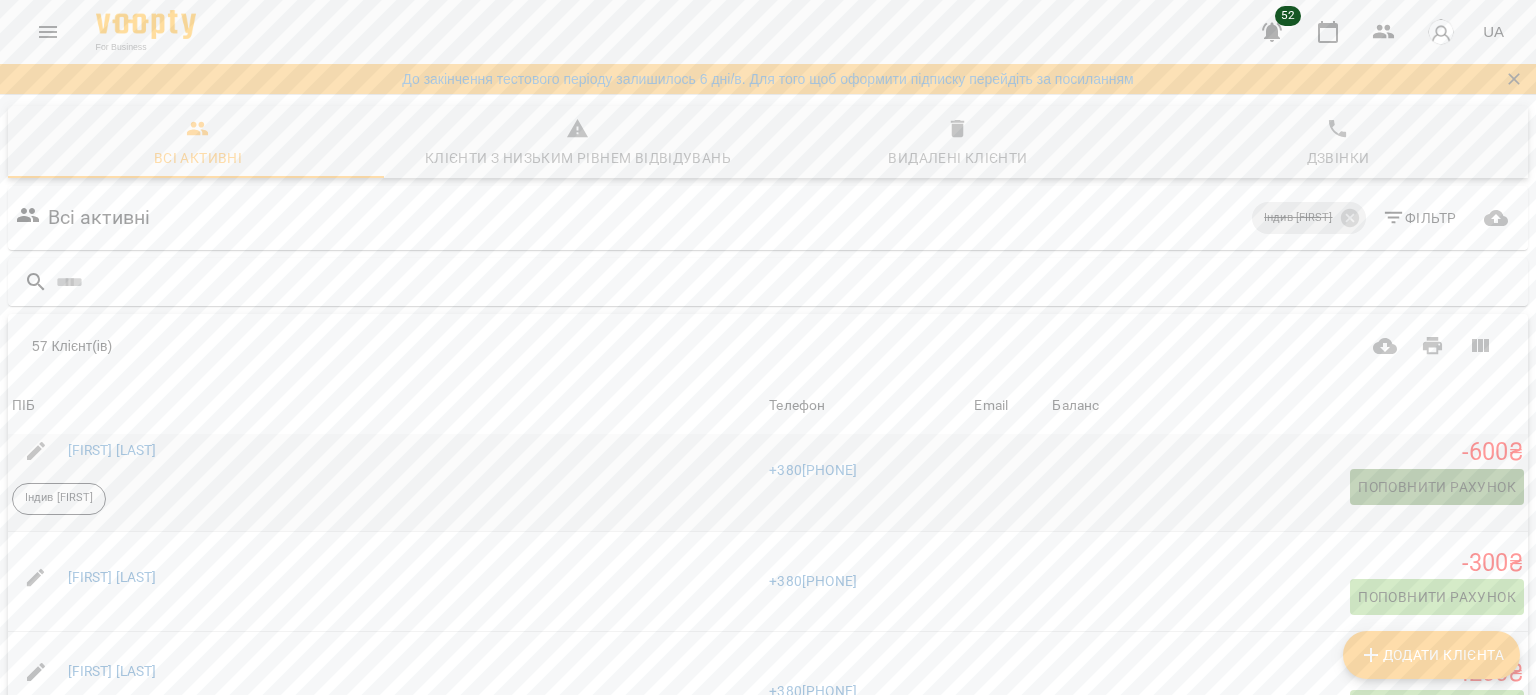 click on "Поповнити рахунок" at bounding box center (1437, 487) 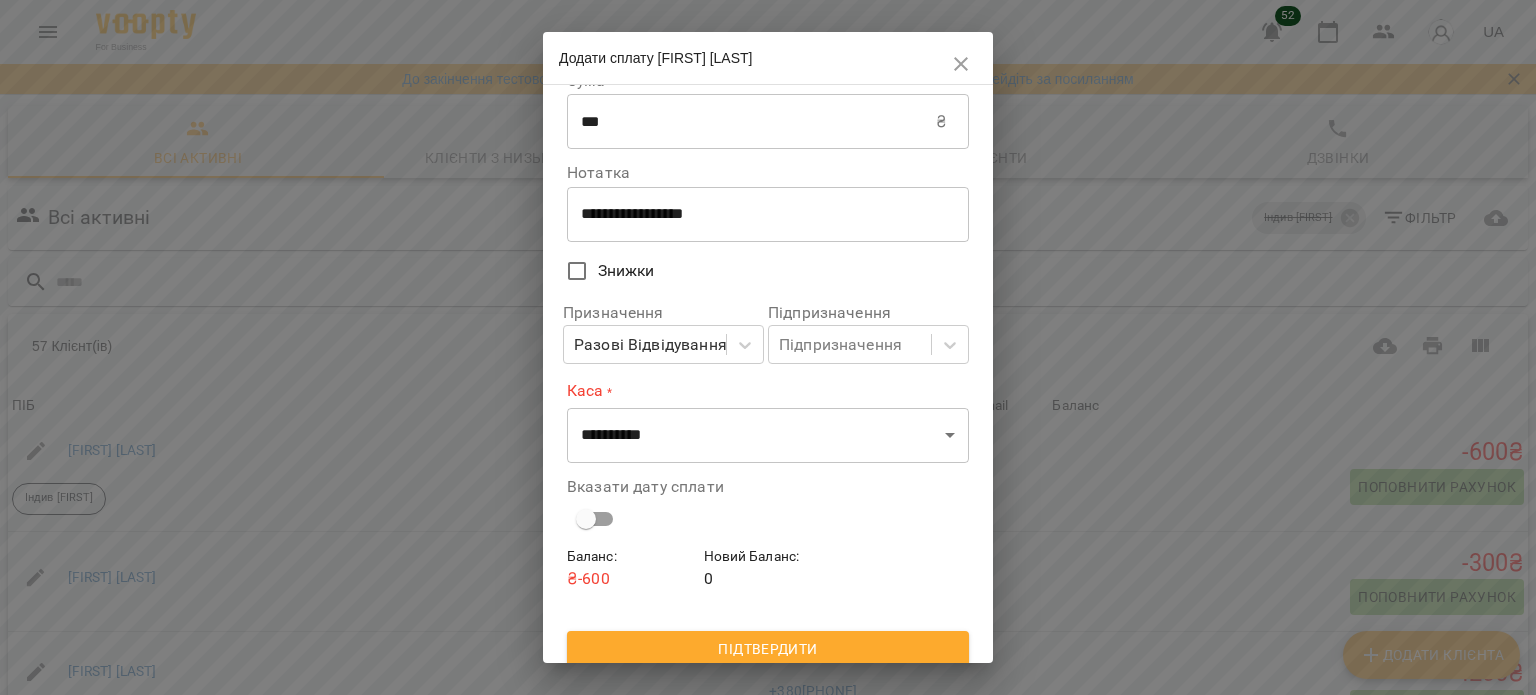 scroll, scrollTop: 41, scrollLeft: 0, axis: vertical 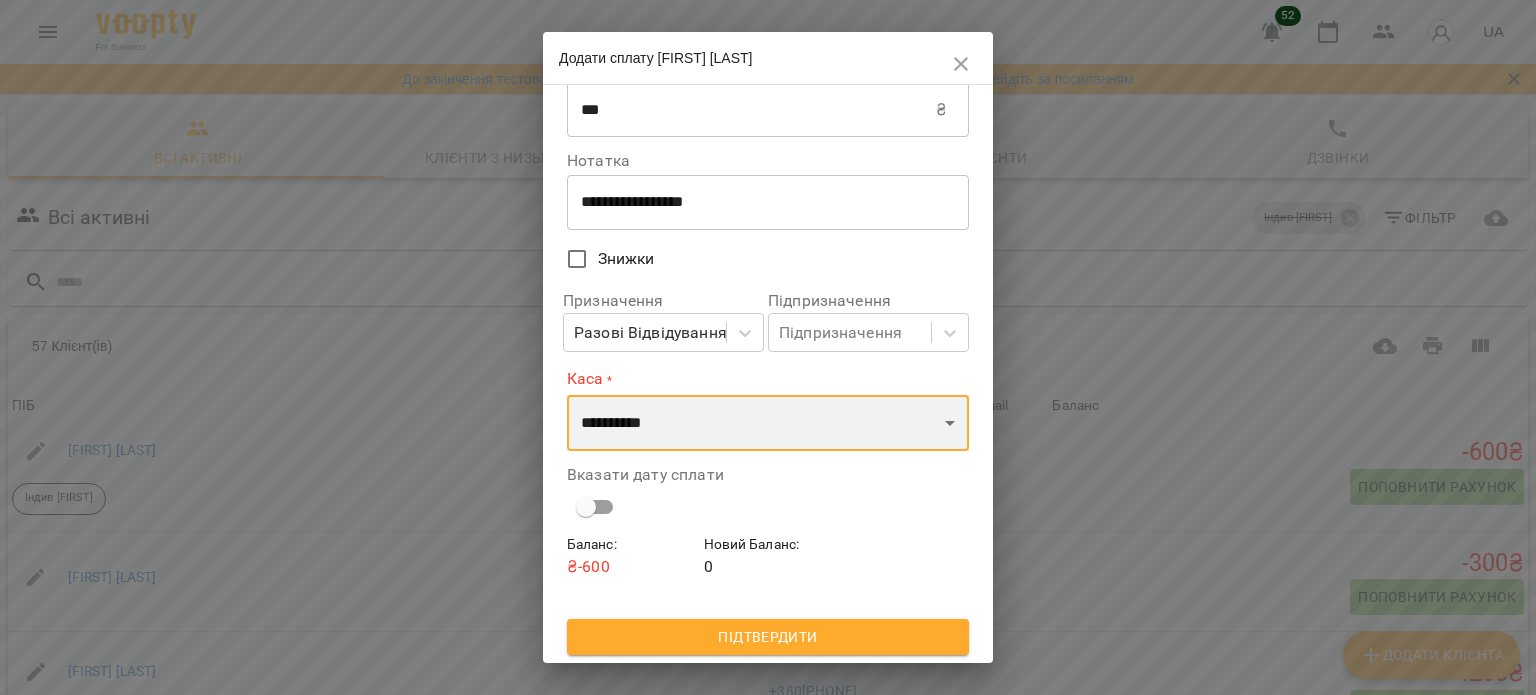 click on "**********" at bounding box center (768, 423) 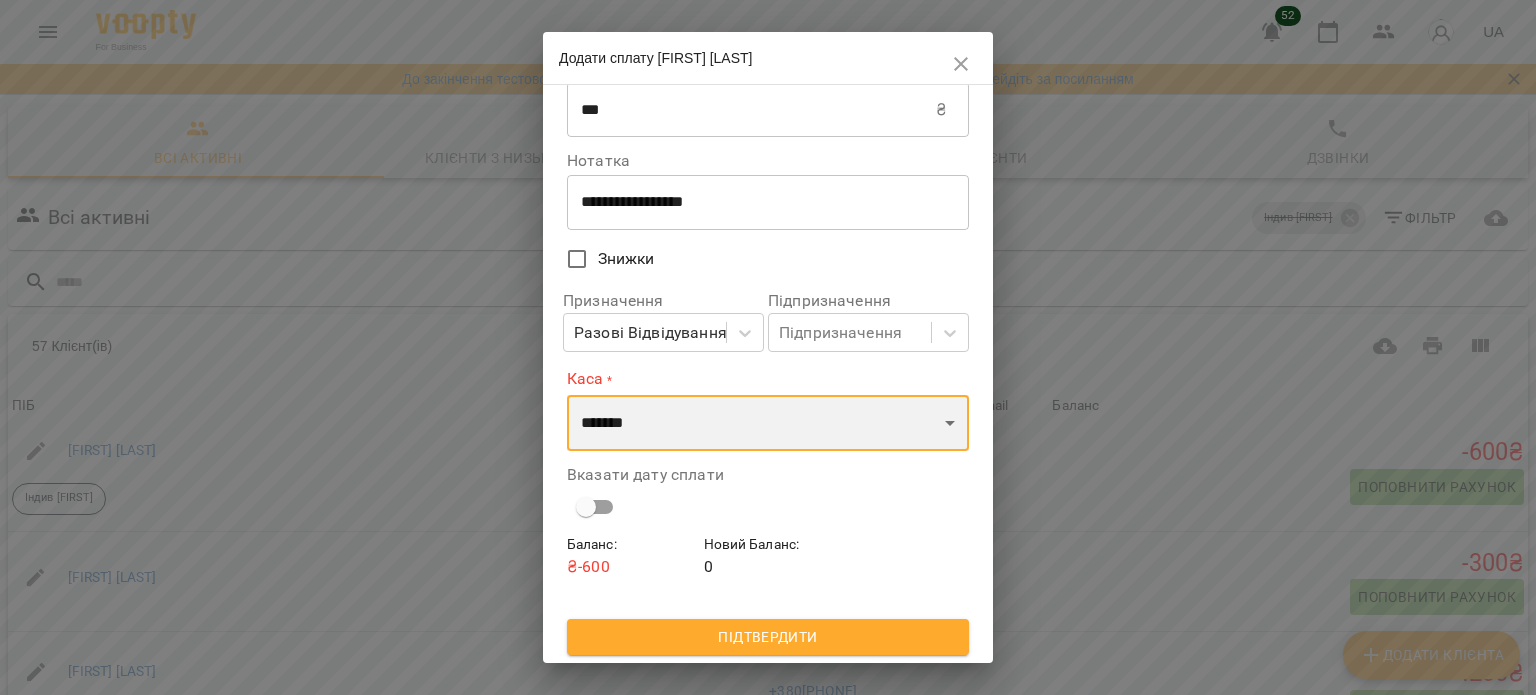 click on "**********" at bounding box center [768, 423] 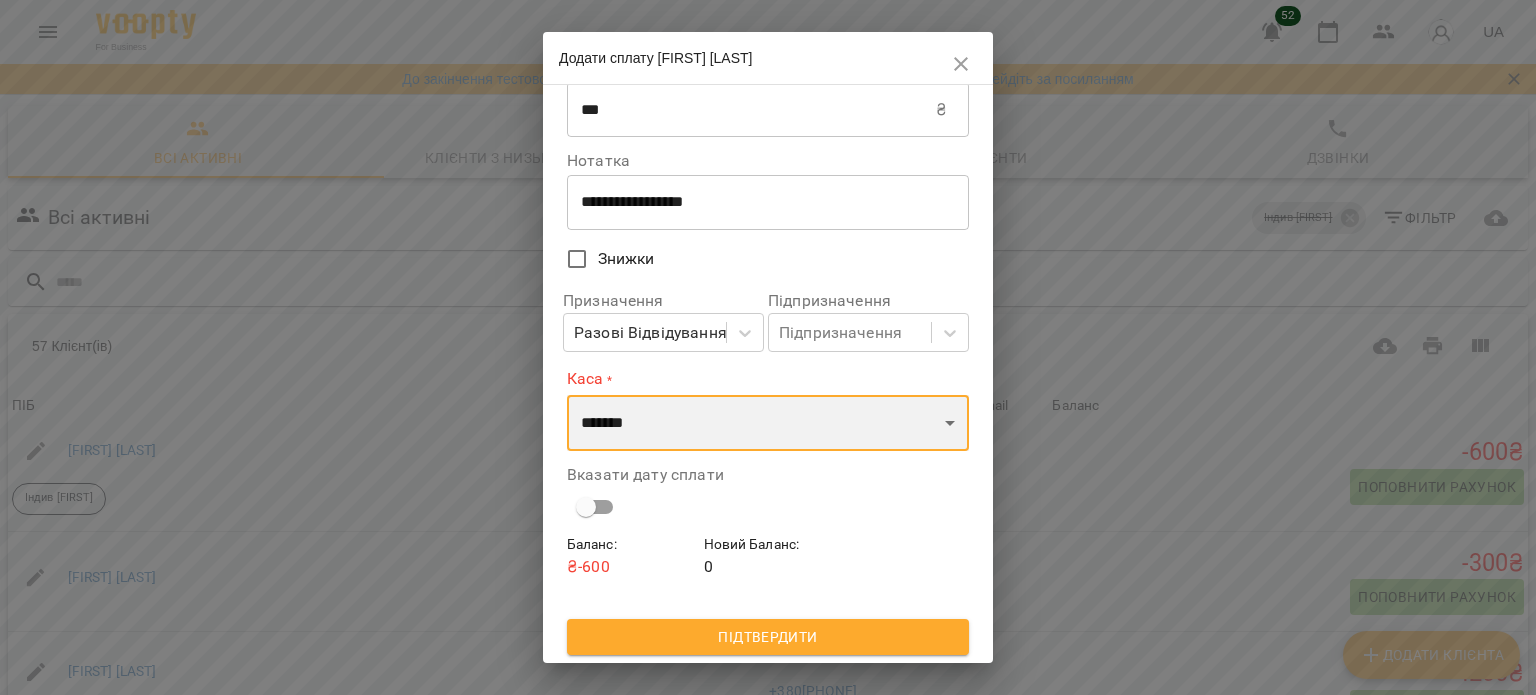 scroll, scrollTop: 35, scrollLeft: 0, axis: vertical 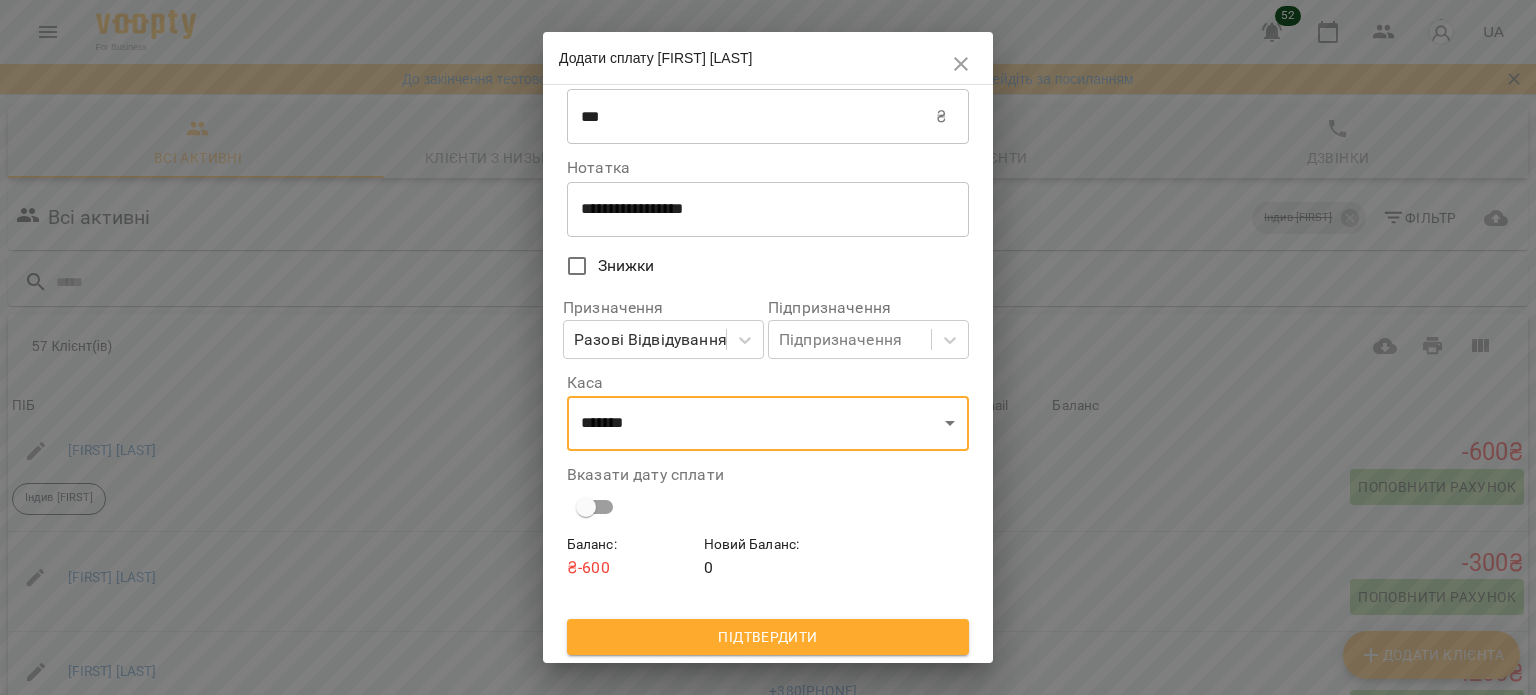 click on "Підтвердити" at bounding box center (768, 637) 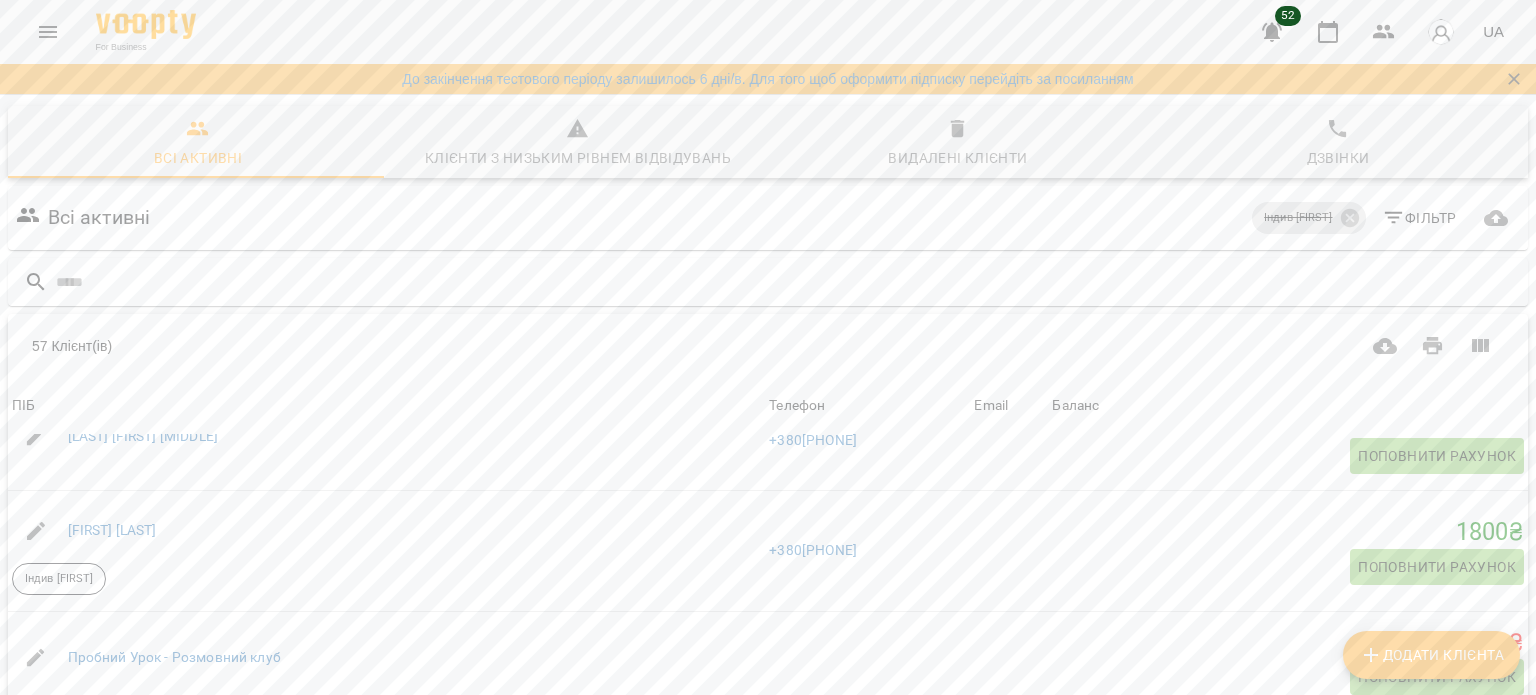 scroll, scrollTop: 5400, scrollLeft: 0, axis: vertical 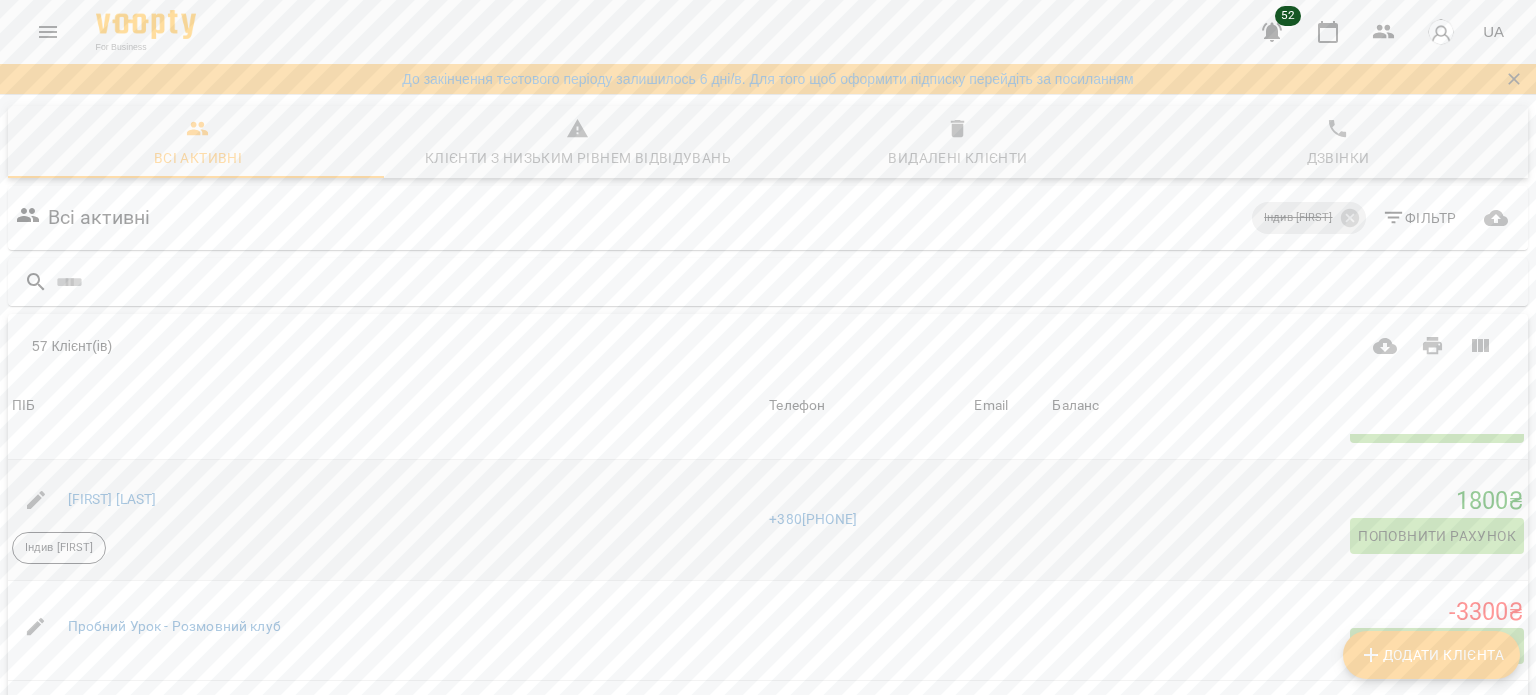 click on "Поповнити рахунок" at bounding box center (1437, 536) 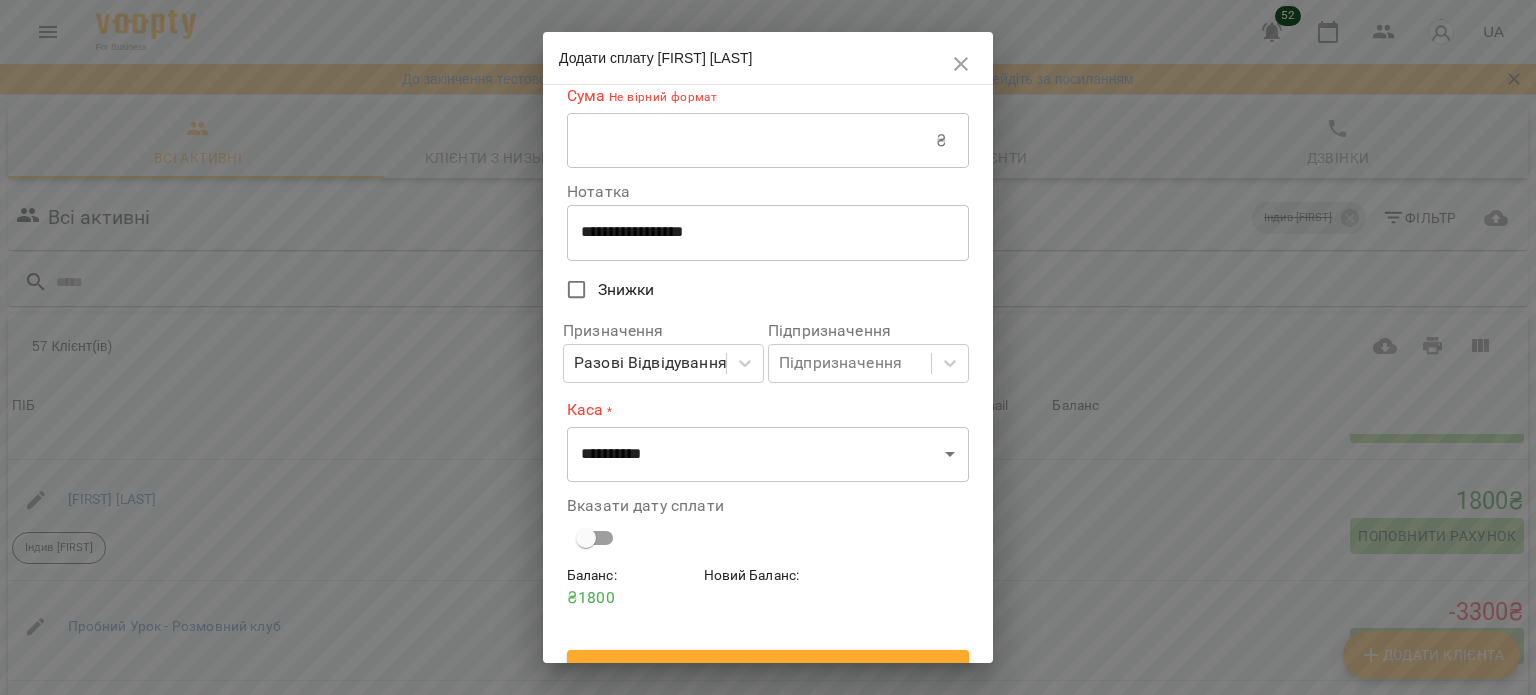 scroll, scrollTop: 0, scrollLeft: 0, axis: both 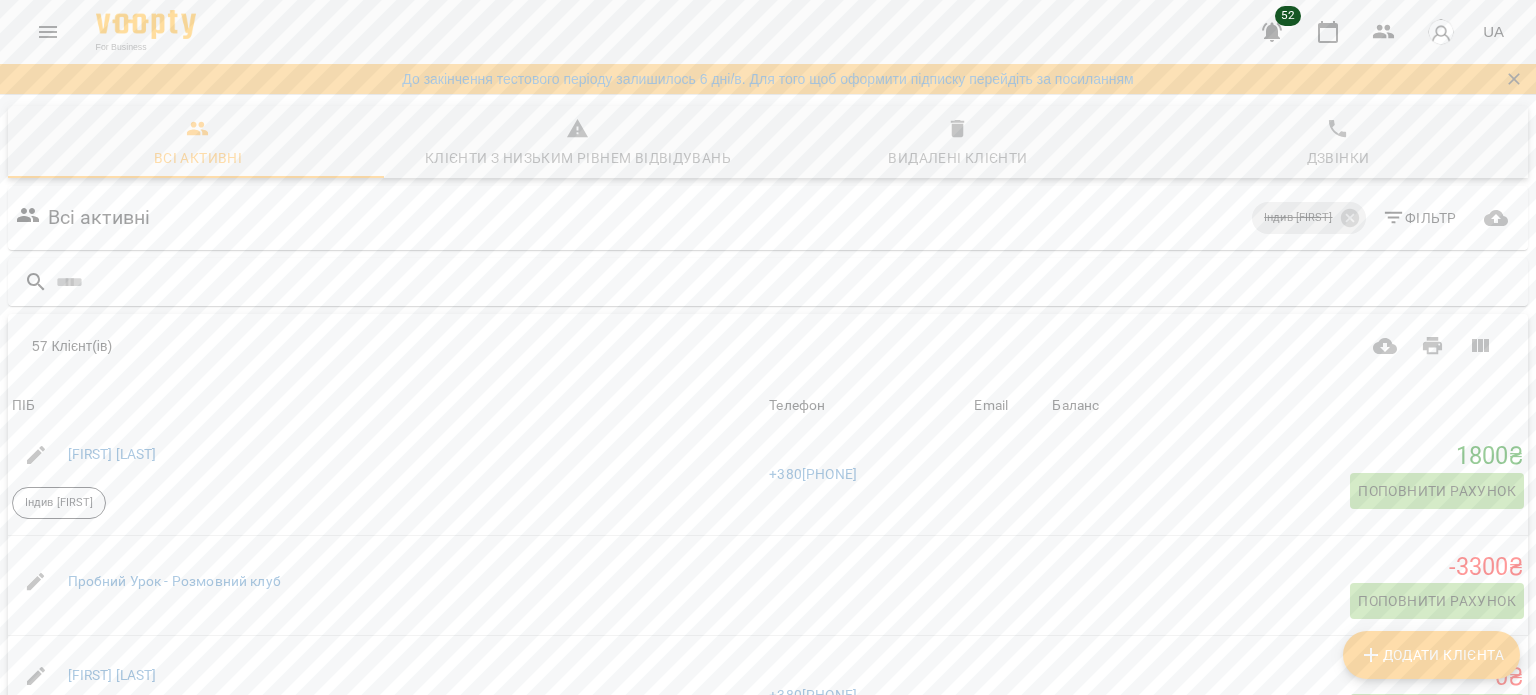 click 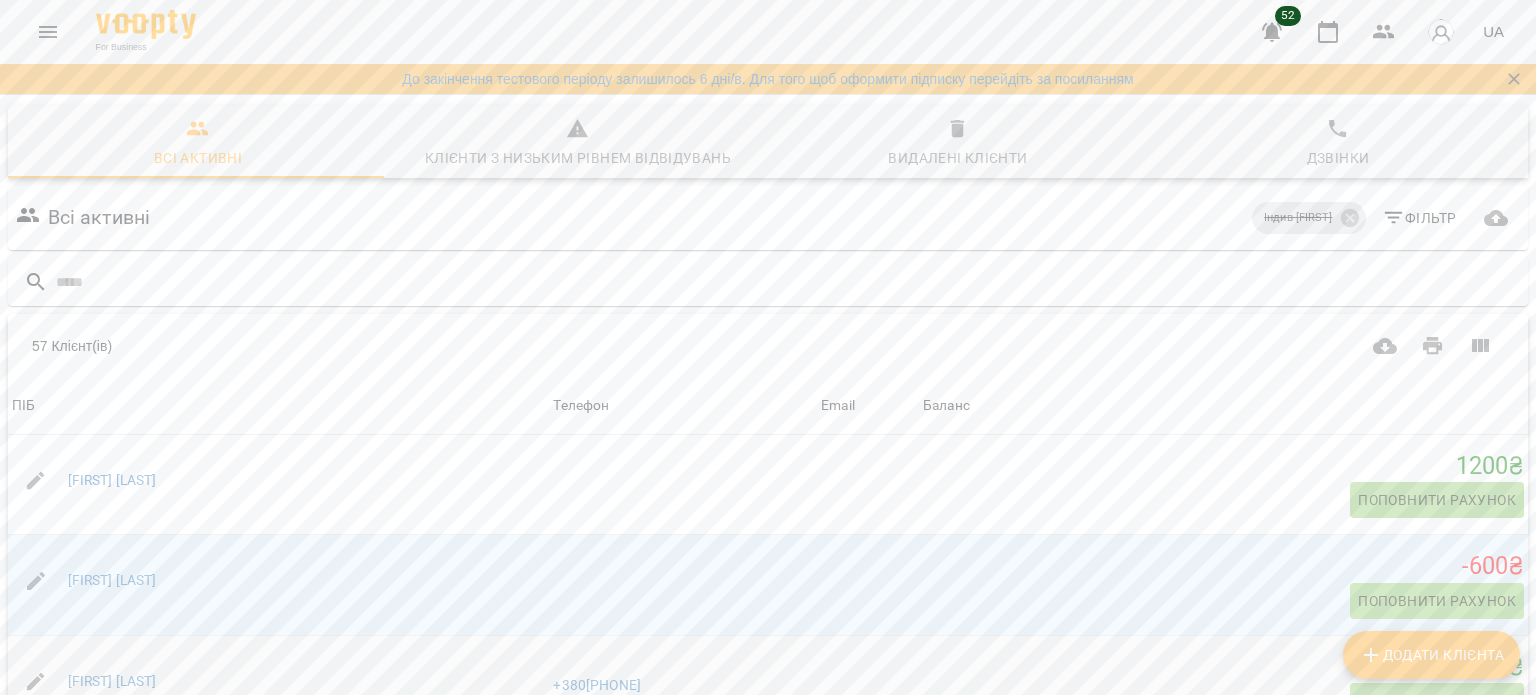 scroll, scrollTop: 204, scrollLeft: 0, axis: vertical 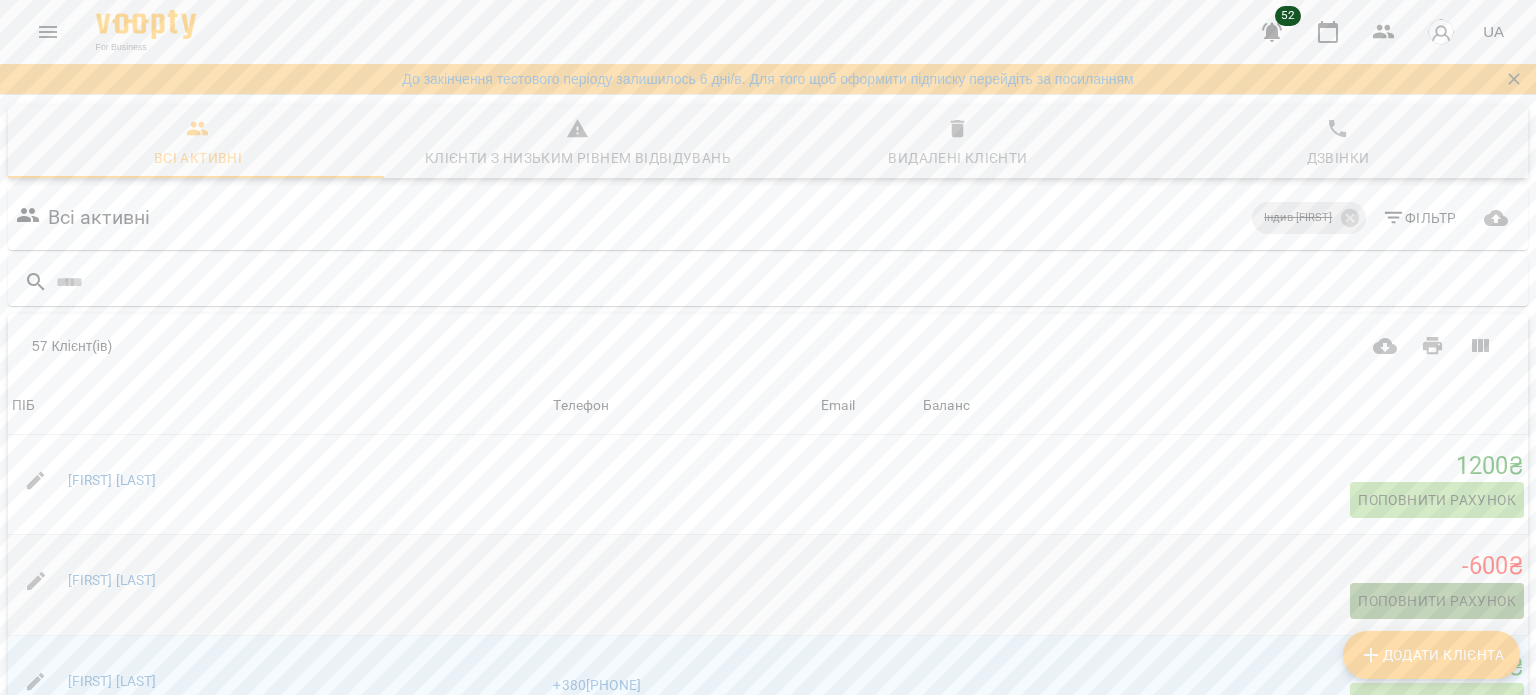 click on "Поповнити рахунок" at bounding box center [1437, 601] 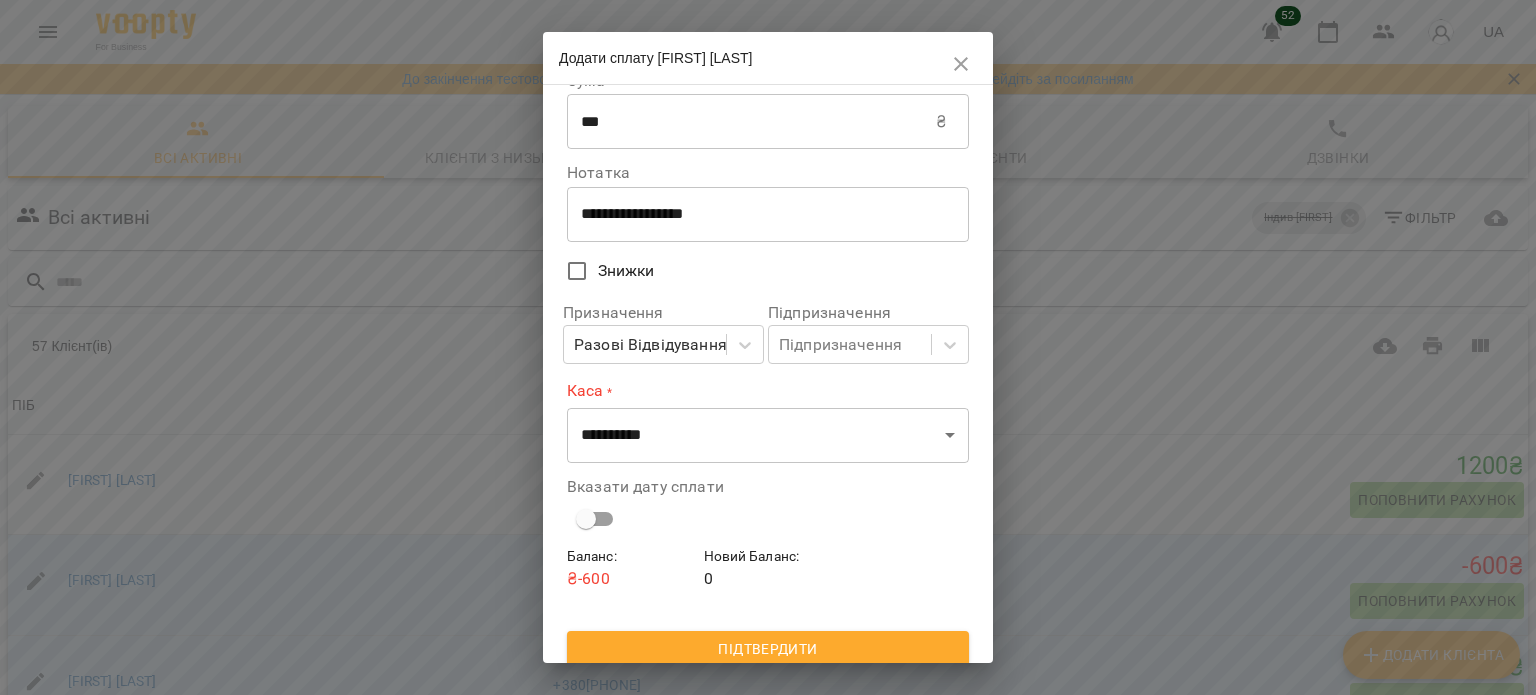 scroll, scrollTop: 41, scrollLeft: 0, axis: vertical 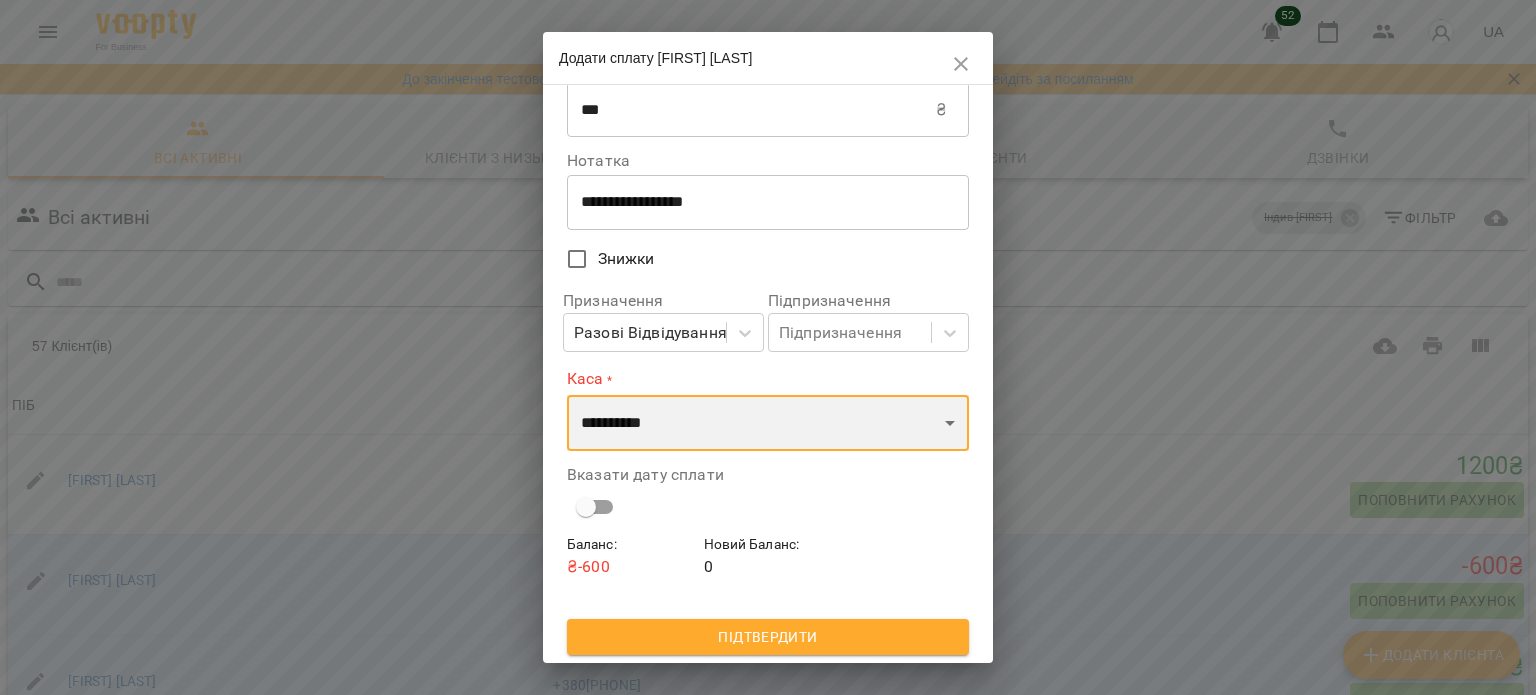 click on "**********" at bounding box center (768, 423) 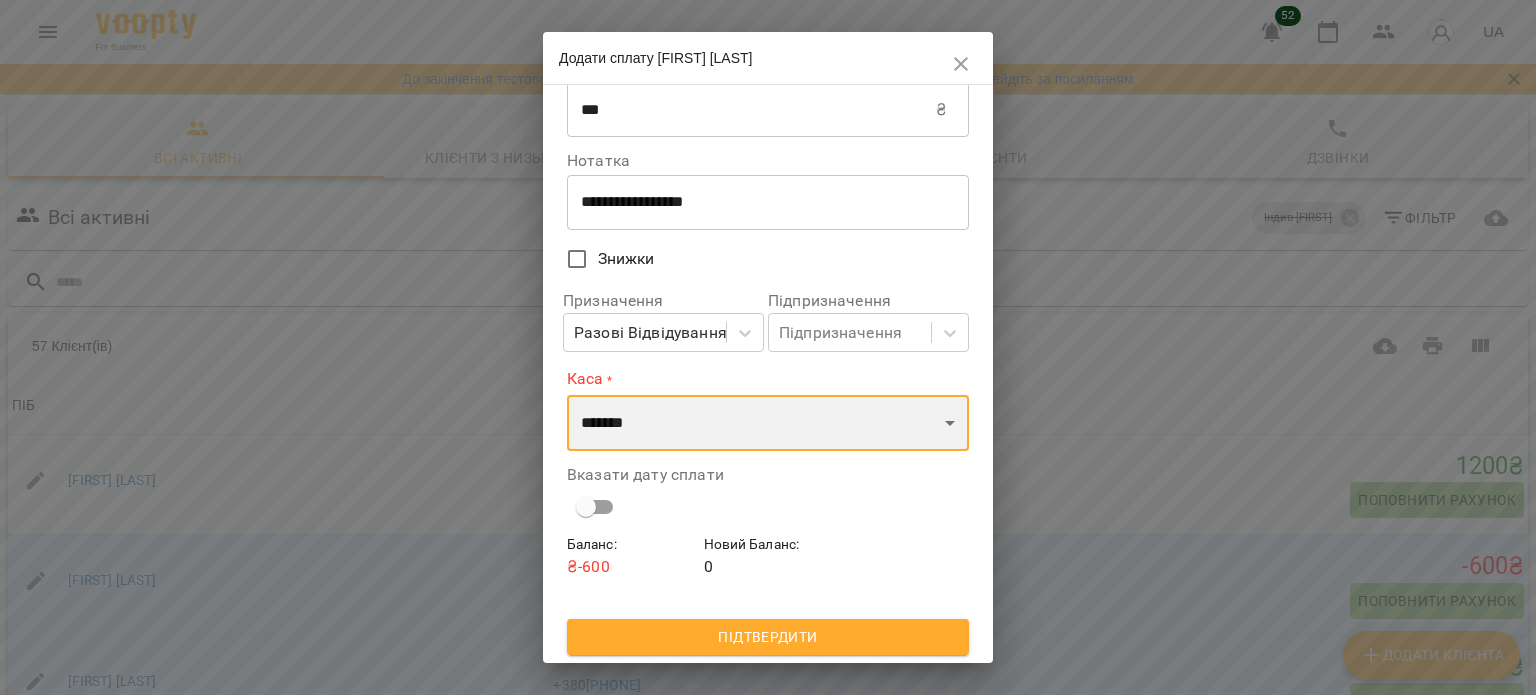 click on "**********" at bounding box center (768, 423) 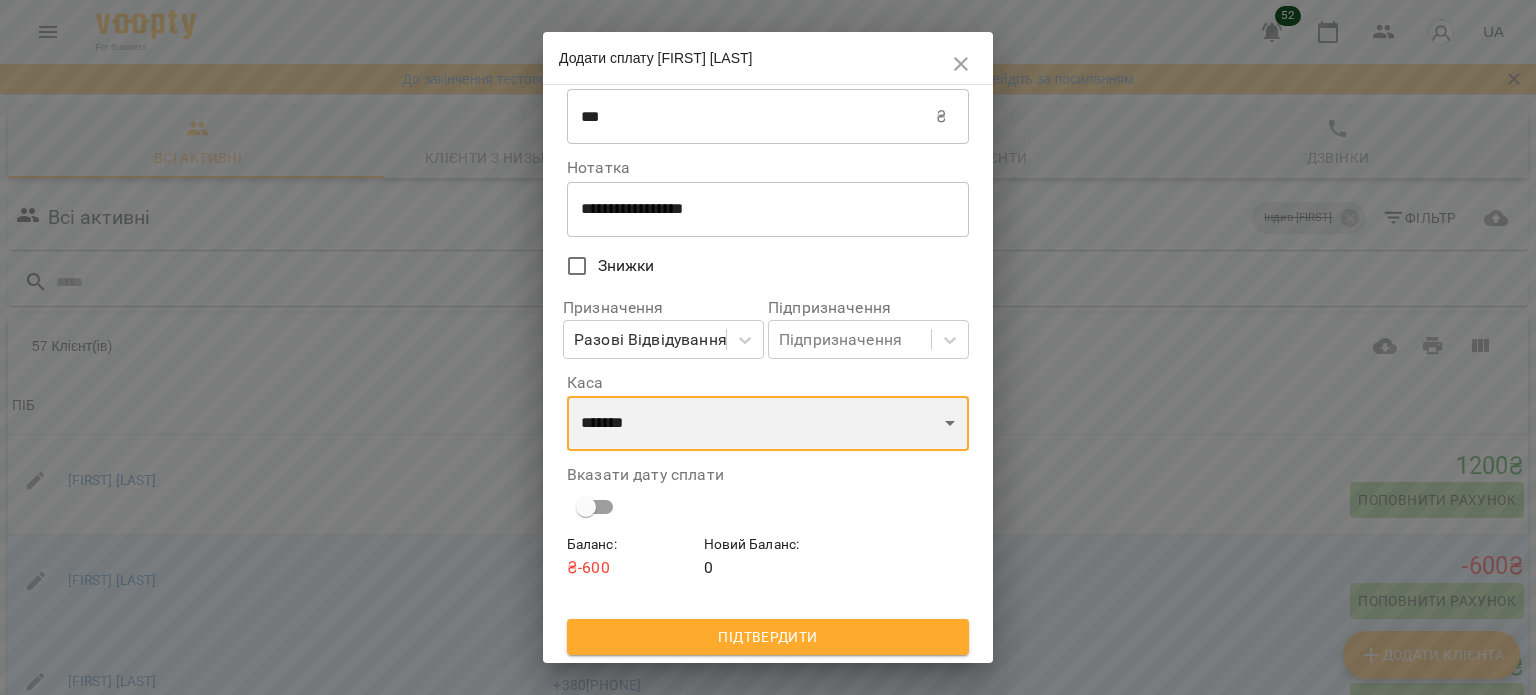 scroll, scrollTop: 35, scrollLeft: 0, axis: vertical 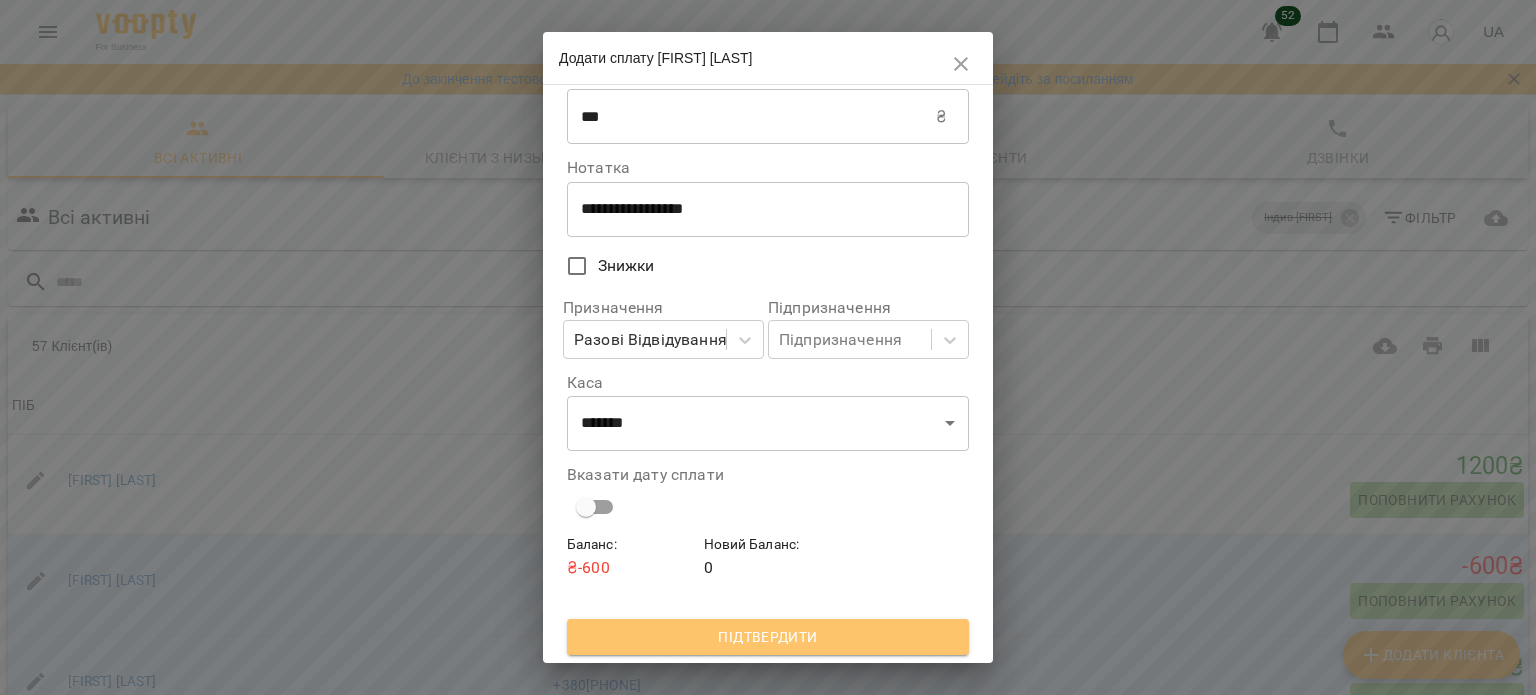 click on "Підтвердити" at bounding box center (768, 637) 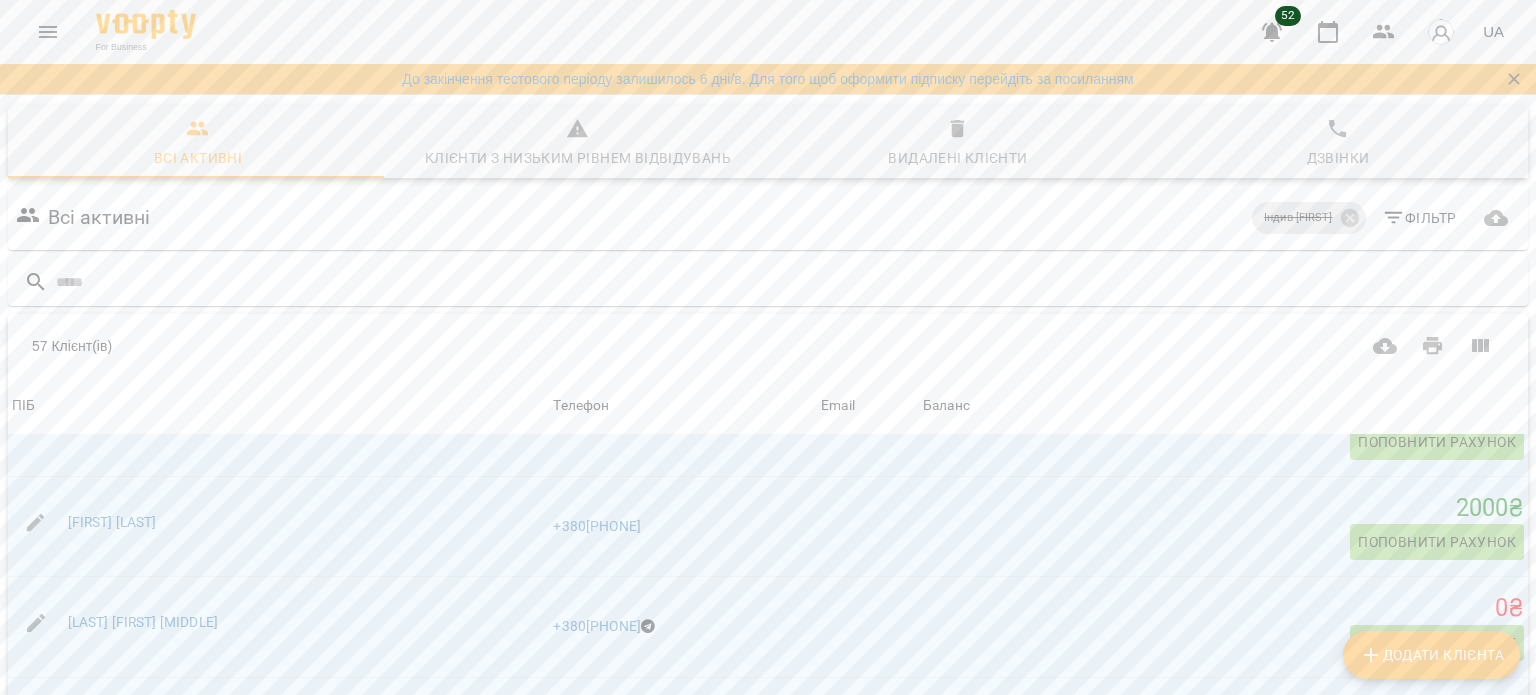 scroll, scrollTop: 259, scrollLeft: 0, axis: vertical 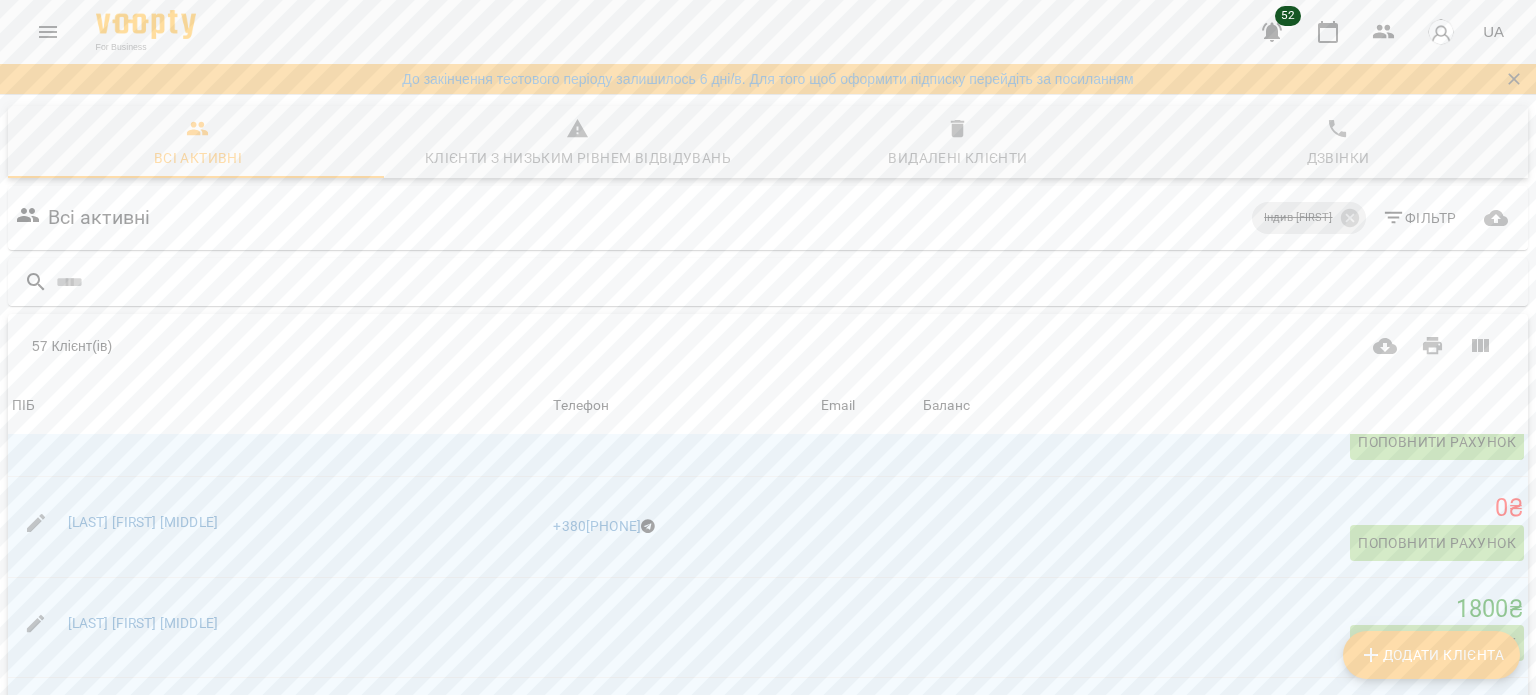 click on "Баланс" at bounding box center (1223, 406) 